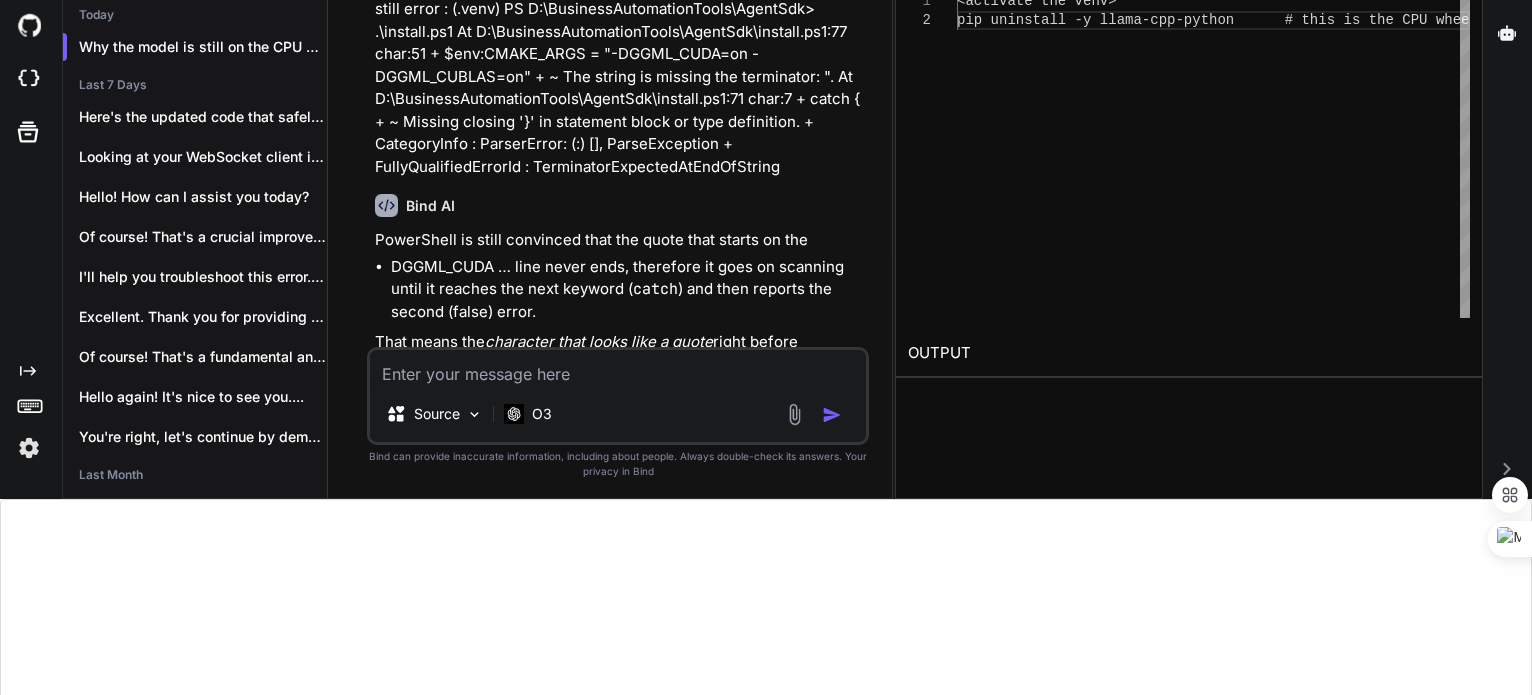 scroll, scrollTop: 196, scrollLeft: 0, axis: vertical 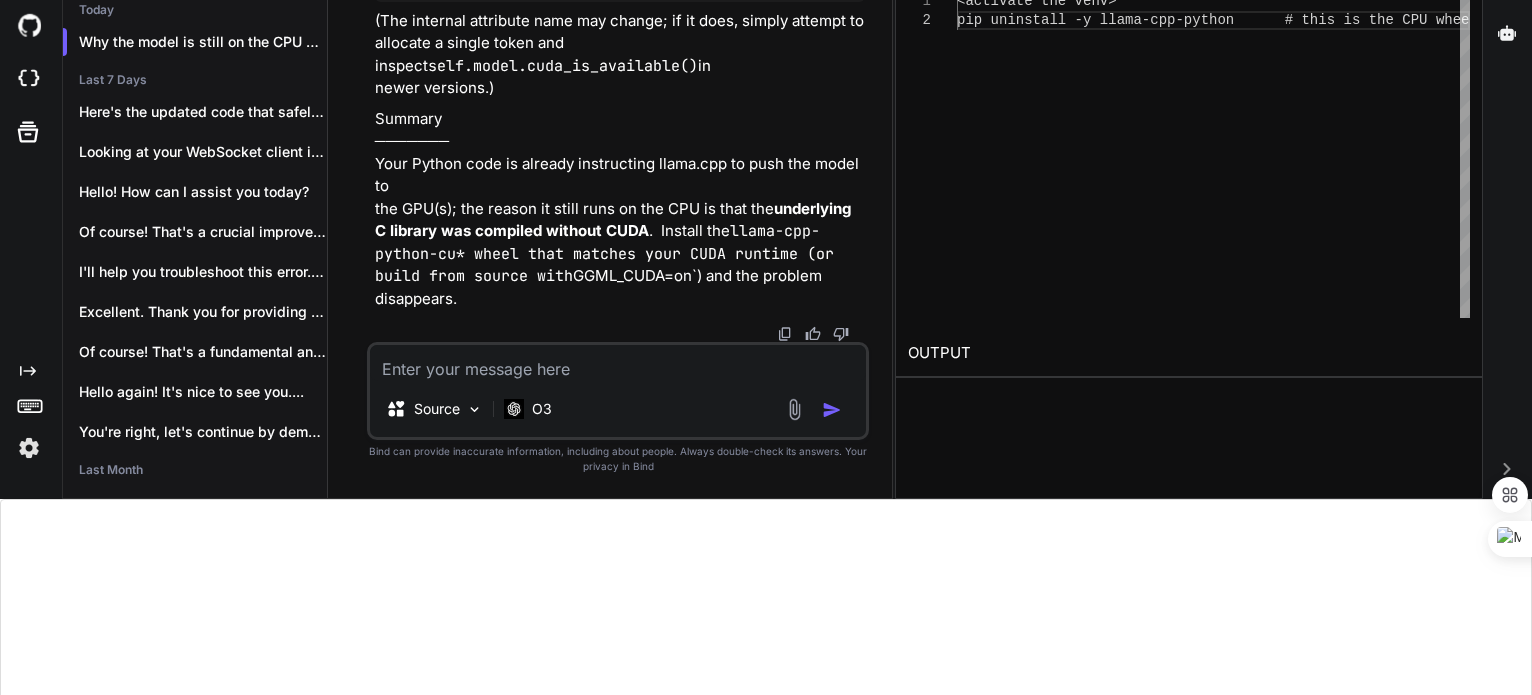 click at bounding box center [815, -646] 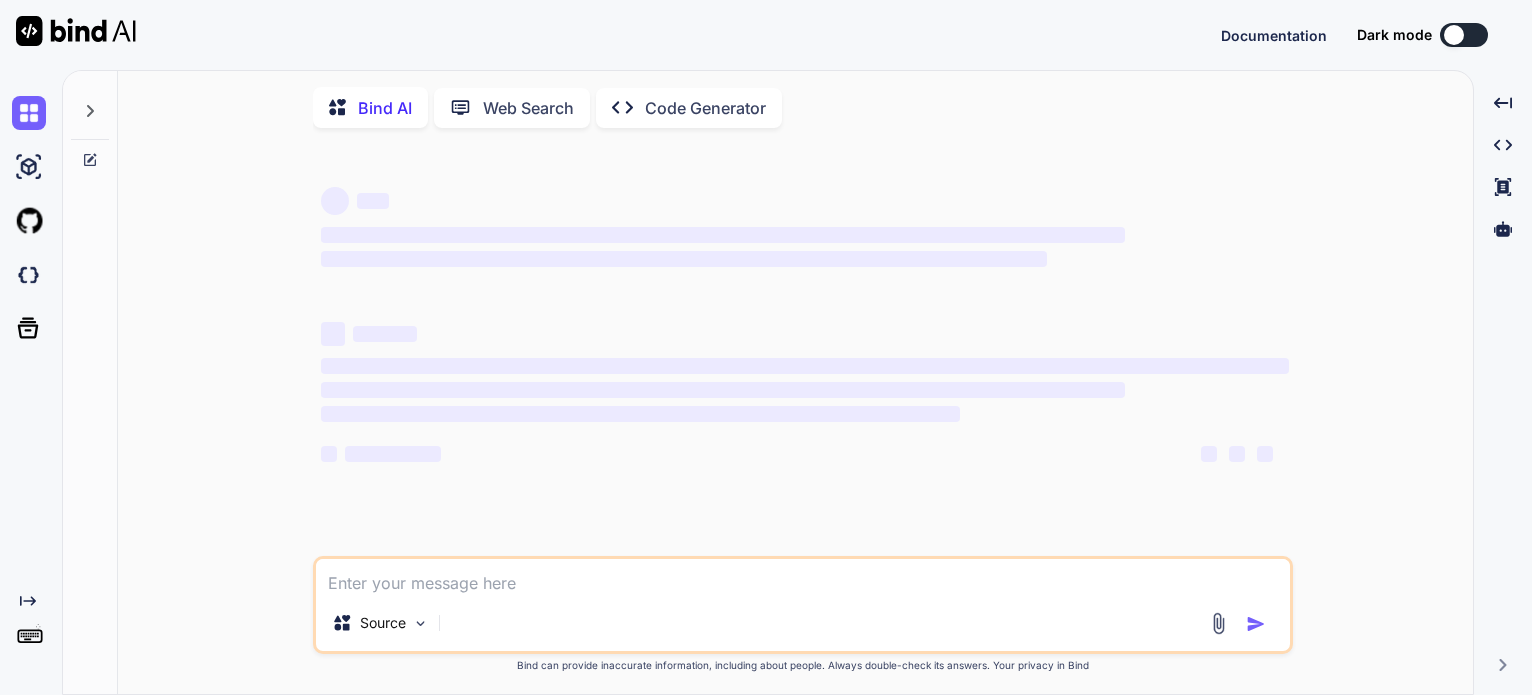 scroll, scrollTop: 0, scrollLeft: 0, axis: both 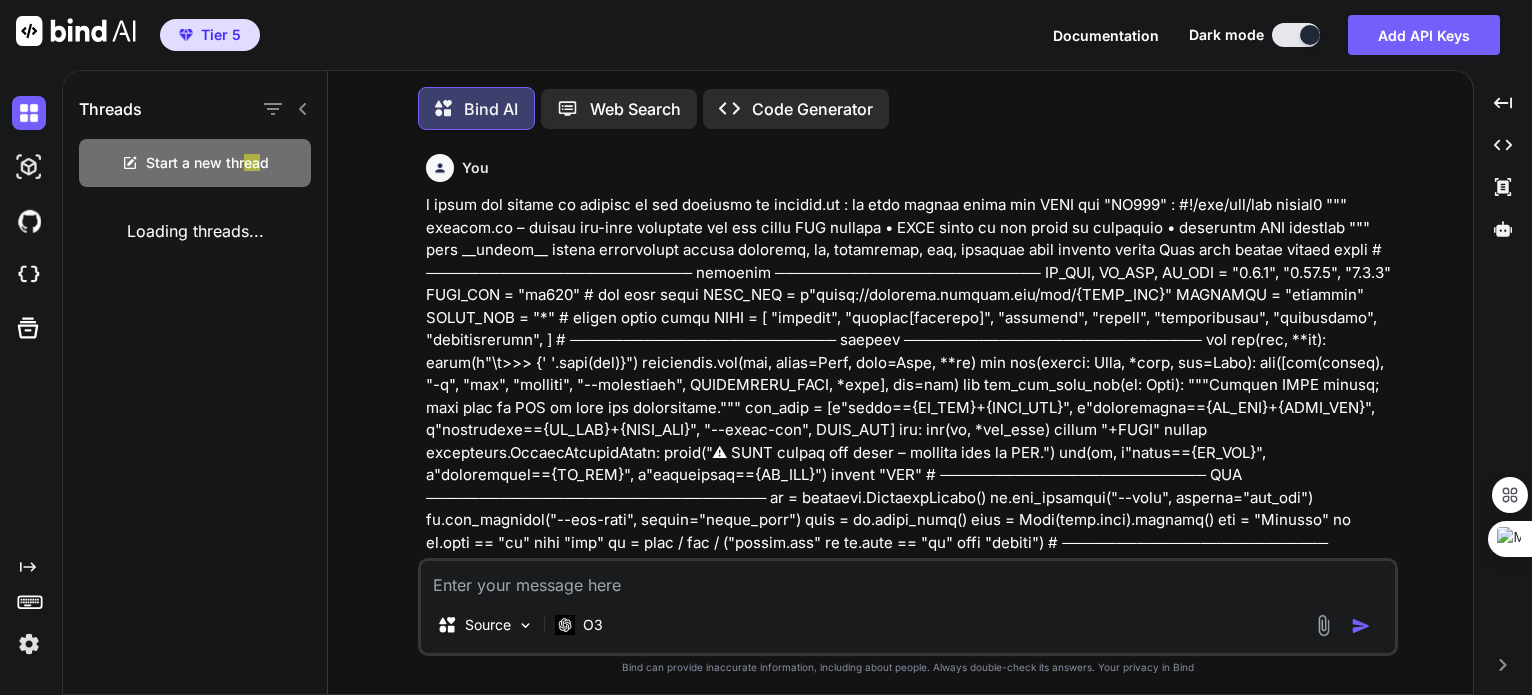 type on "x" 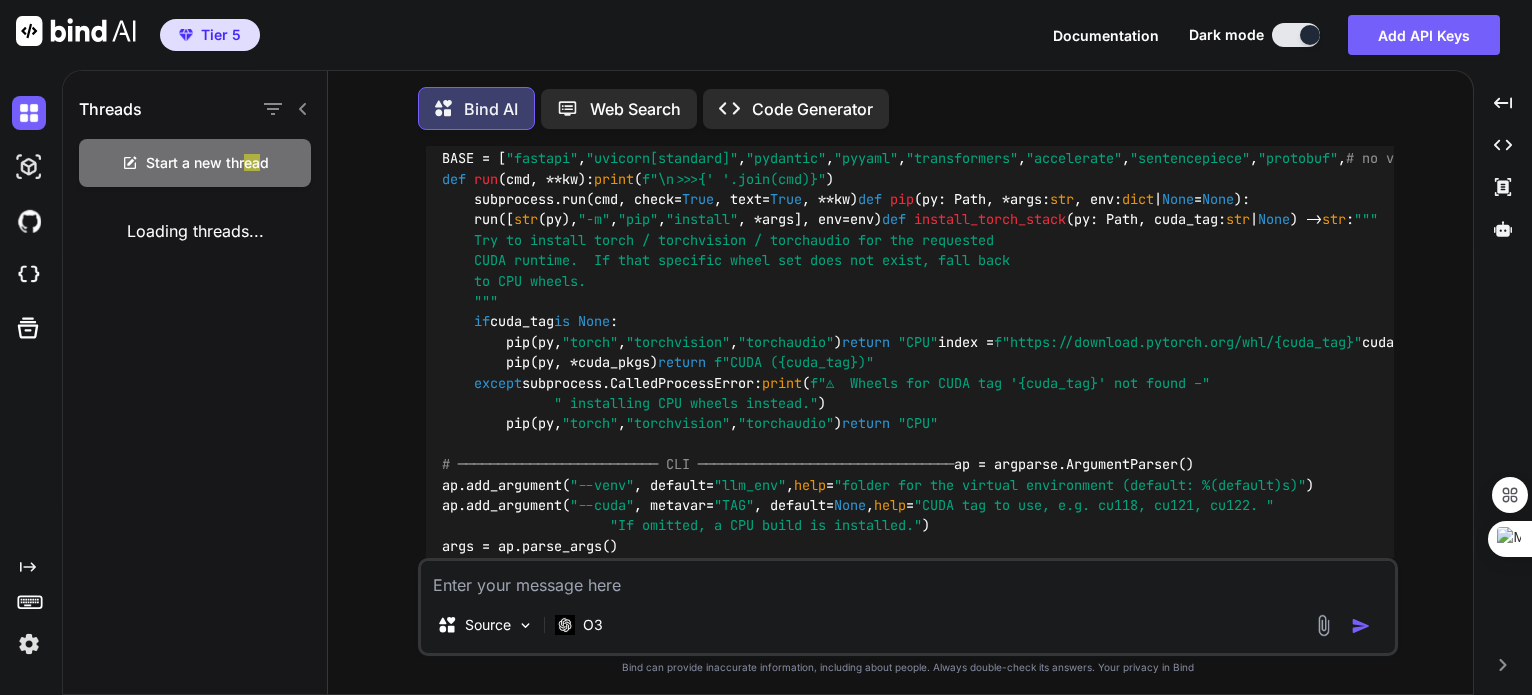 scroll, scrollTop: 72, scrollLeft: 0, axis: vertical 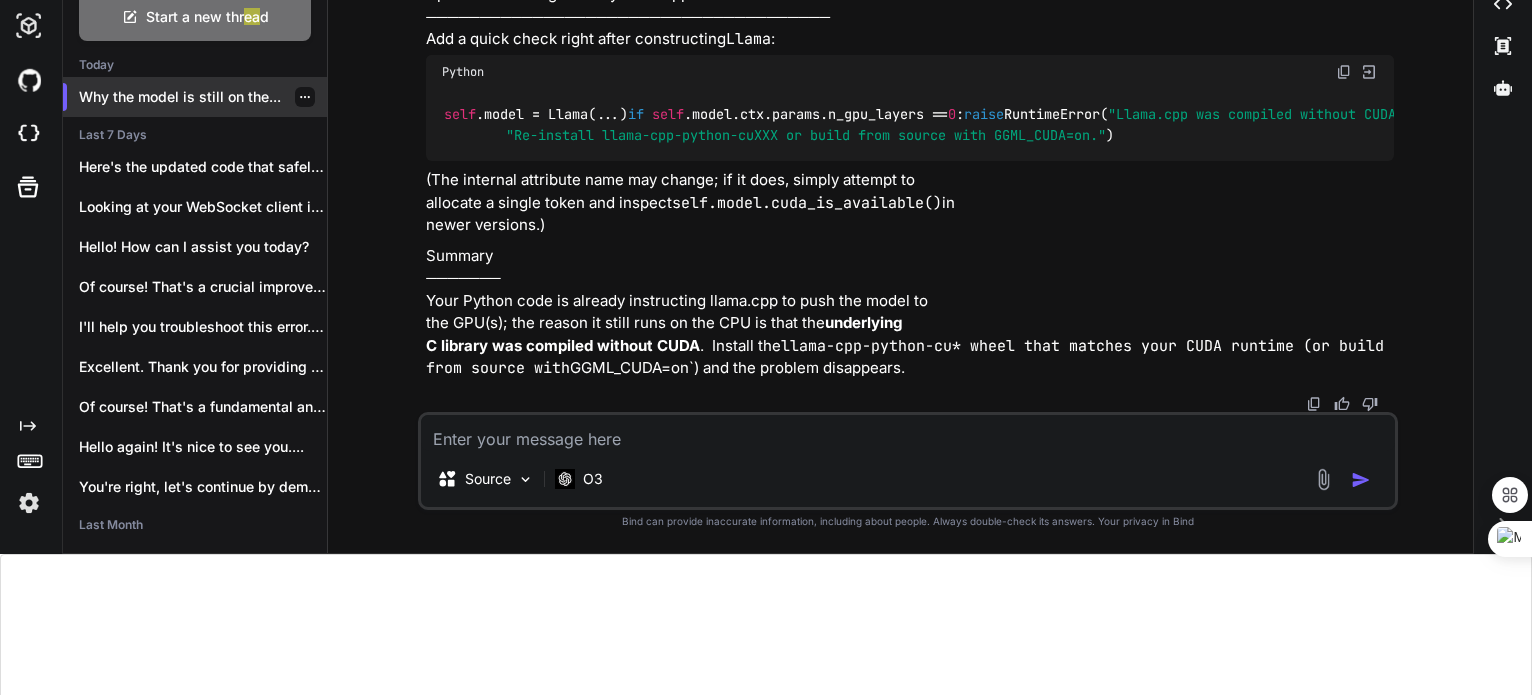 click on "Why the model is still on the..." at bounding box center [203, 97] 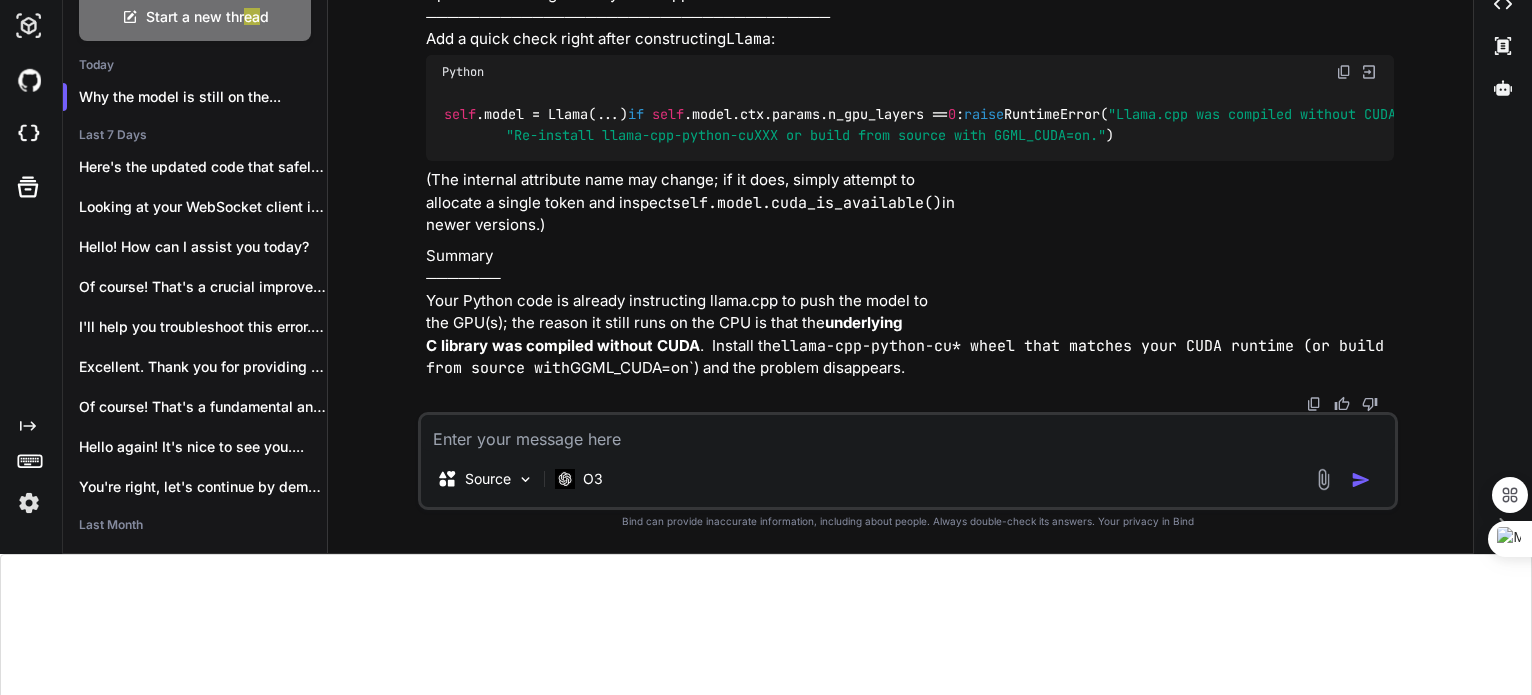 scroll, scrollTop: 18541, scrollLeft: 0, axis: vertical 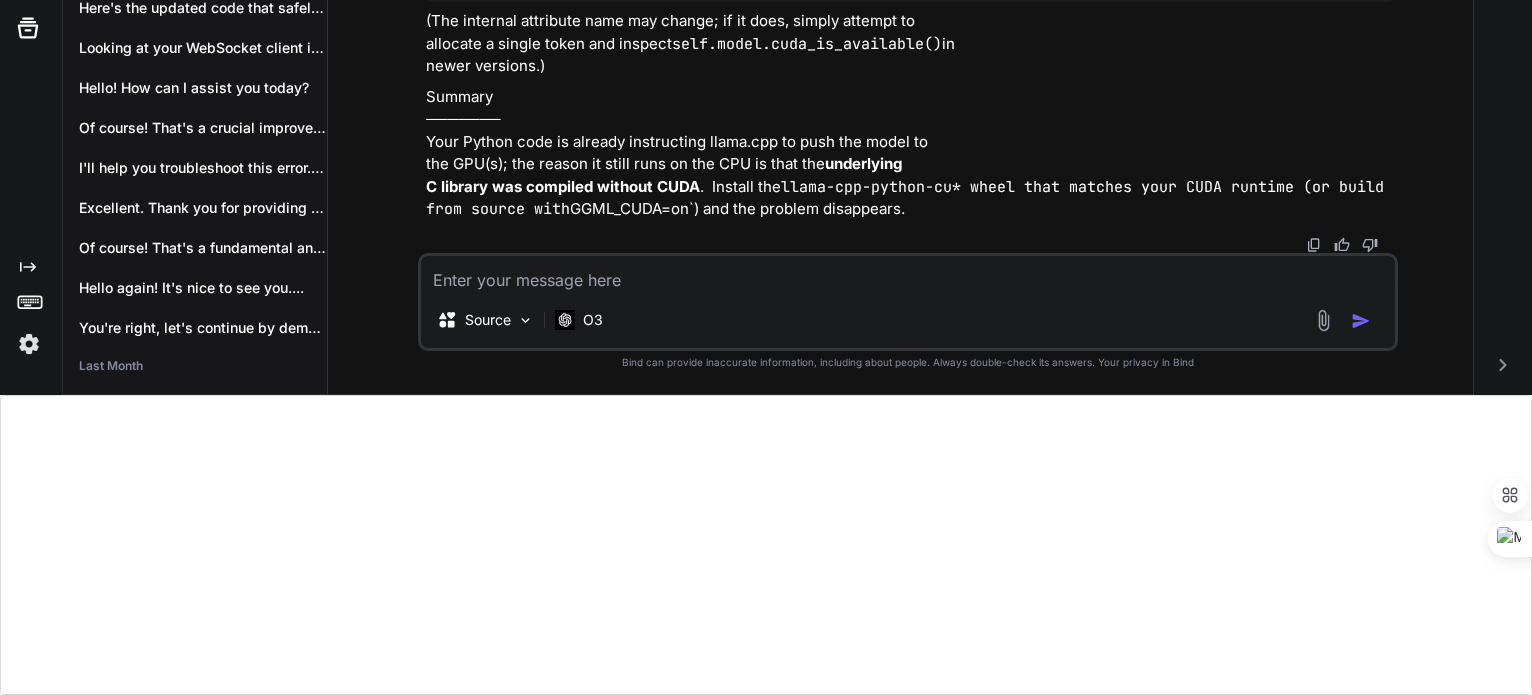 click at bounding box center [908, 274] 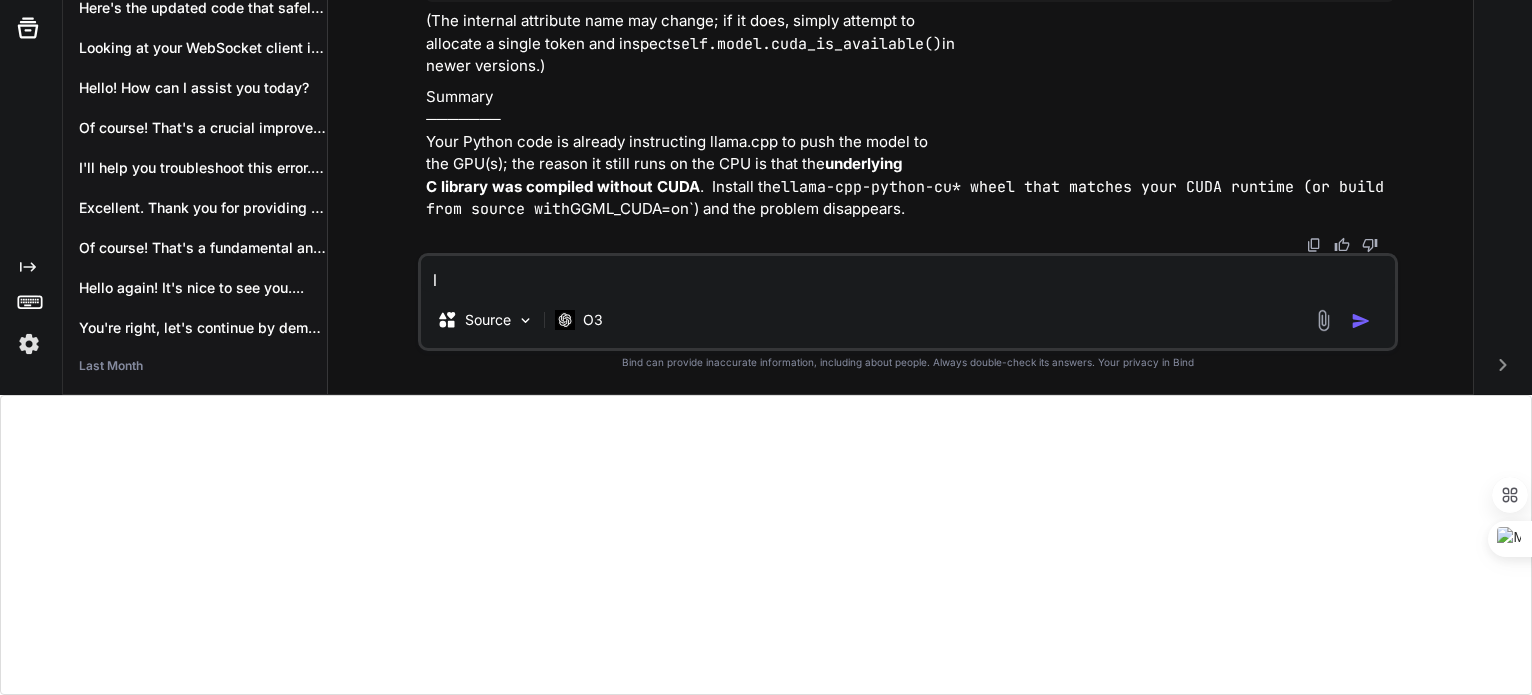 type on "le" 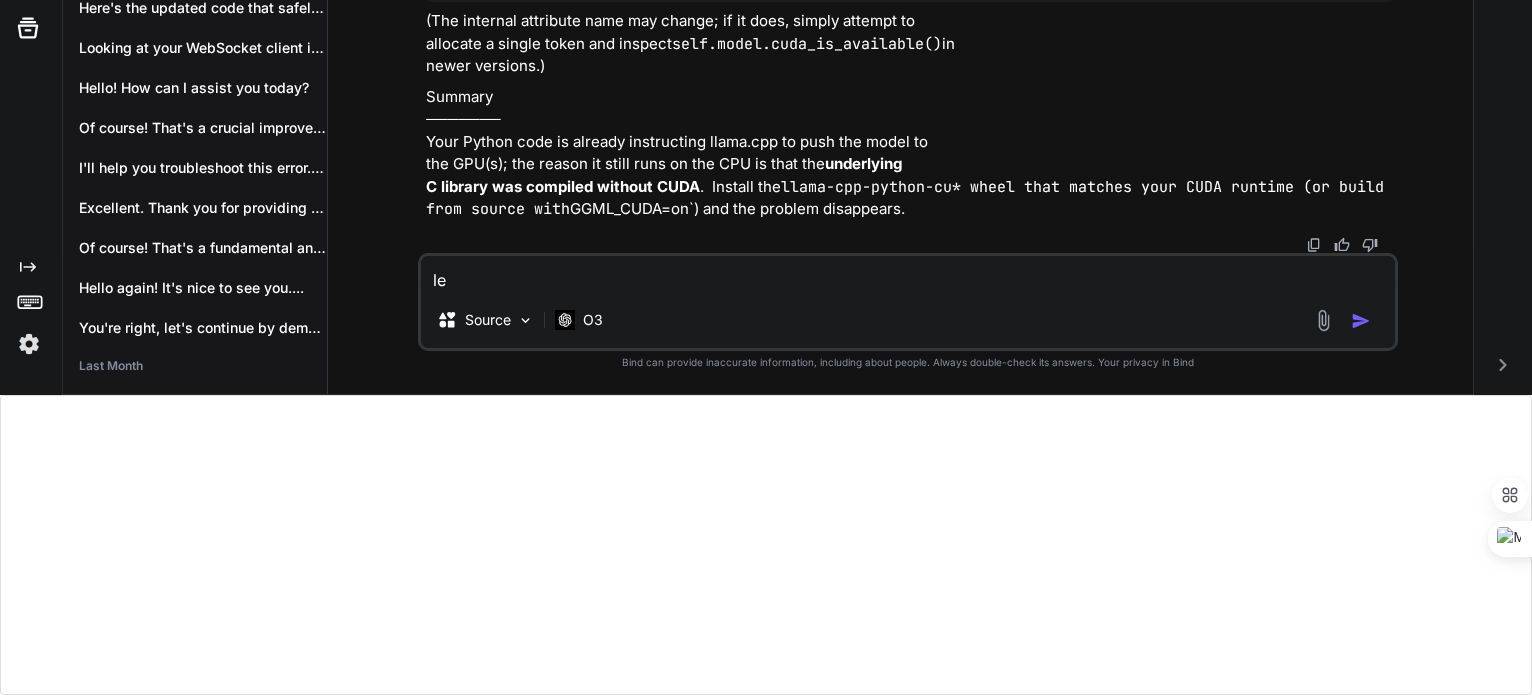 type on "let" 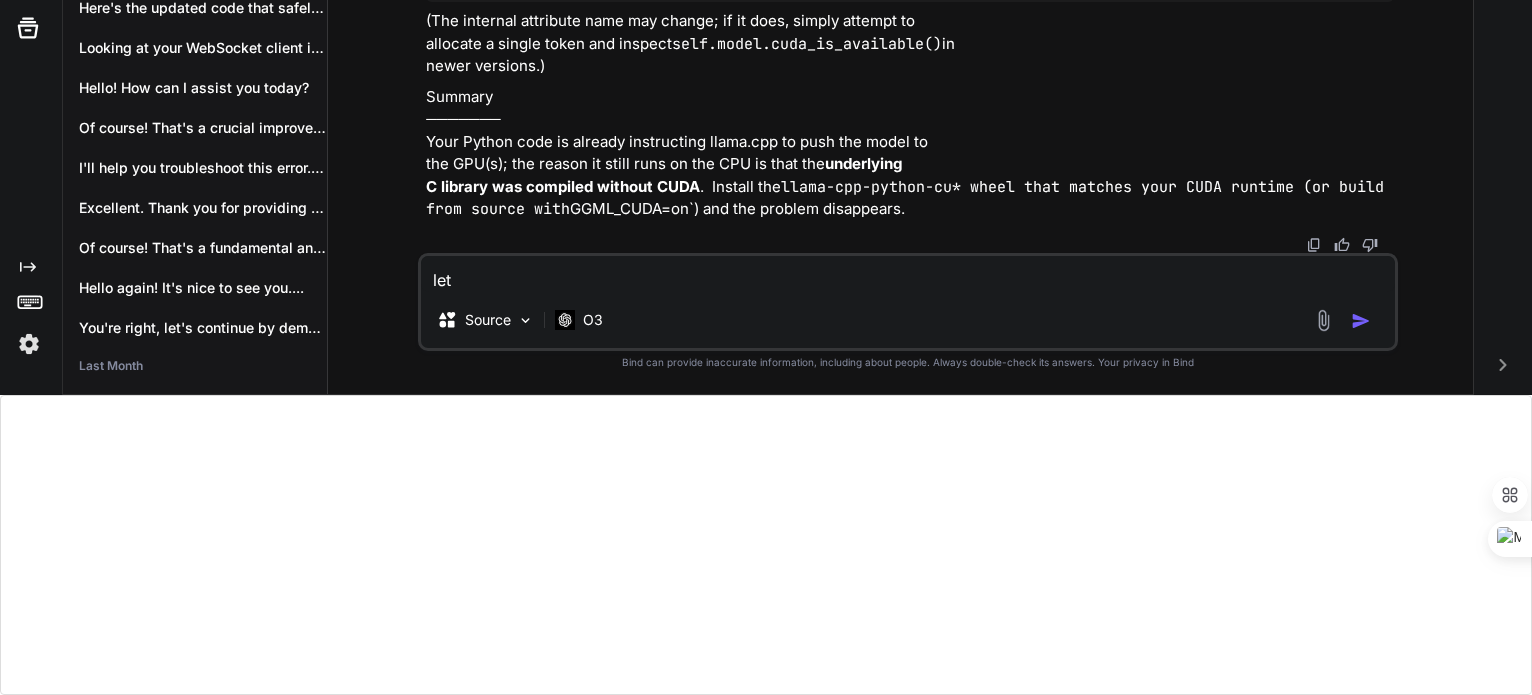 type on "lets" 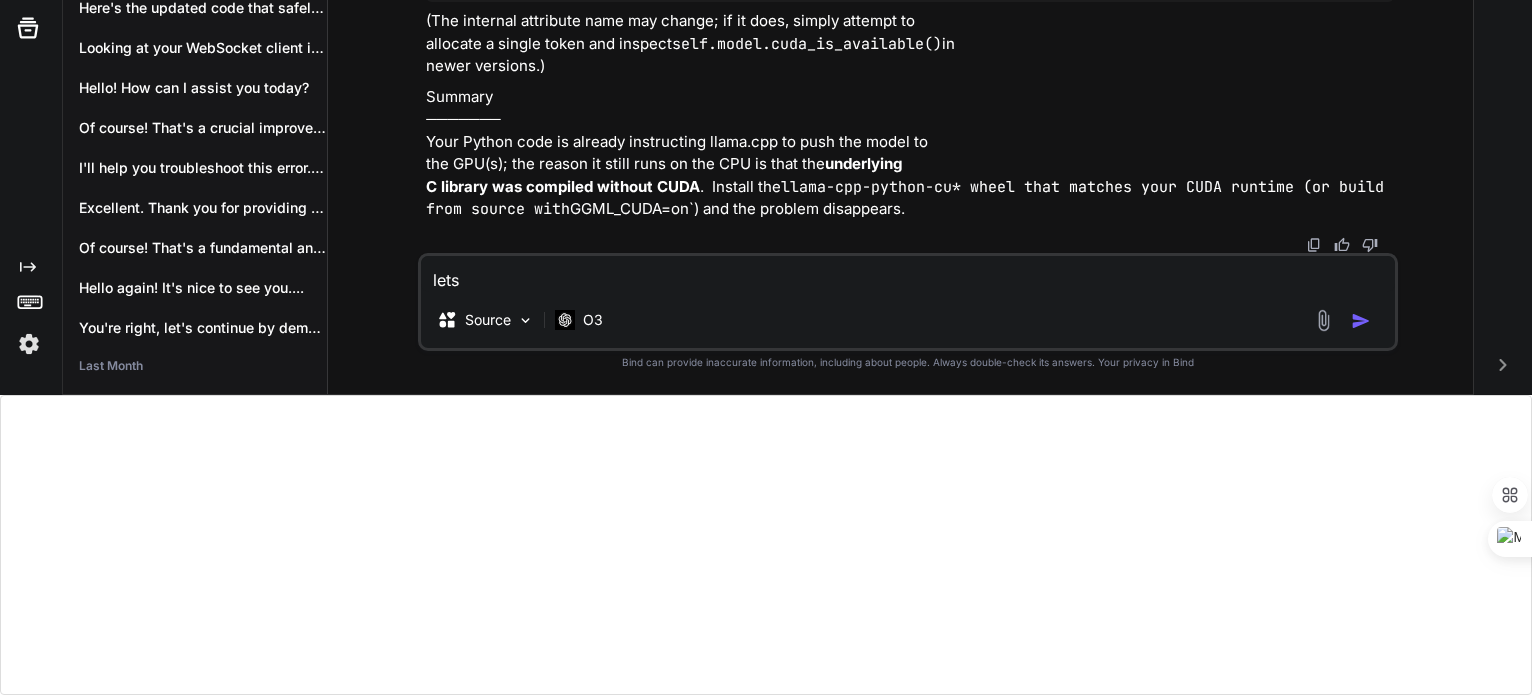 type on "lets" 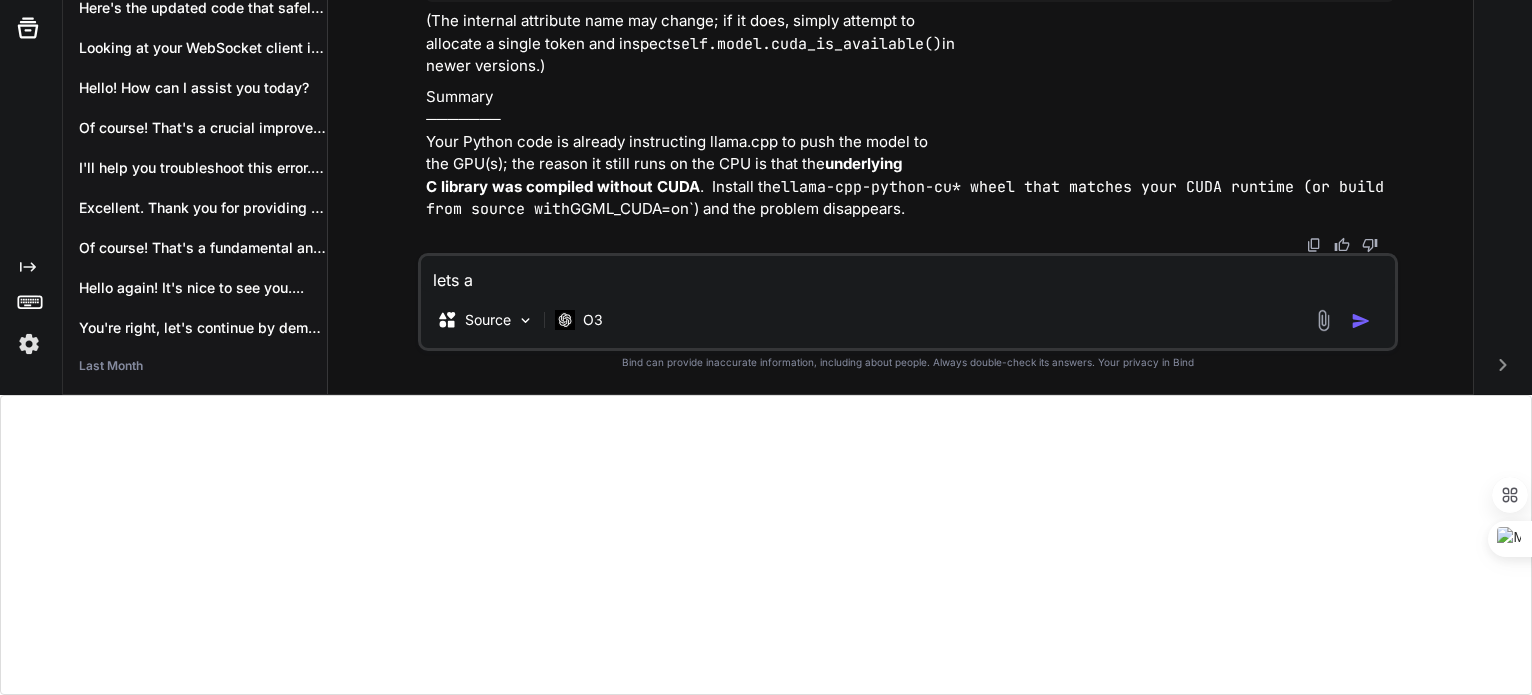 type on "lets ad" 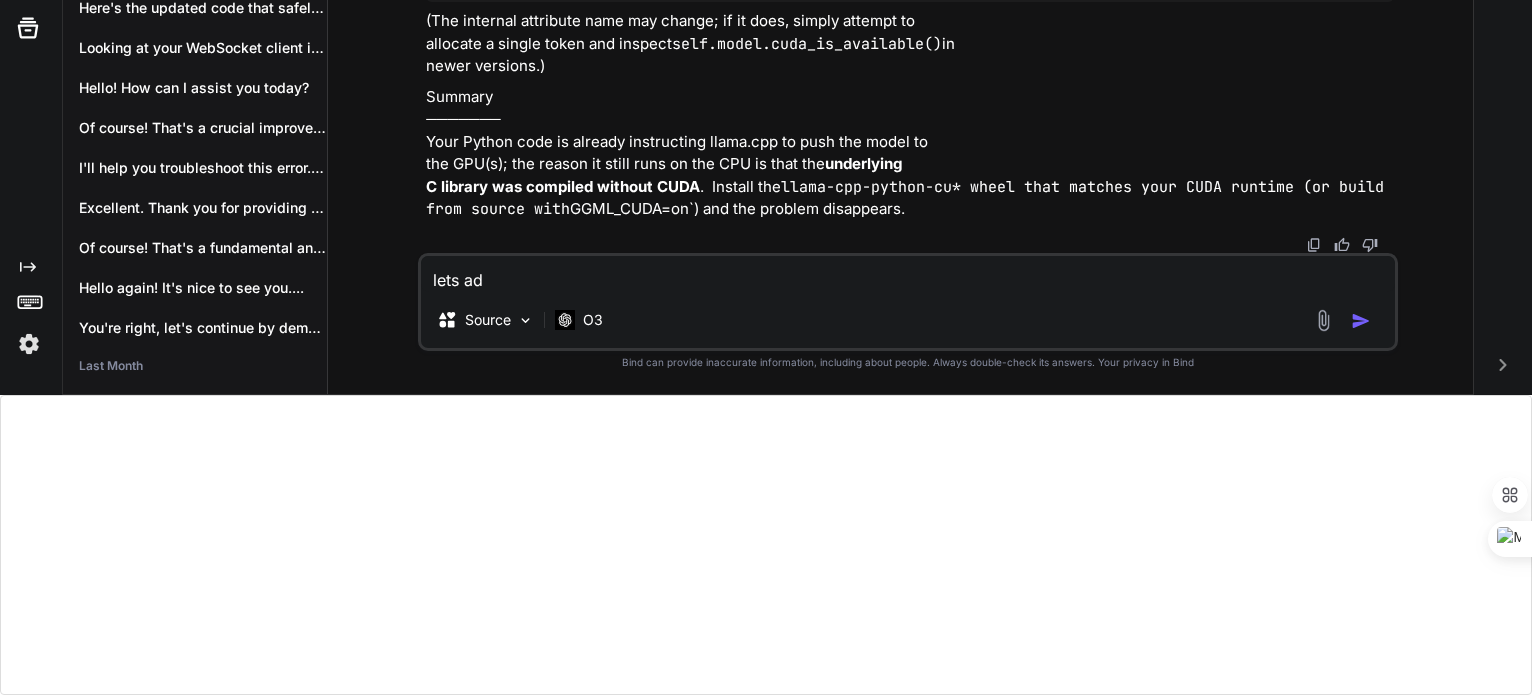 type on "lets add" 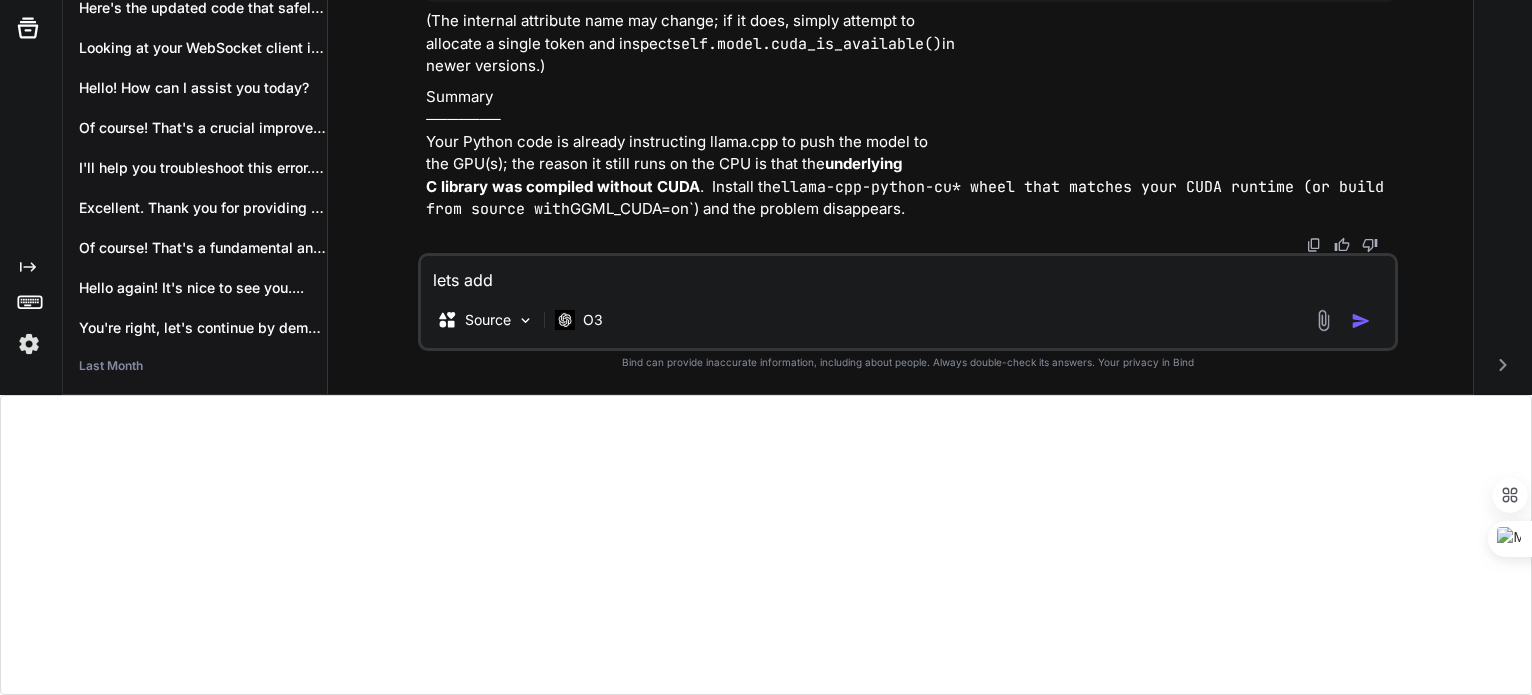 type on "lets add" 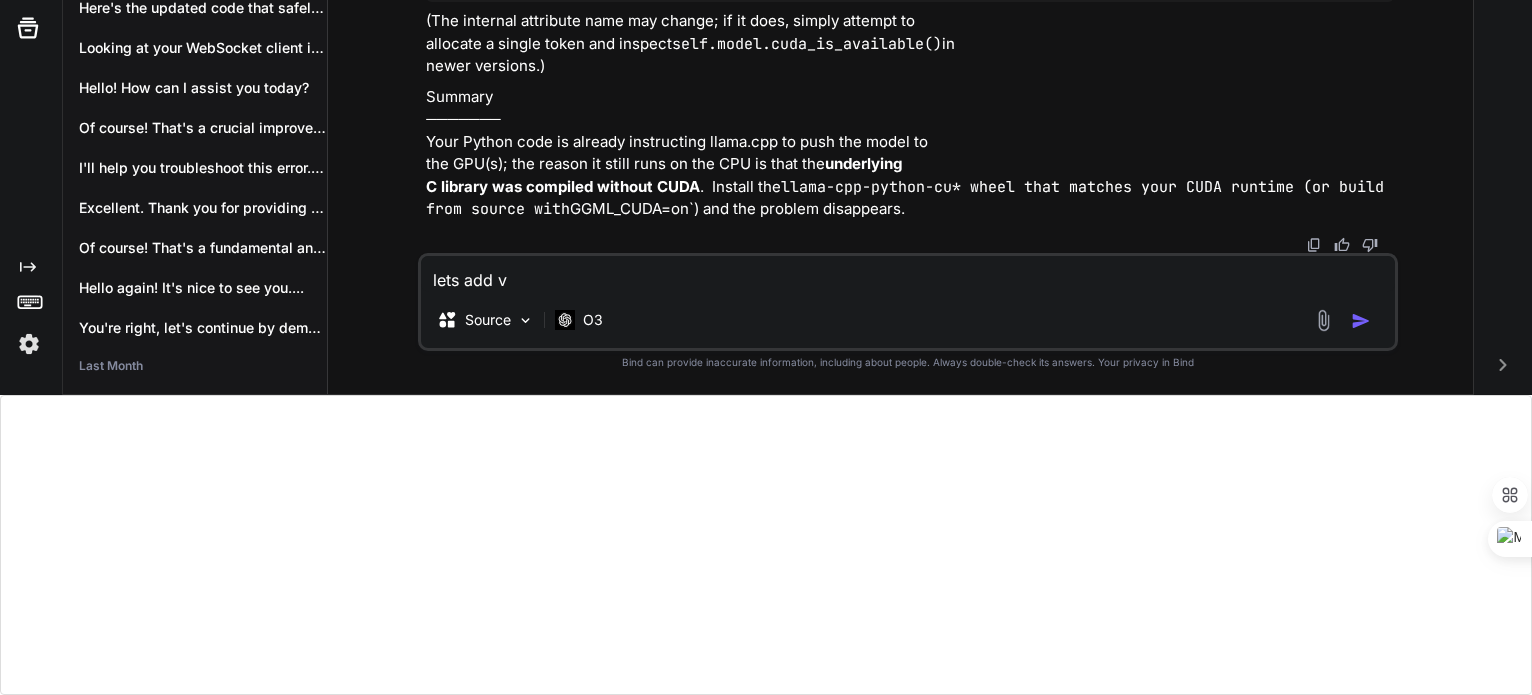 type on "lets add ve" 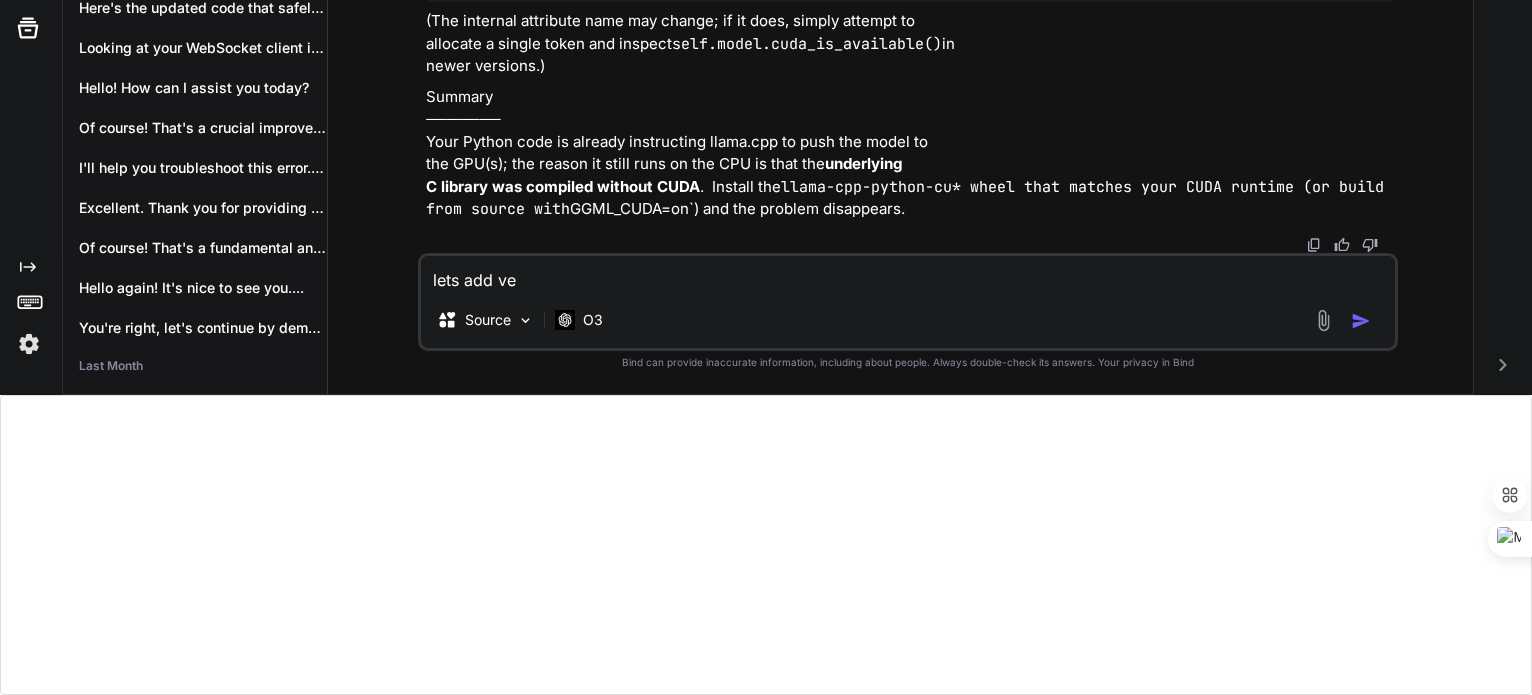 type on "lets add ver" 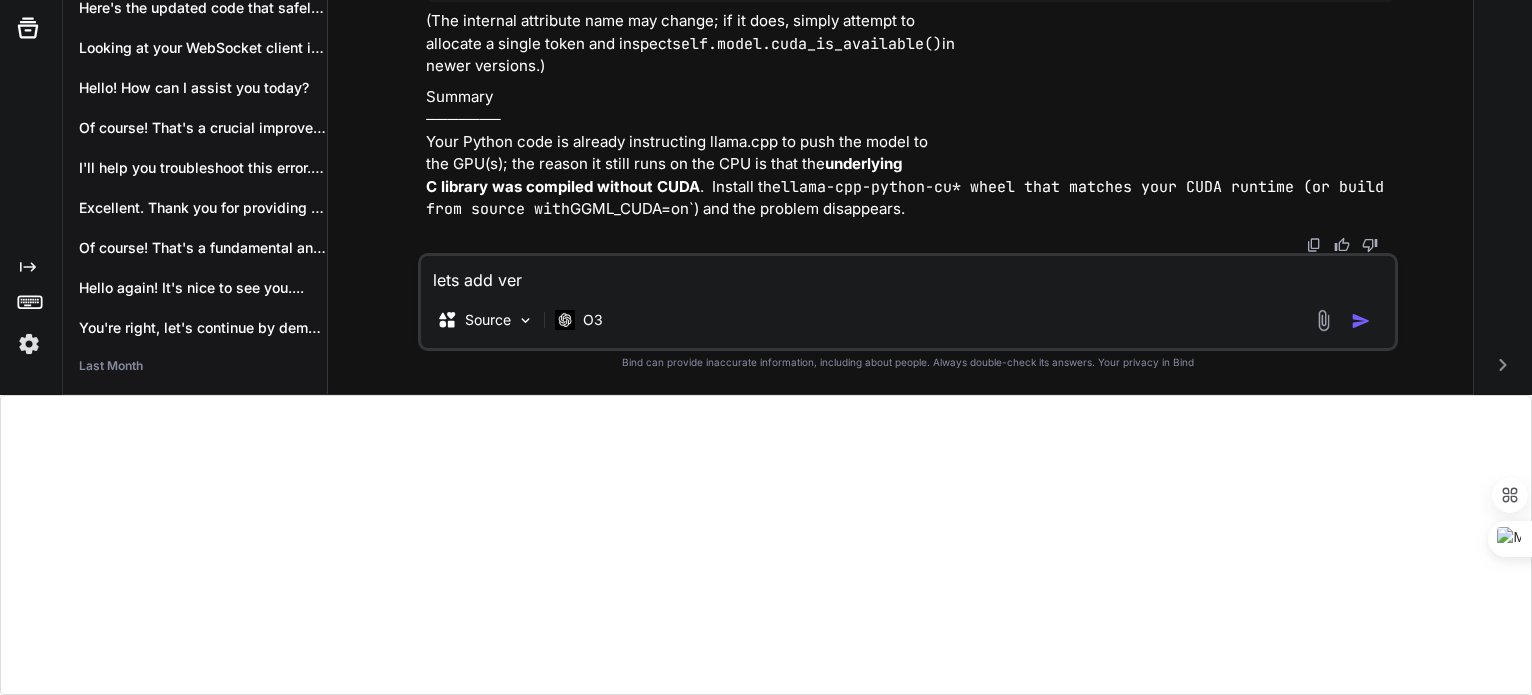 type on "lets add veri" 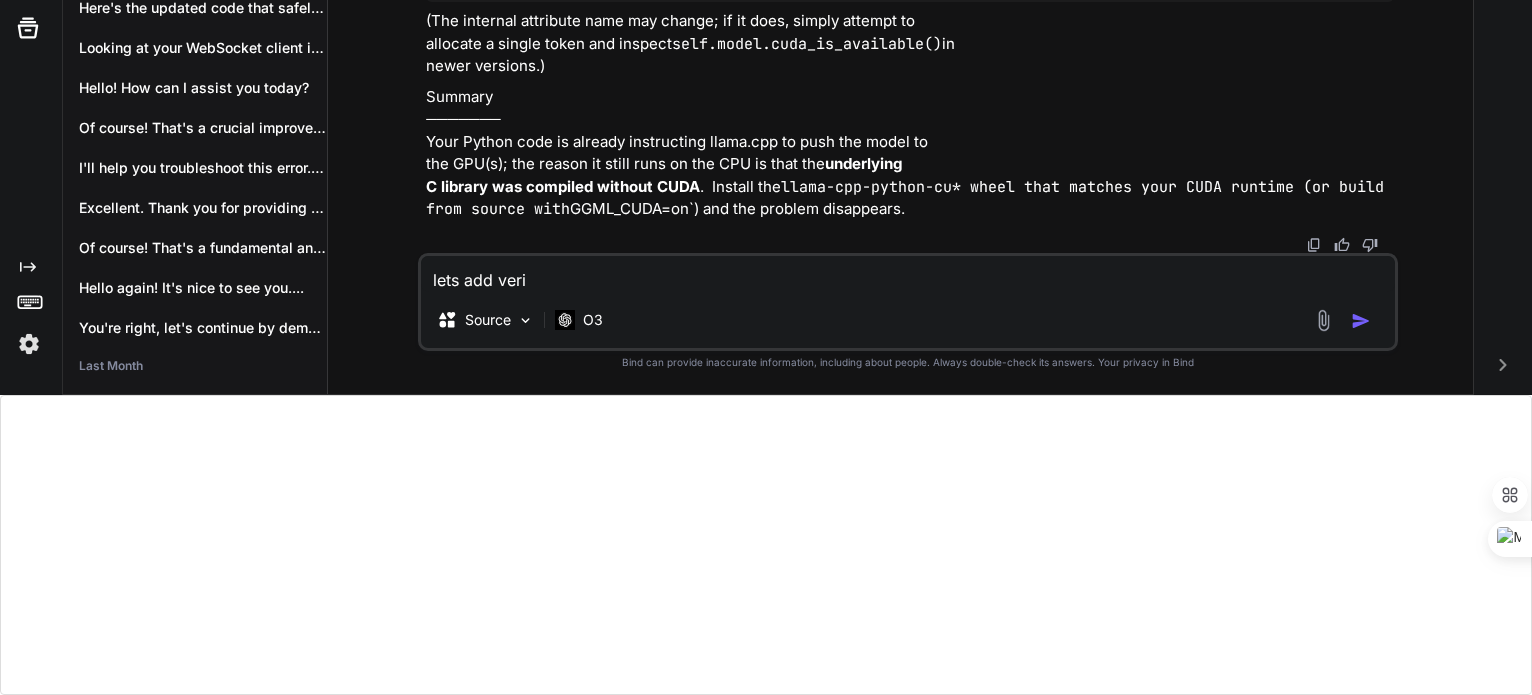 type on "lets add verif" 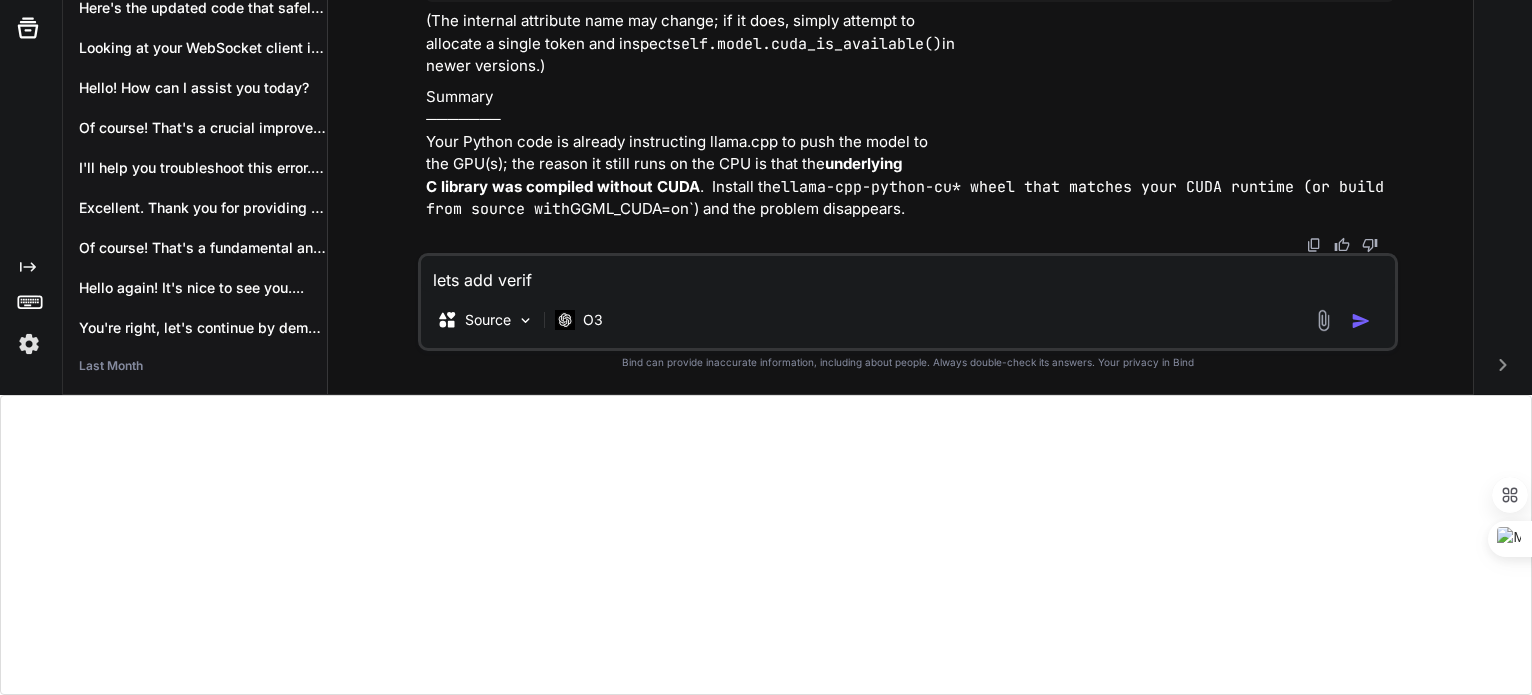 type on "lets add verifi" 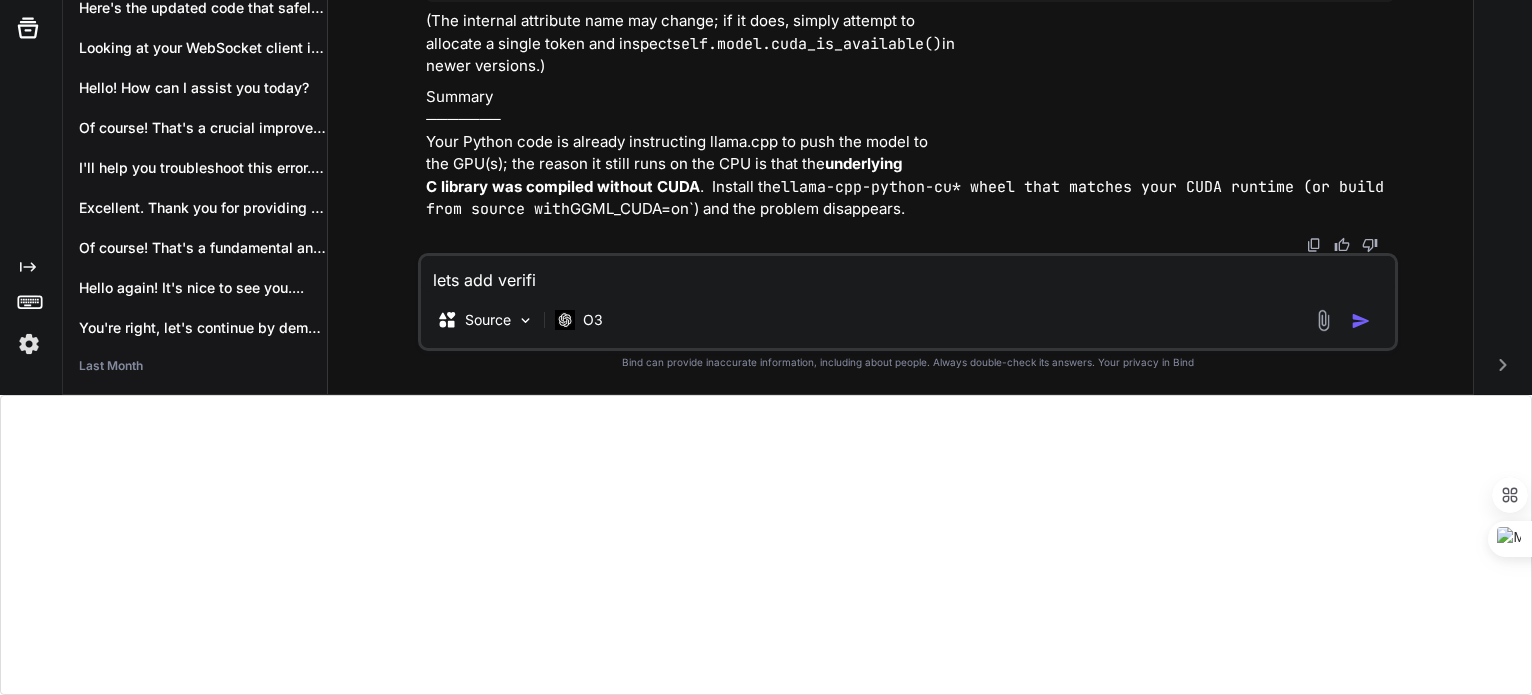 type on "lets add verific" 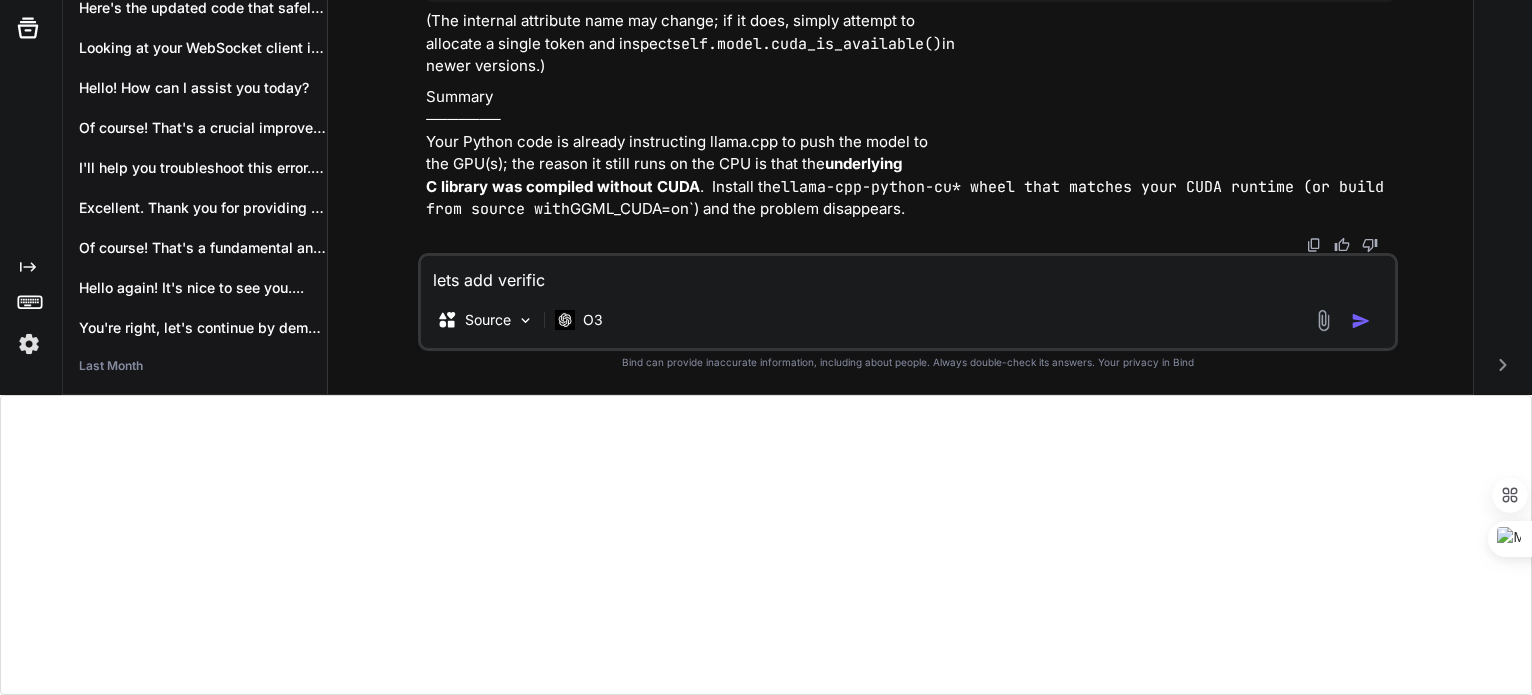type on "lets add verifica" 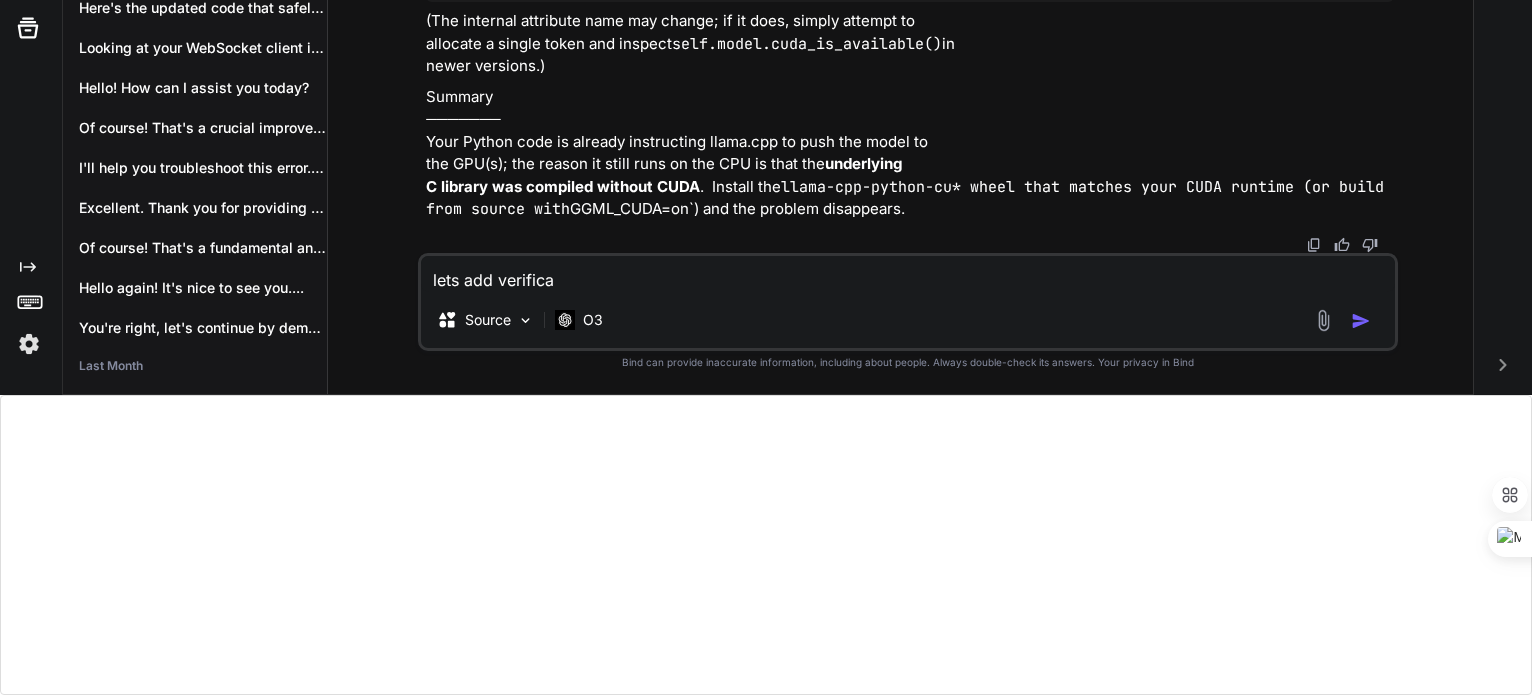 type on "lets add verificat" 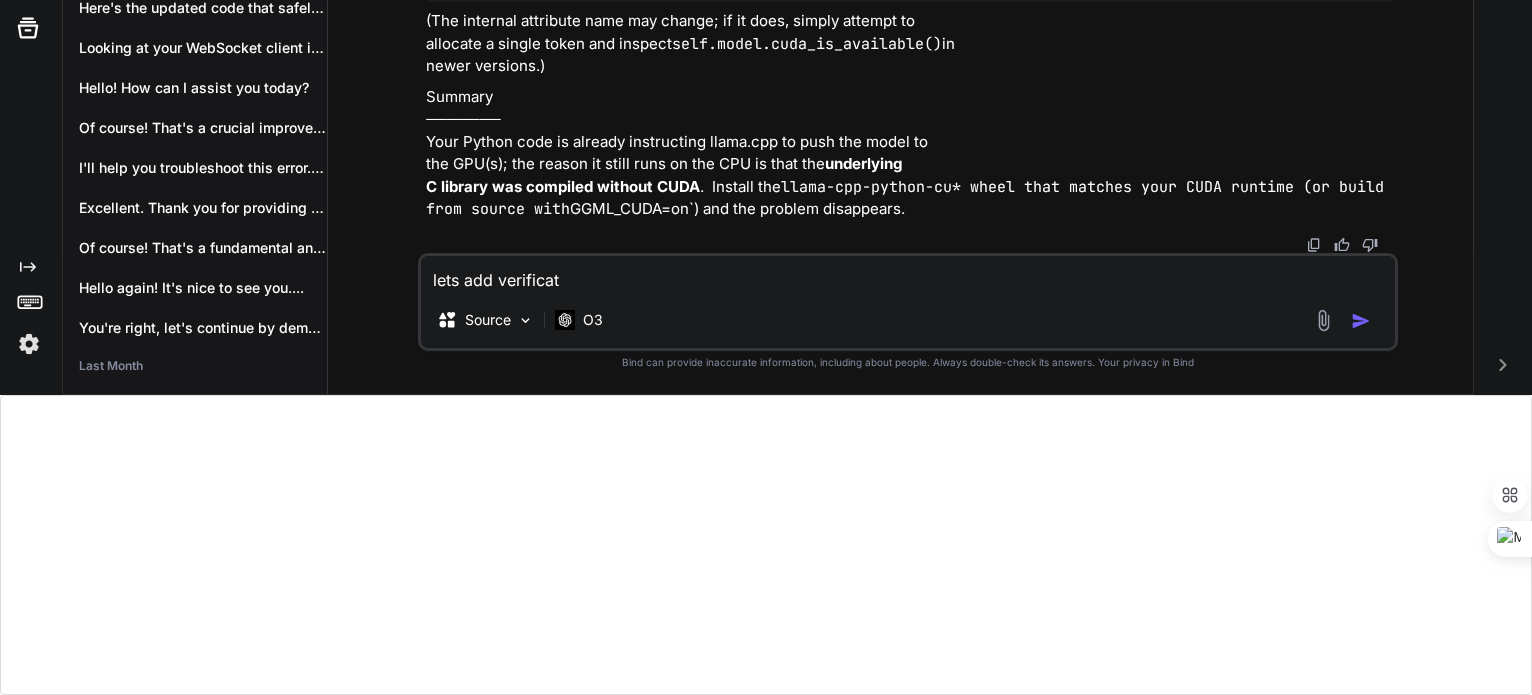 type on "lets add verificati" 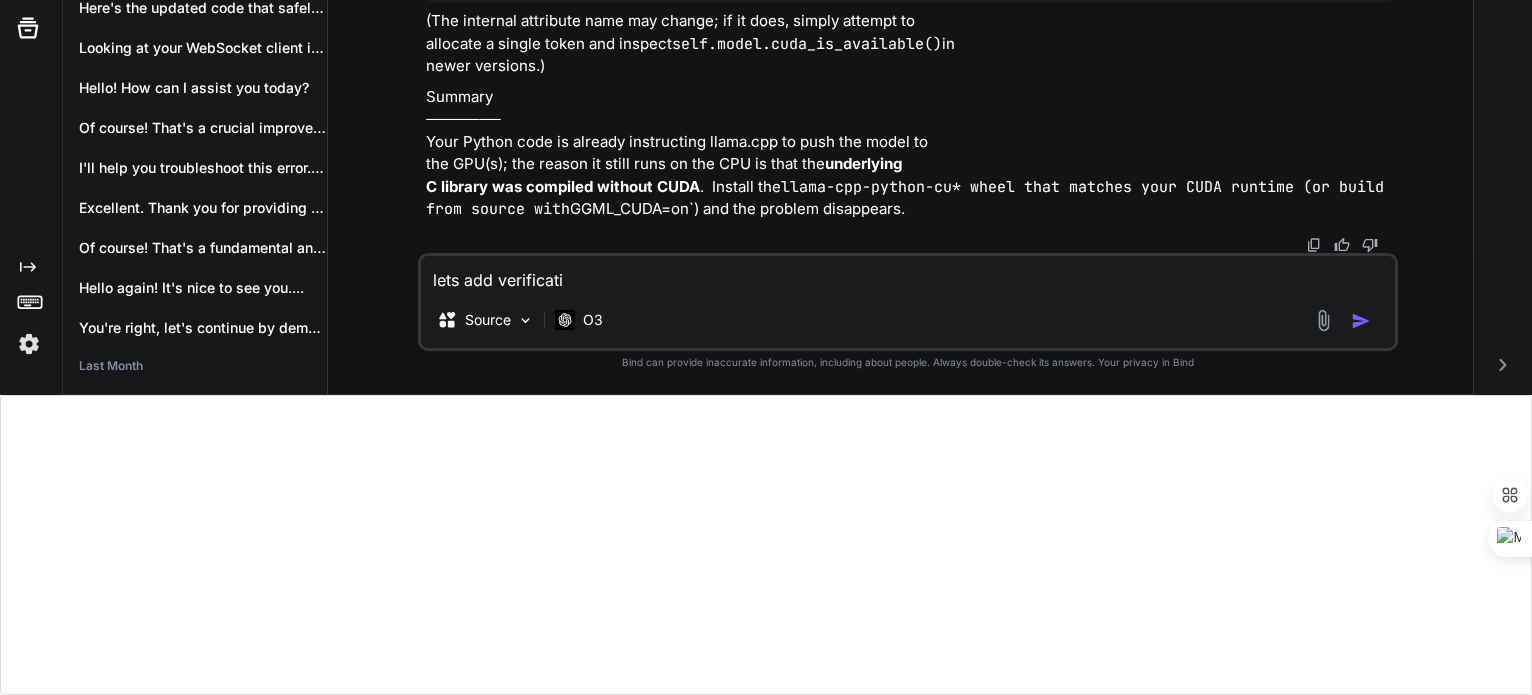 type on "lets add verificatio" 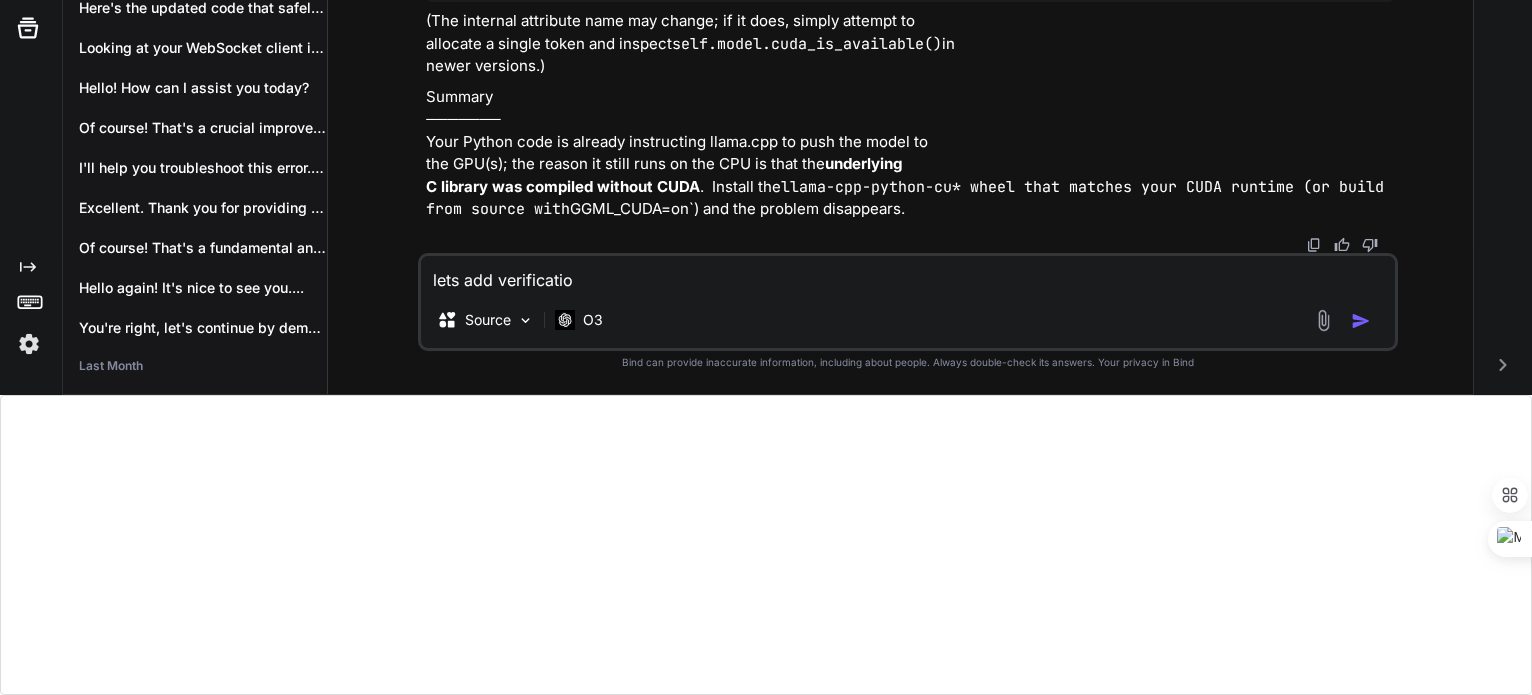type on "lets add verification" 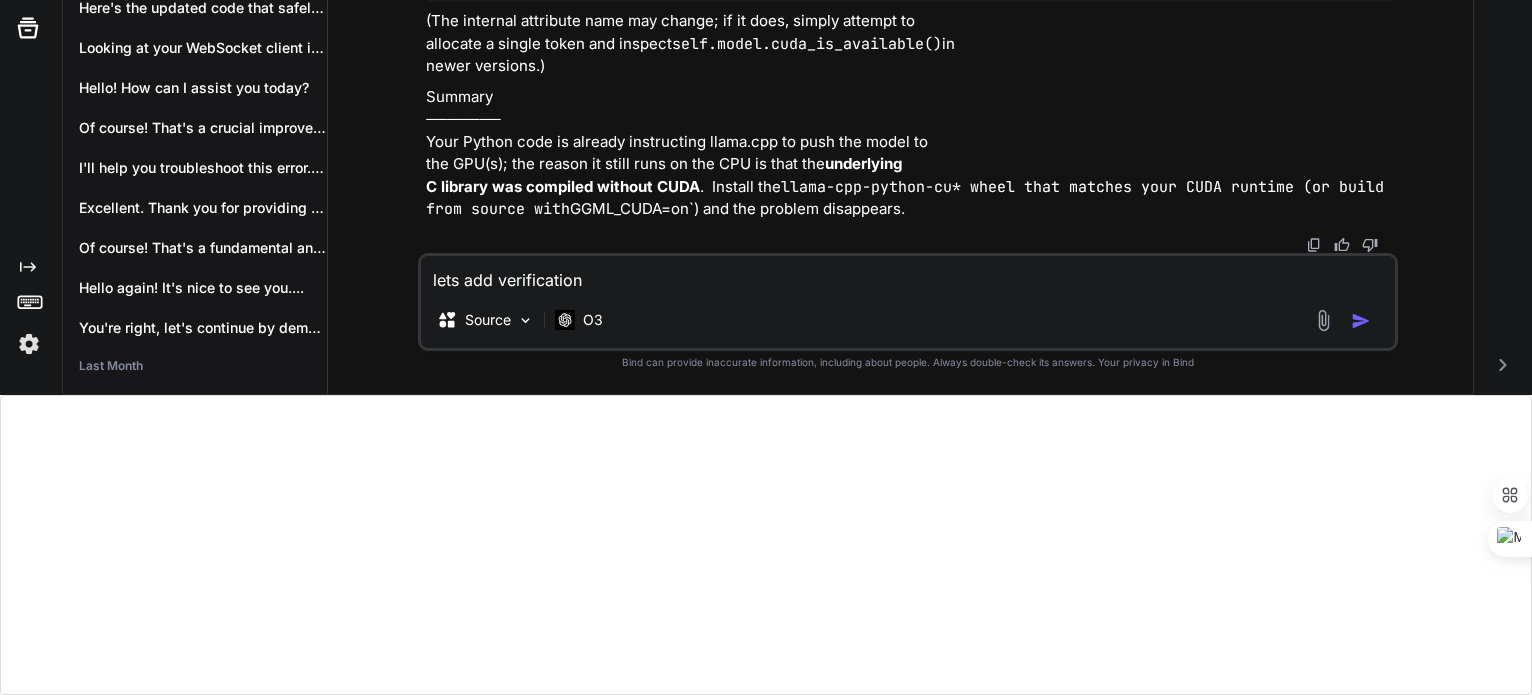 type on "lets add verification" 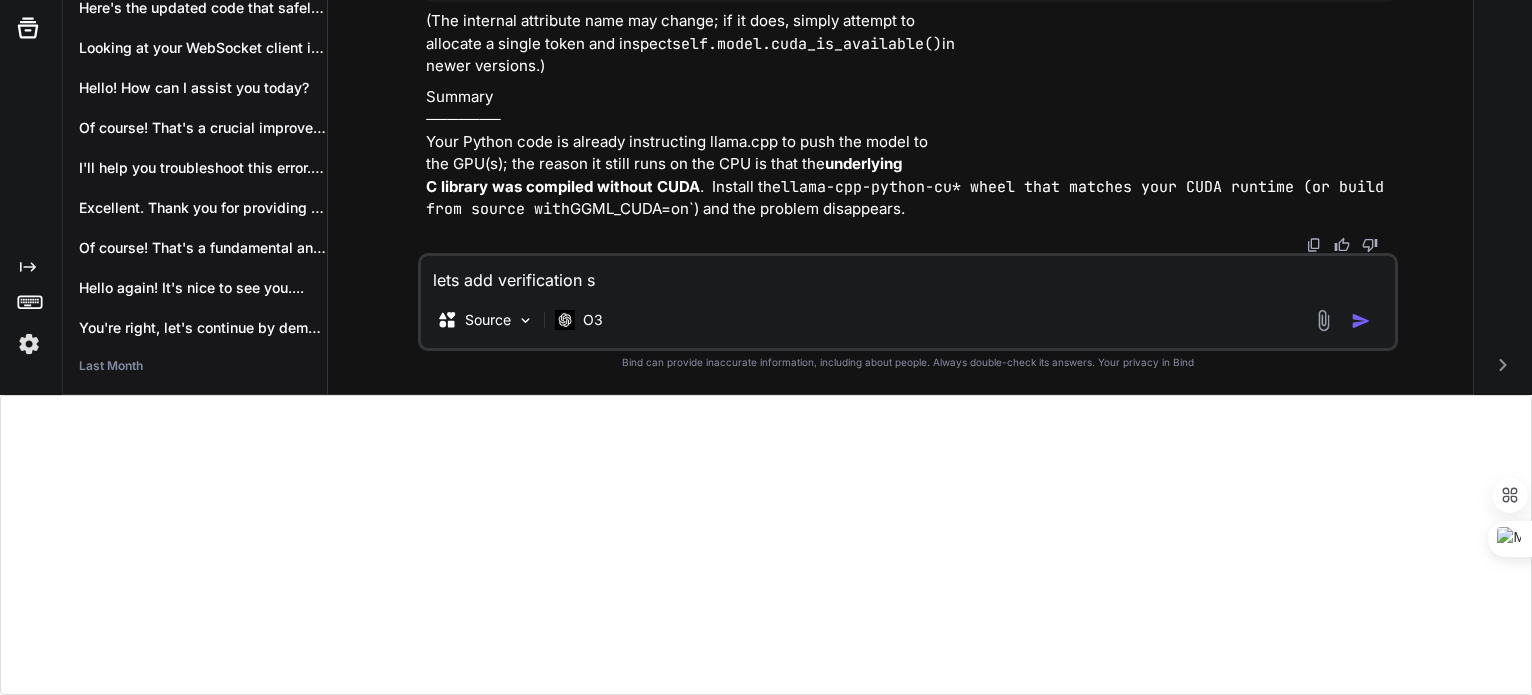 type on "lets add verification st" 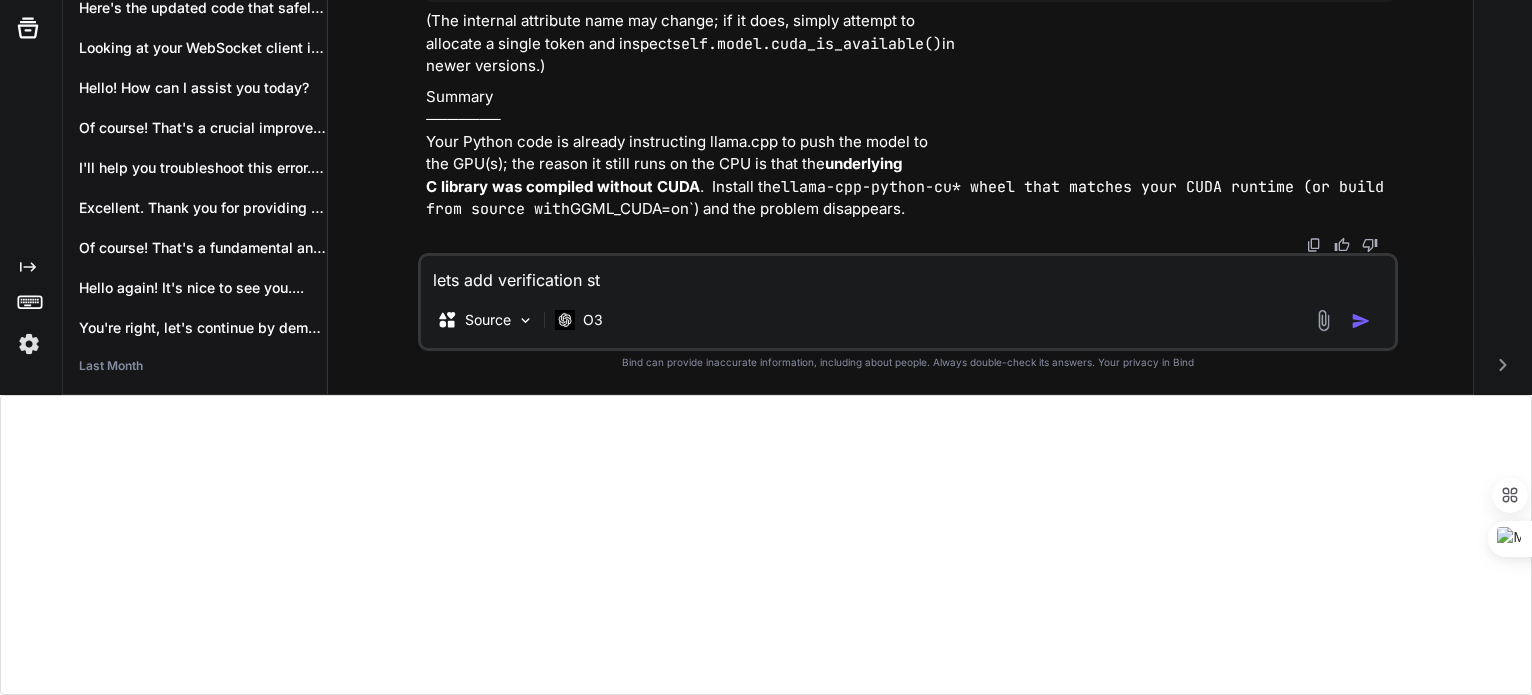type on "lets add verification ste" 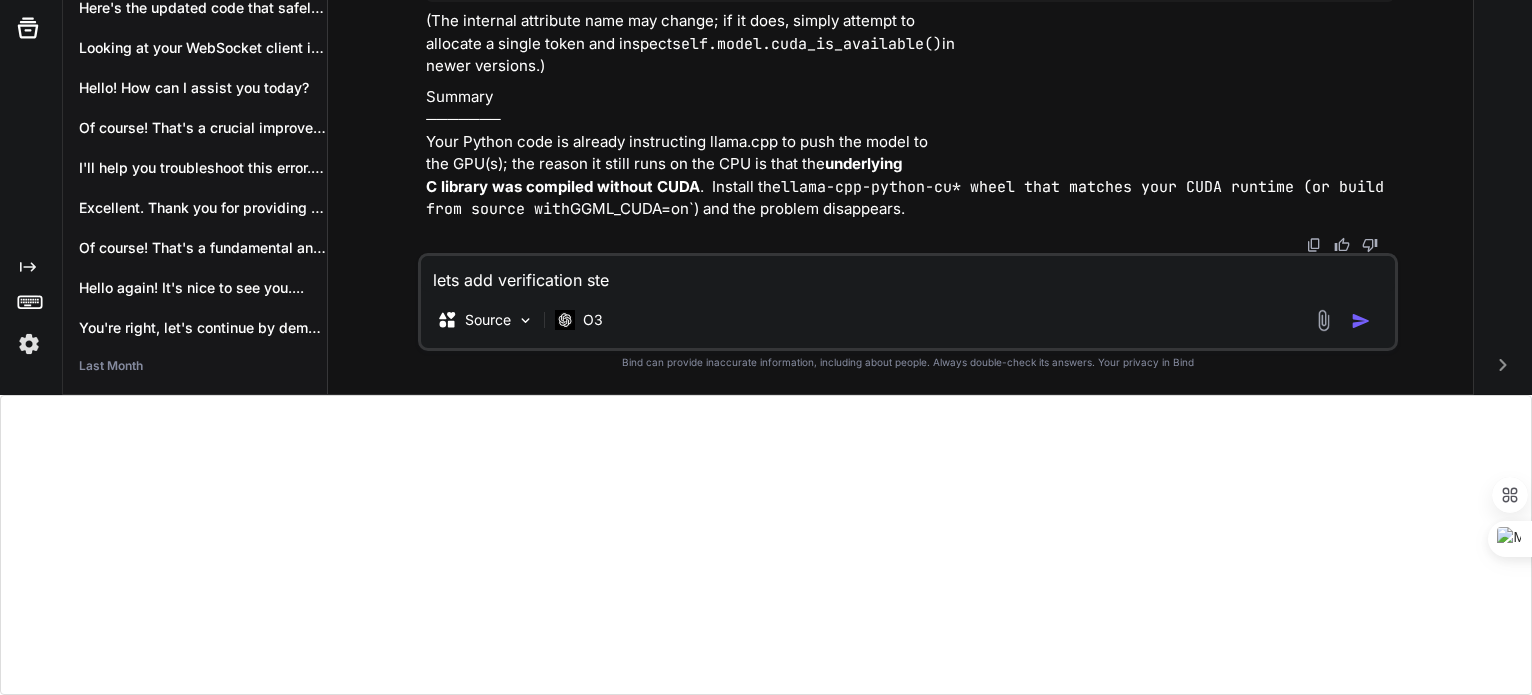 type on "lets add verification step" 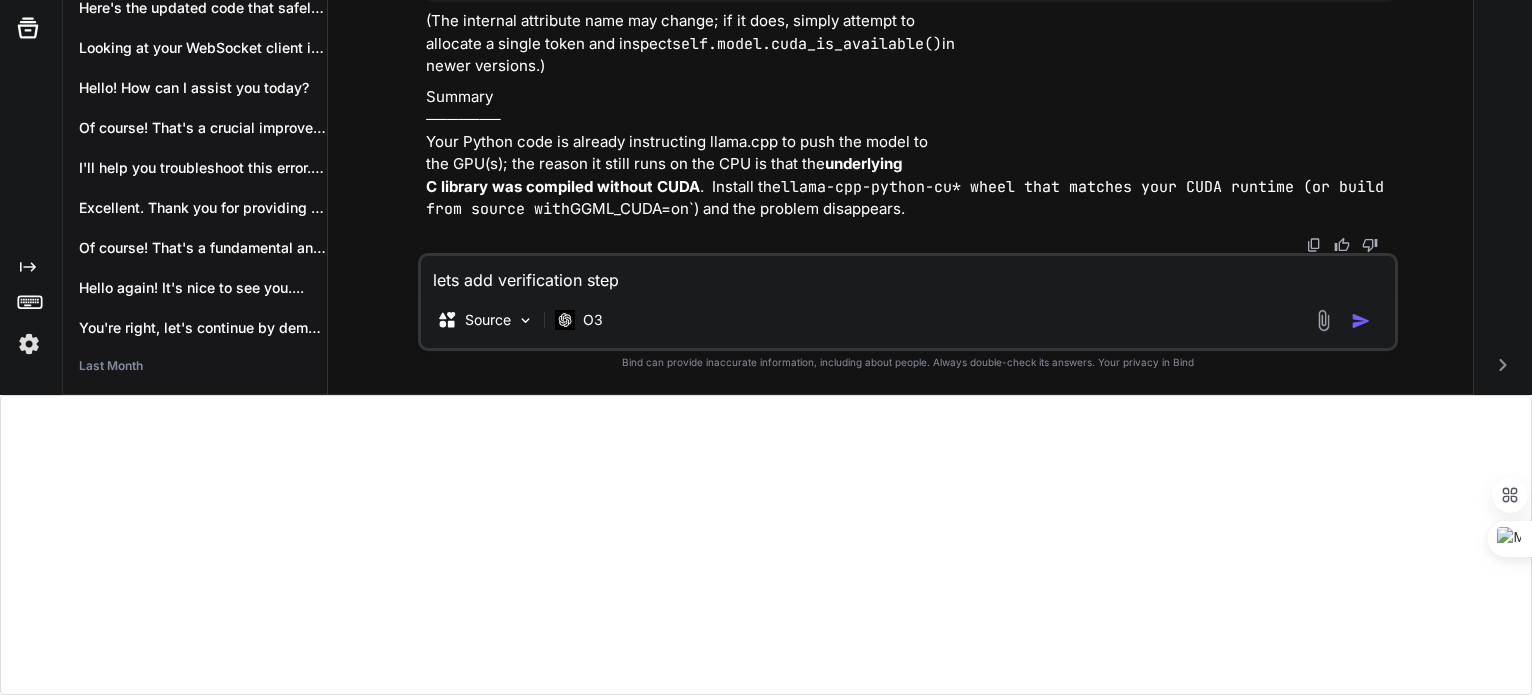 type on "lets add verification step" 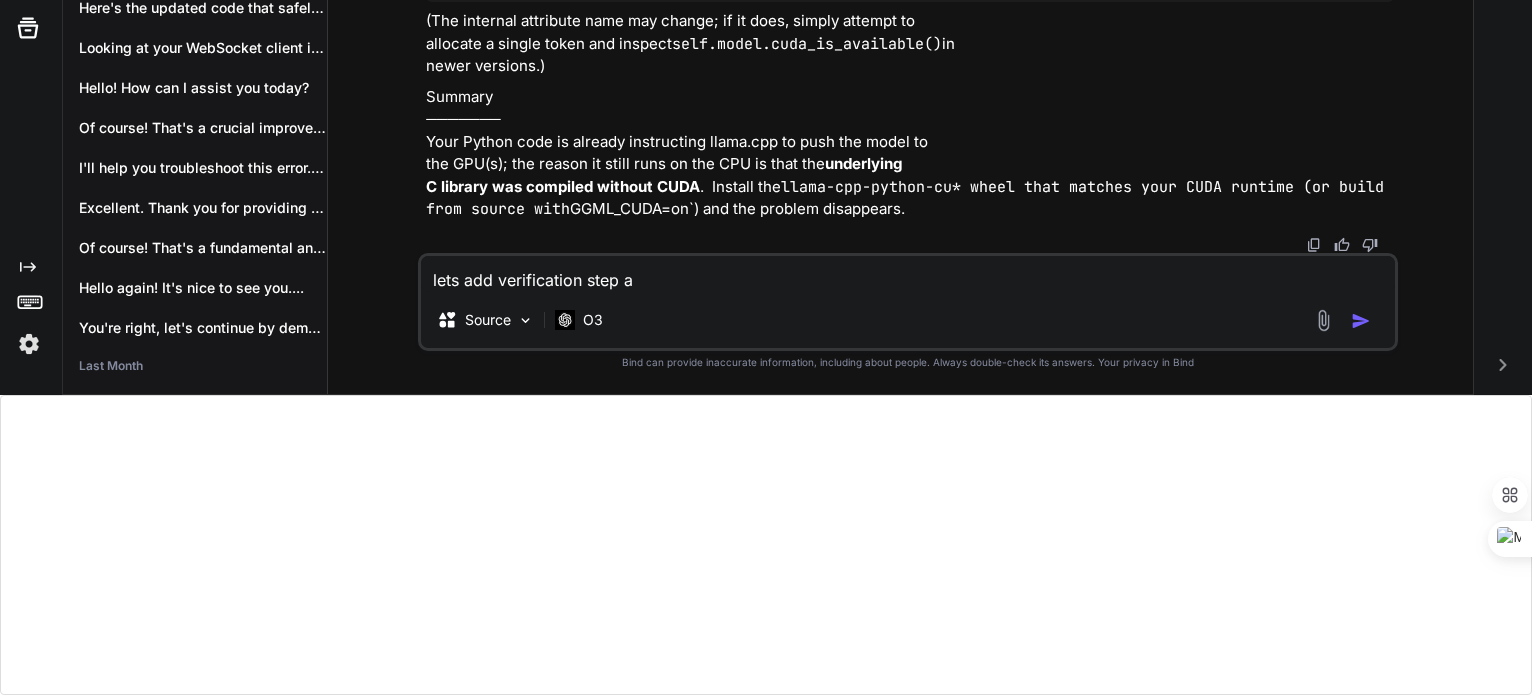 type on "lets add verification step as" 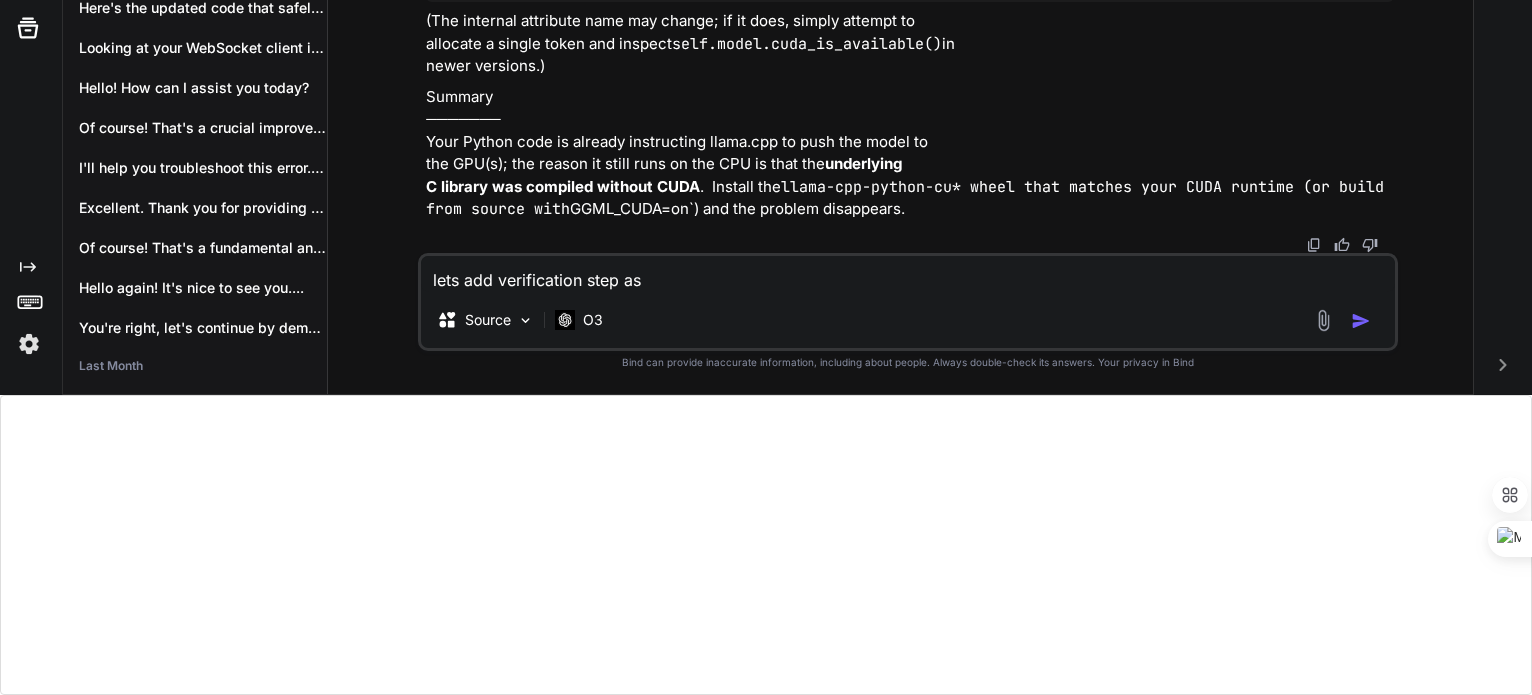 type on "lets add verification step as" 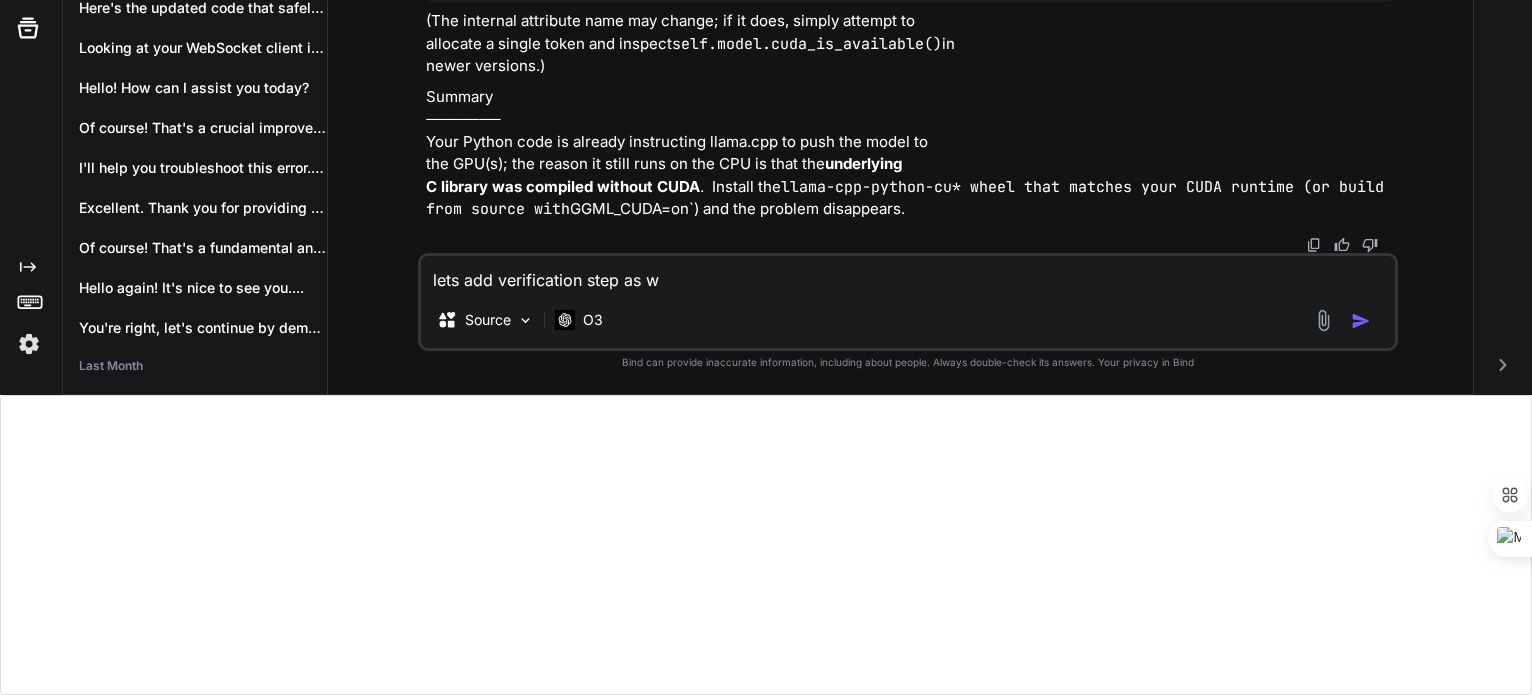 type on "x" 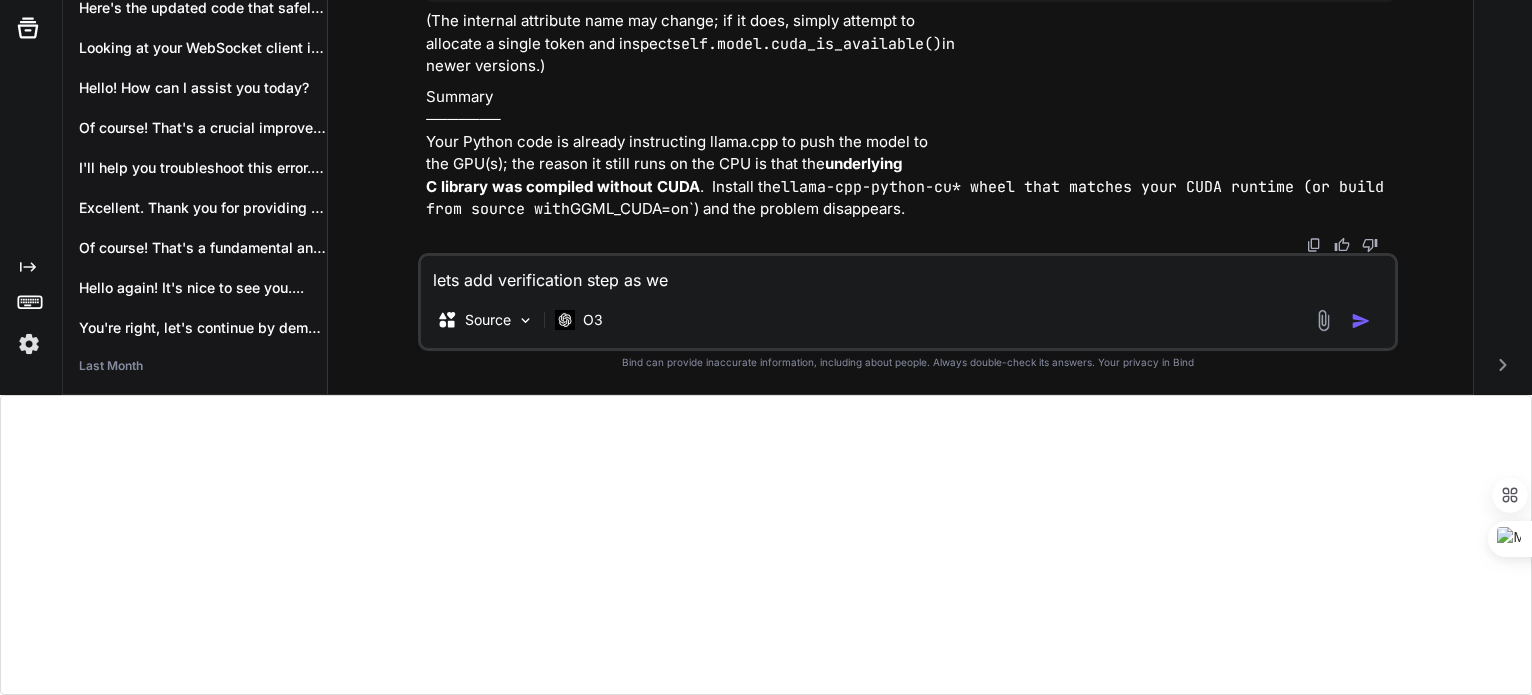 type on "lets add verification step as wel" 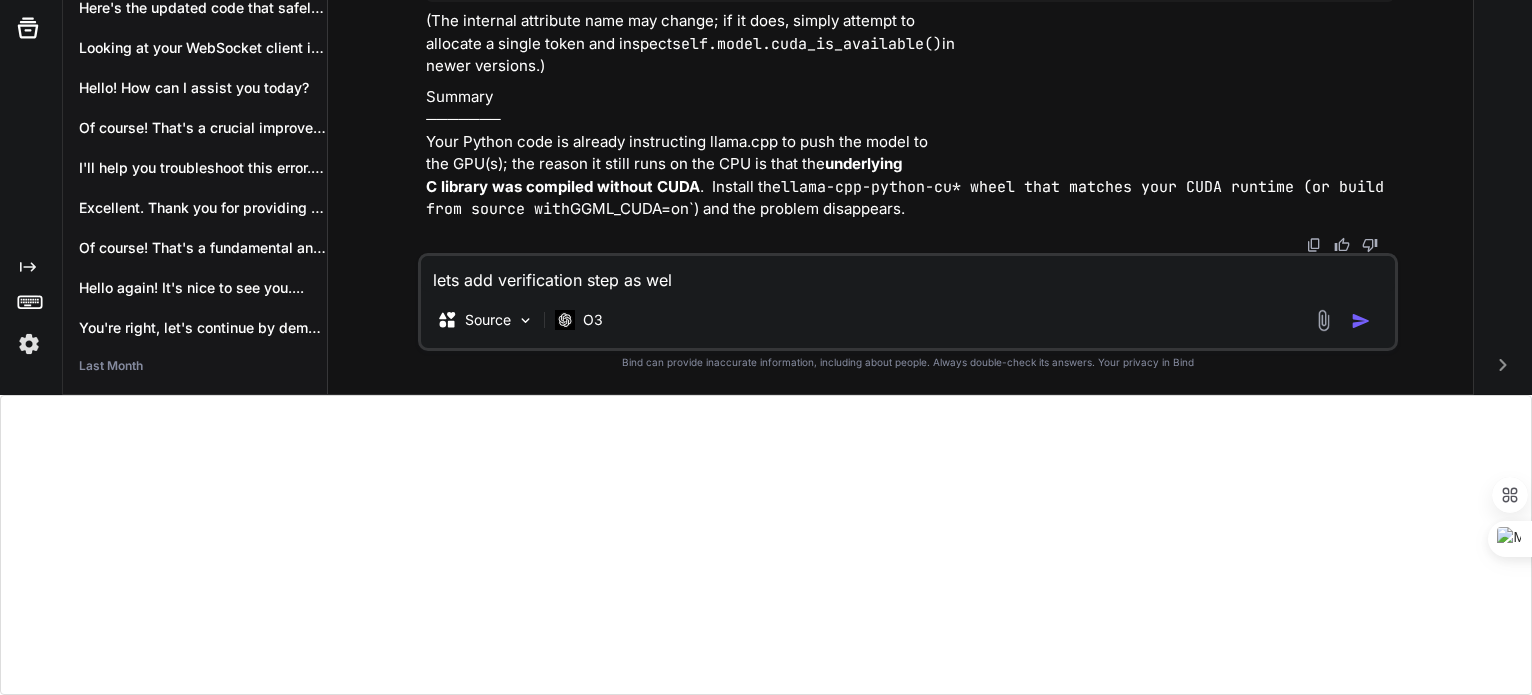 type on "lets add verification step as well" 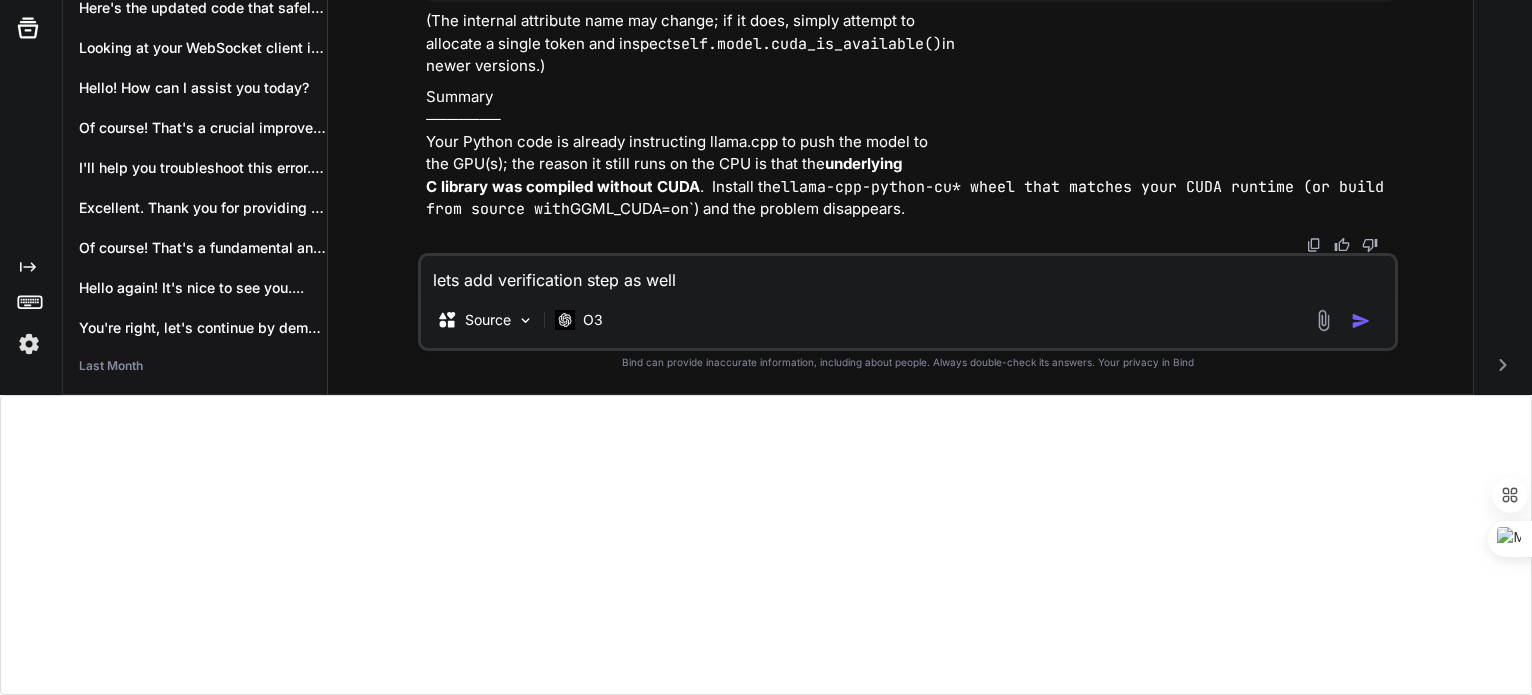 type on "lets add verification step as well" 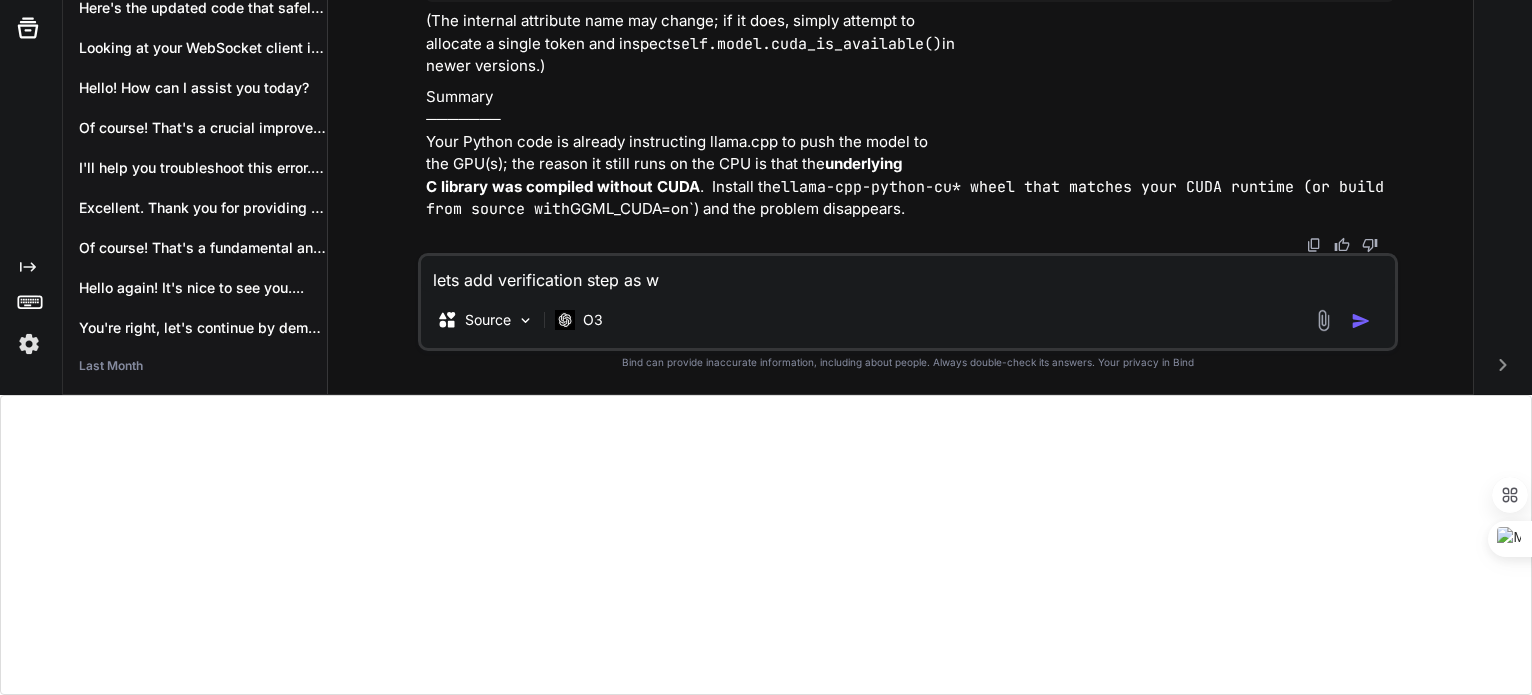 type on "lets add verification step as well af" 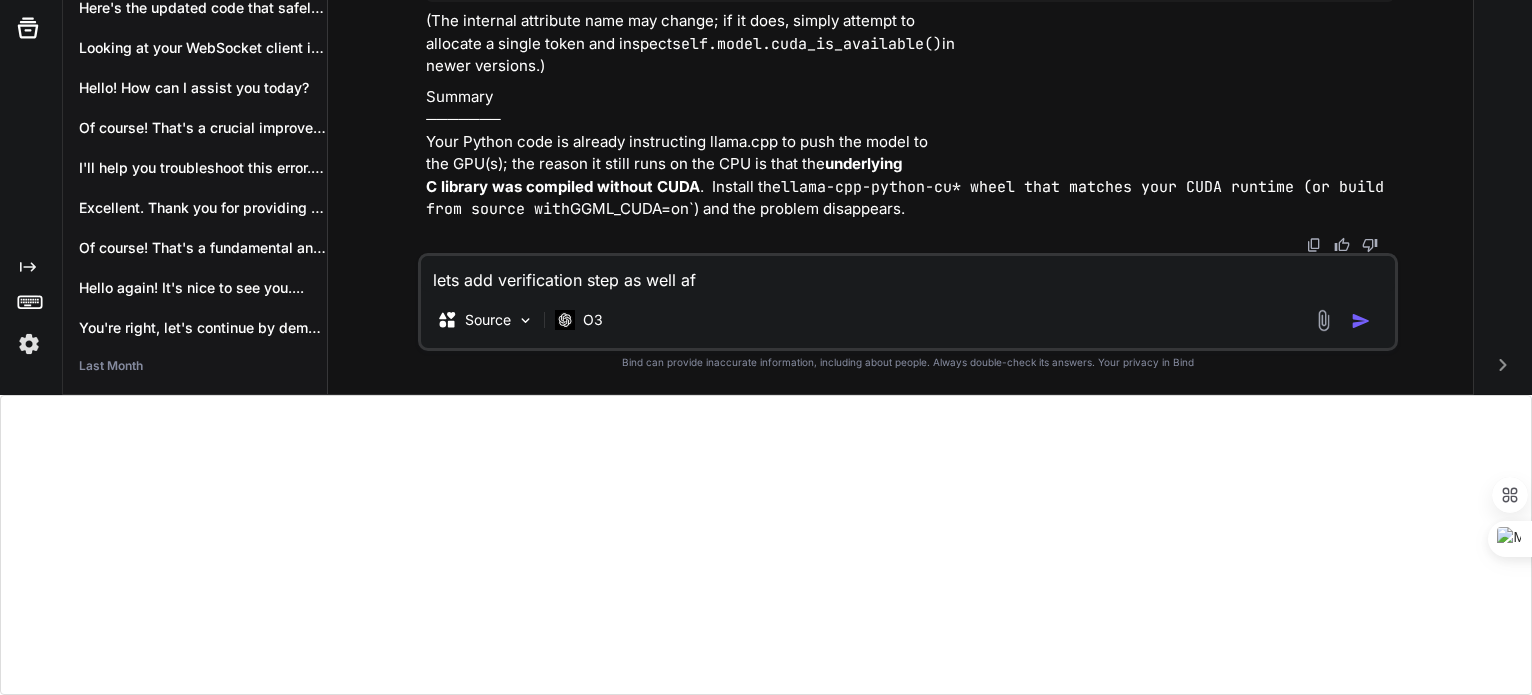 type on "lets add verification step as well aft" 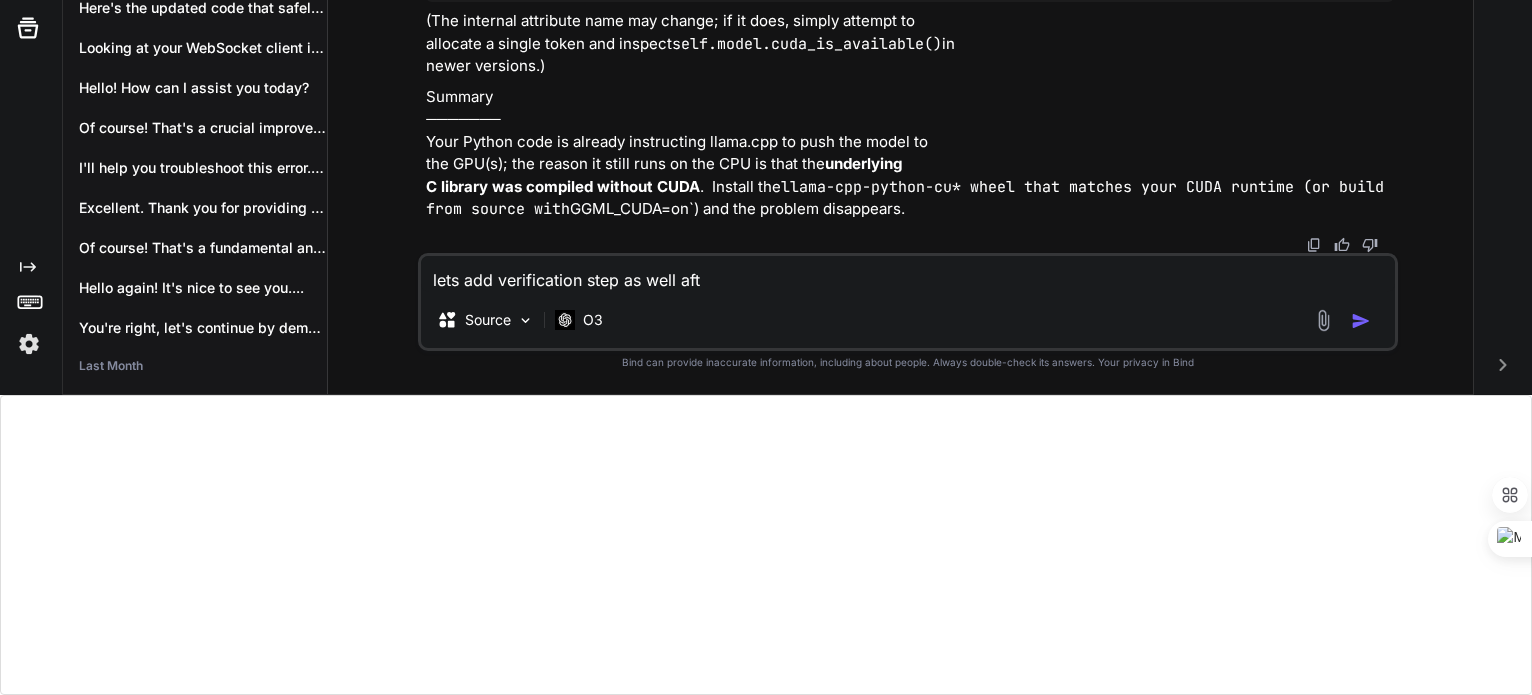 type on "lets add verification step as well afte" 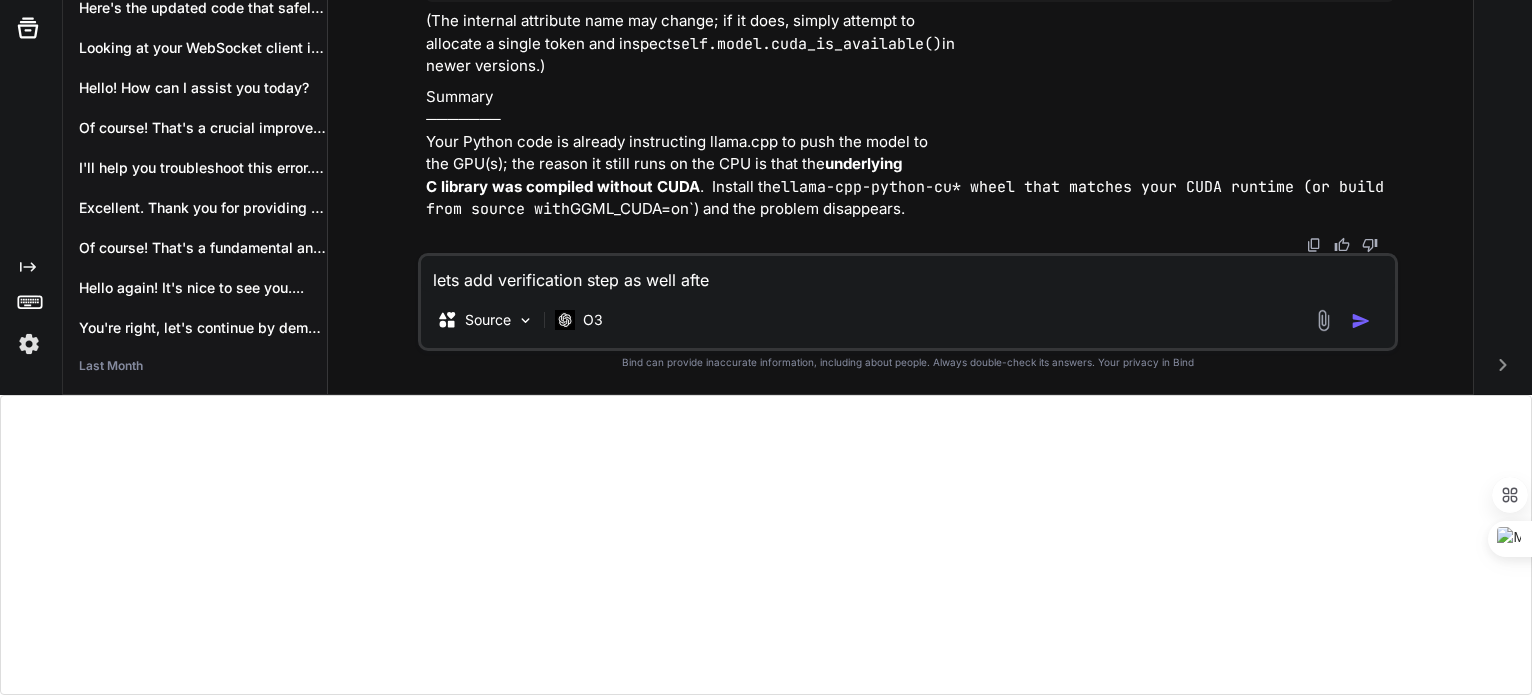 type on "lets add verification step as well after" 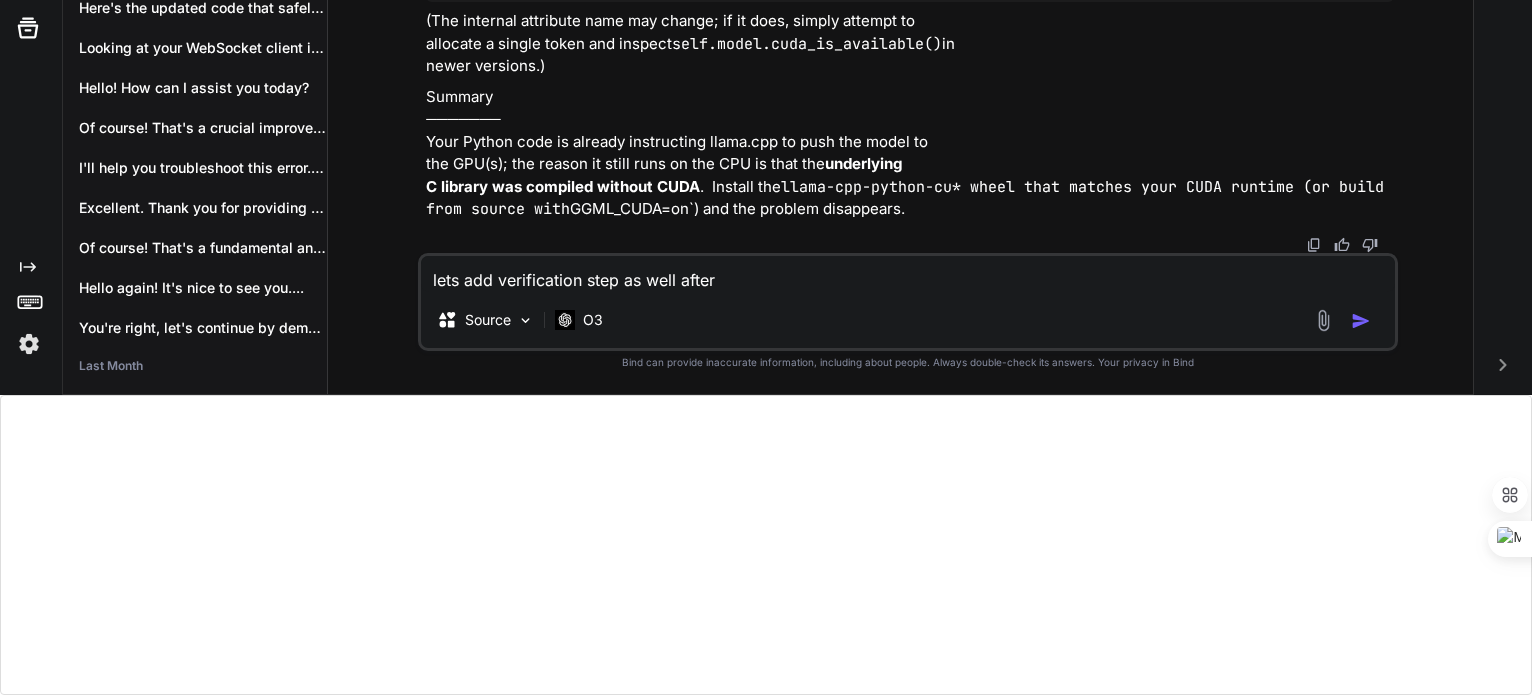 type on "lets add verification step as well after" 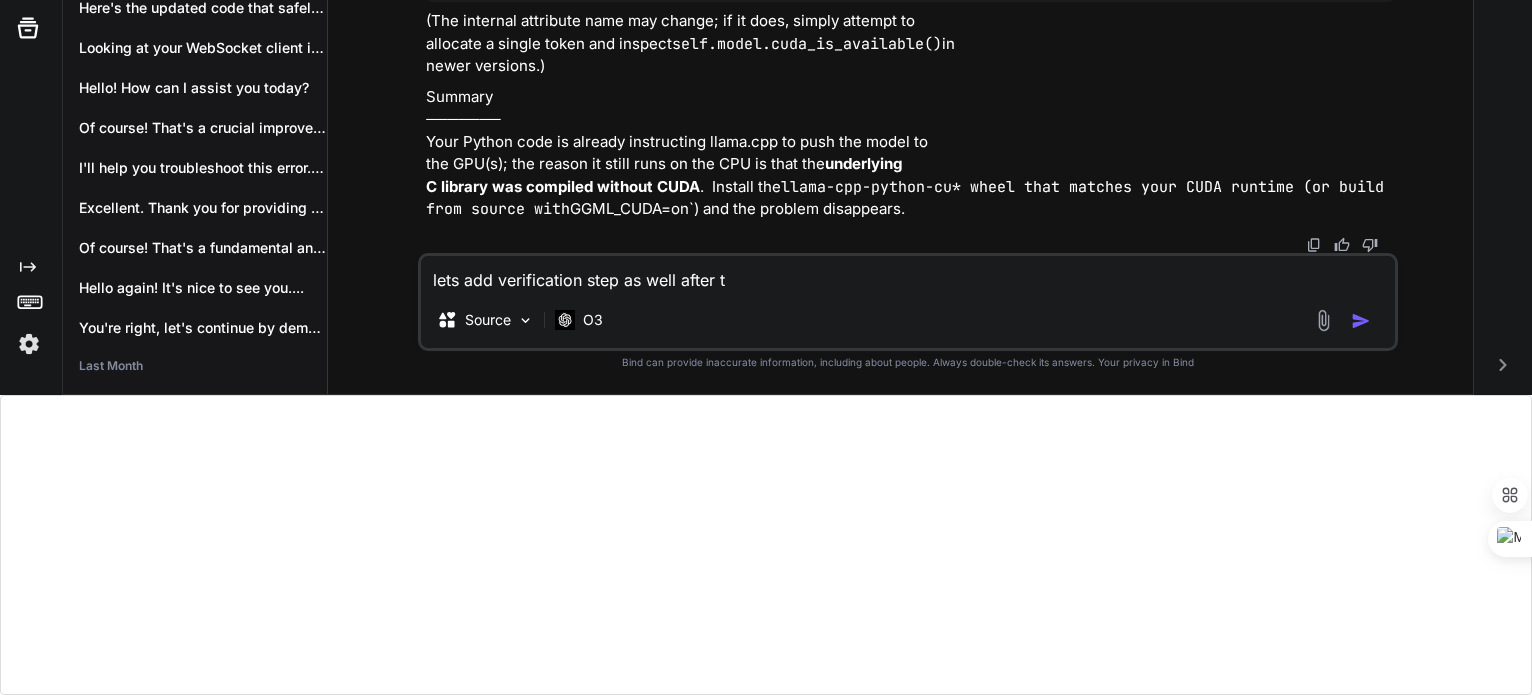 type on "lets add verification step as well after th" 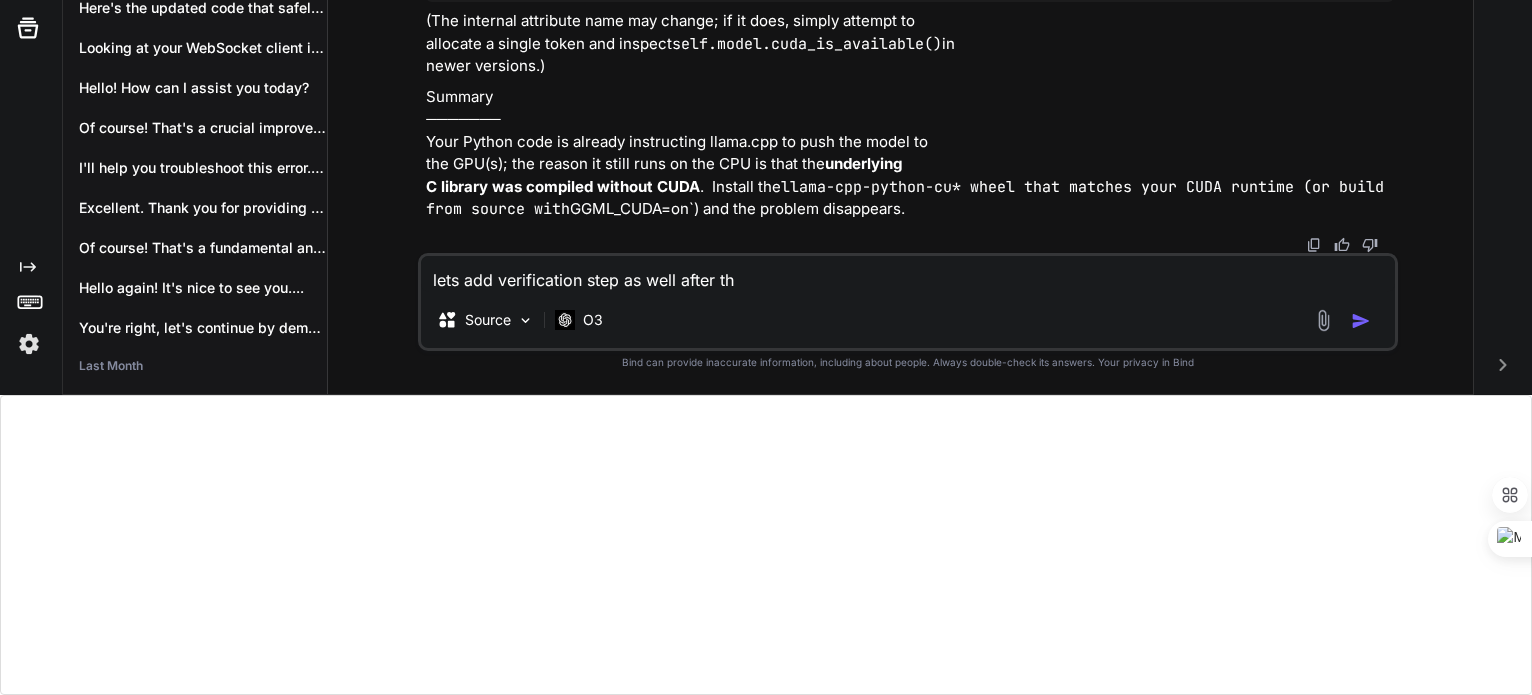 type on "x" 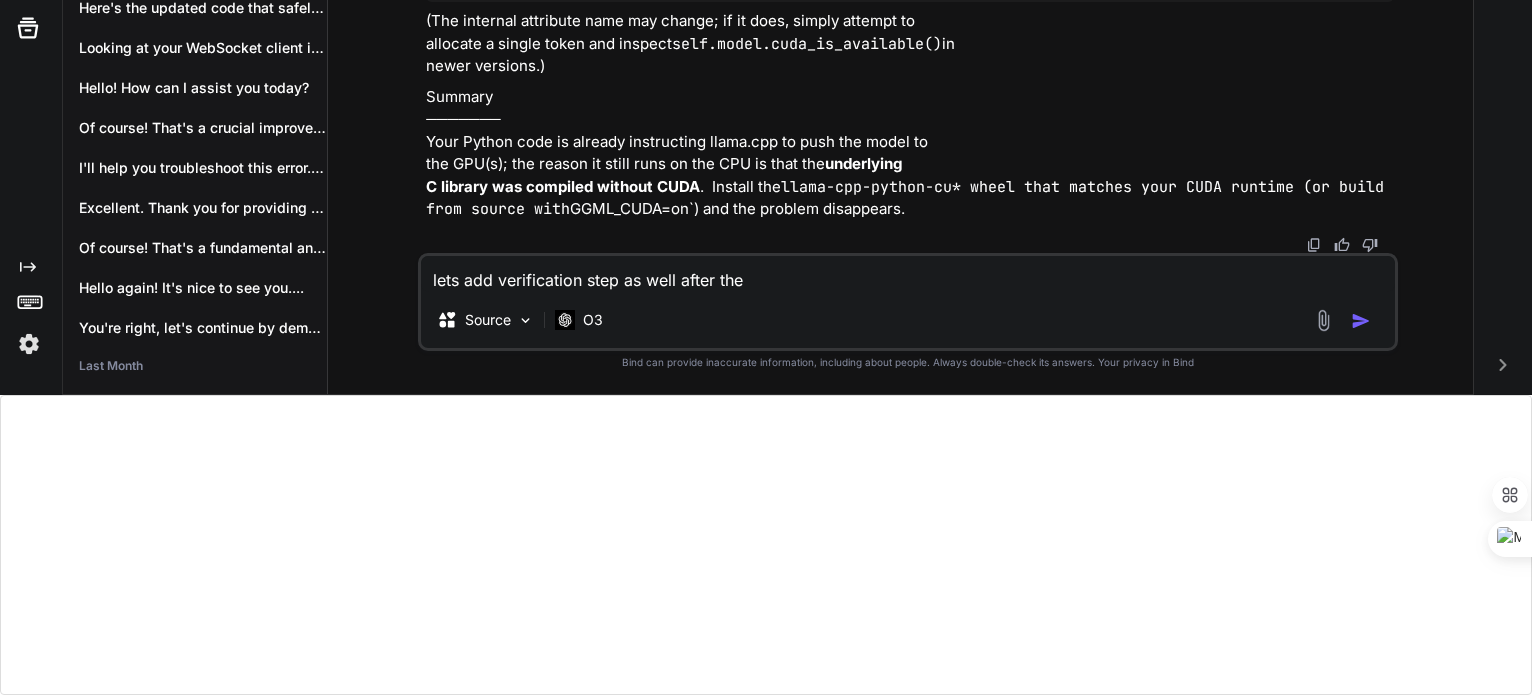 type on "lets add verification step as well after the" 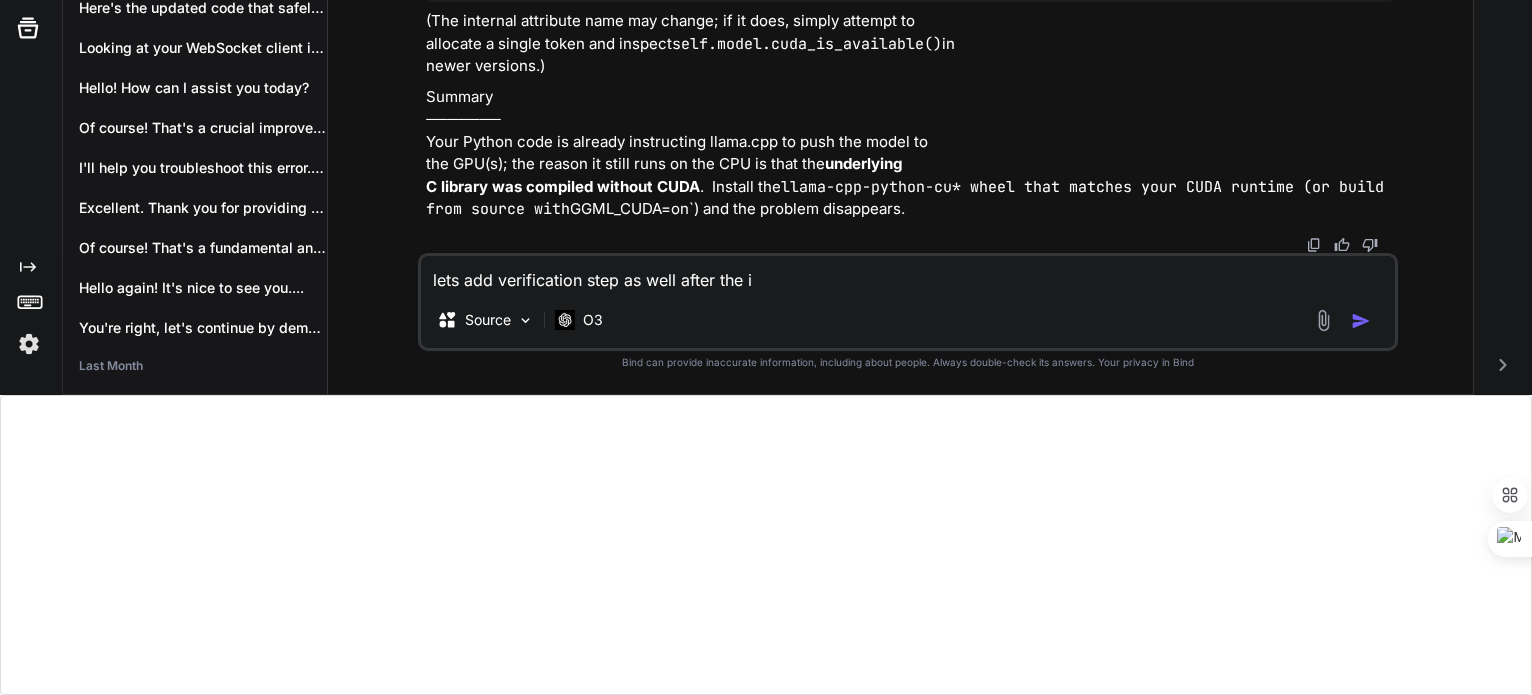 type on "lets add verification step as well after the in" 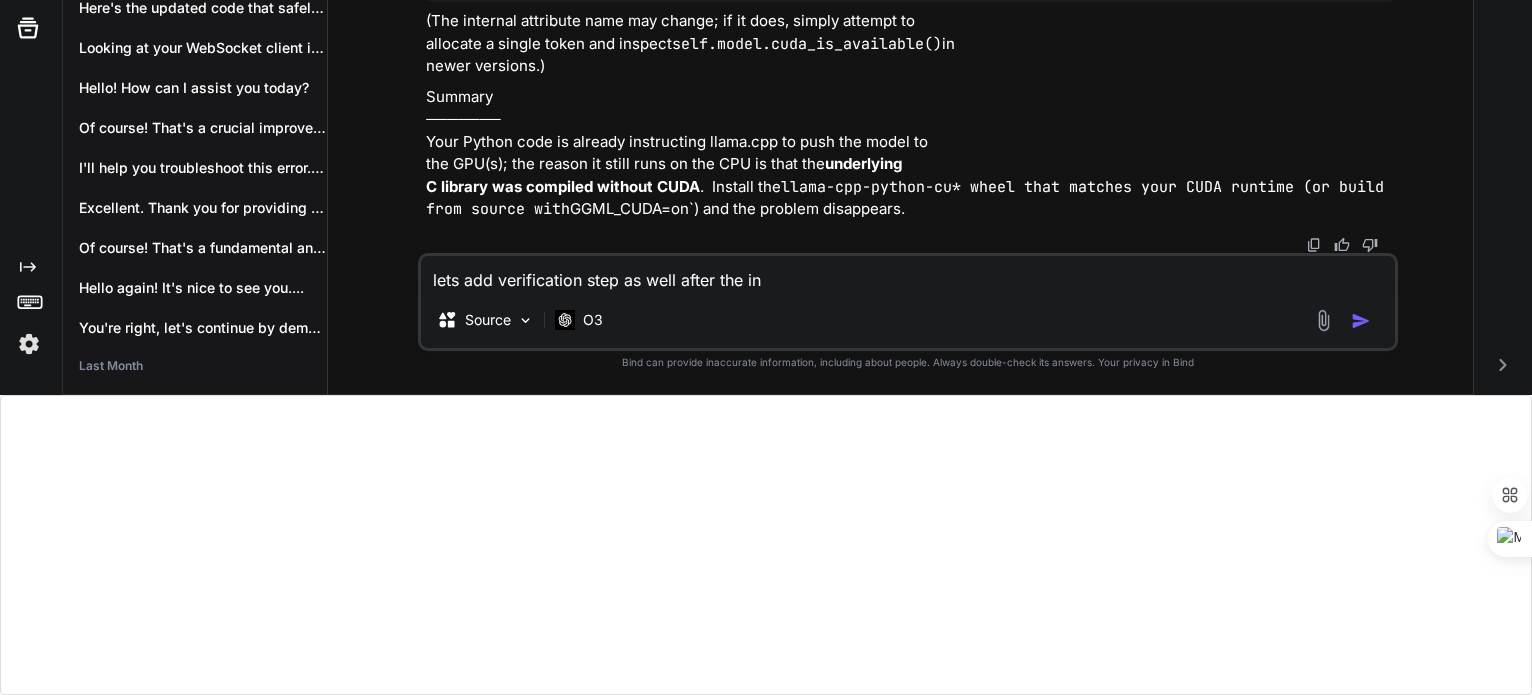 type on "lets add verification step as well after the ins" 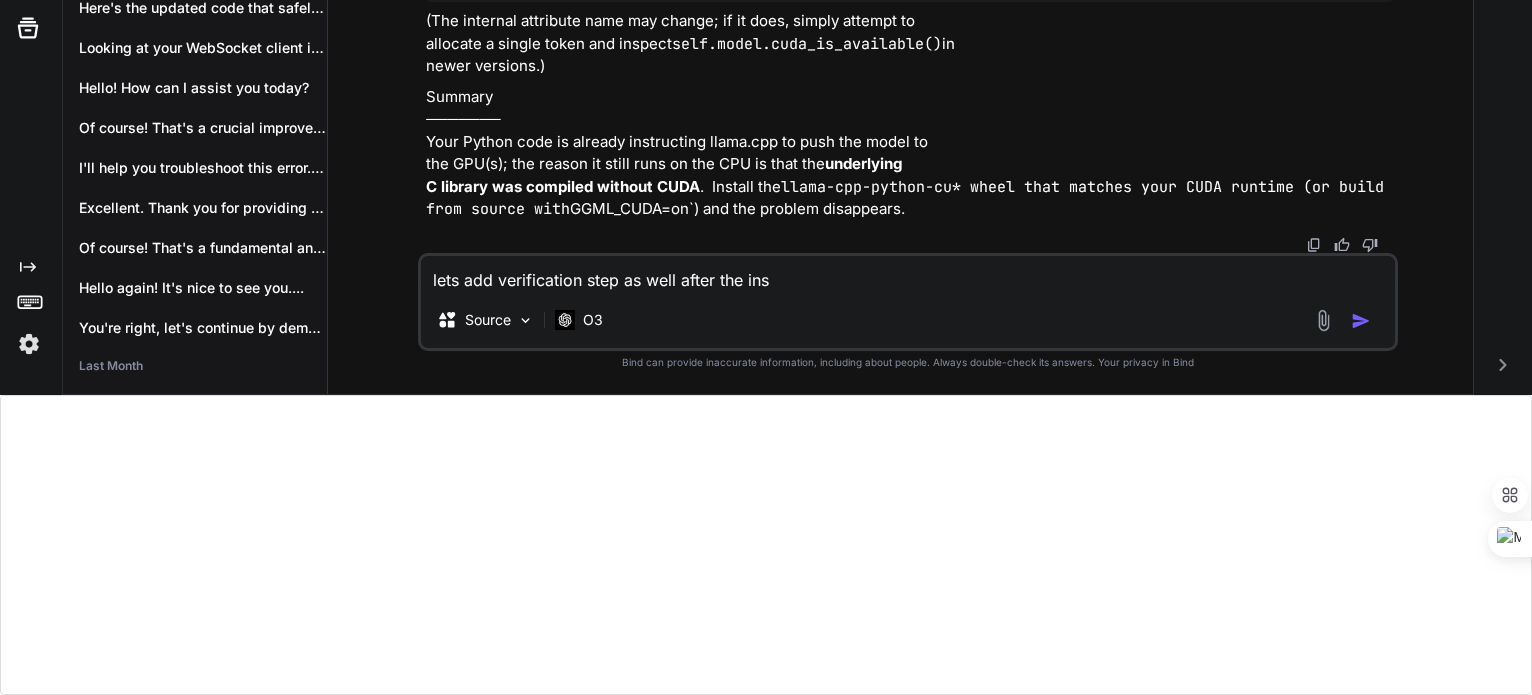 type on "lets add verification step as well after the inst" 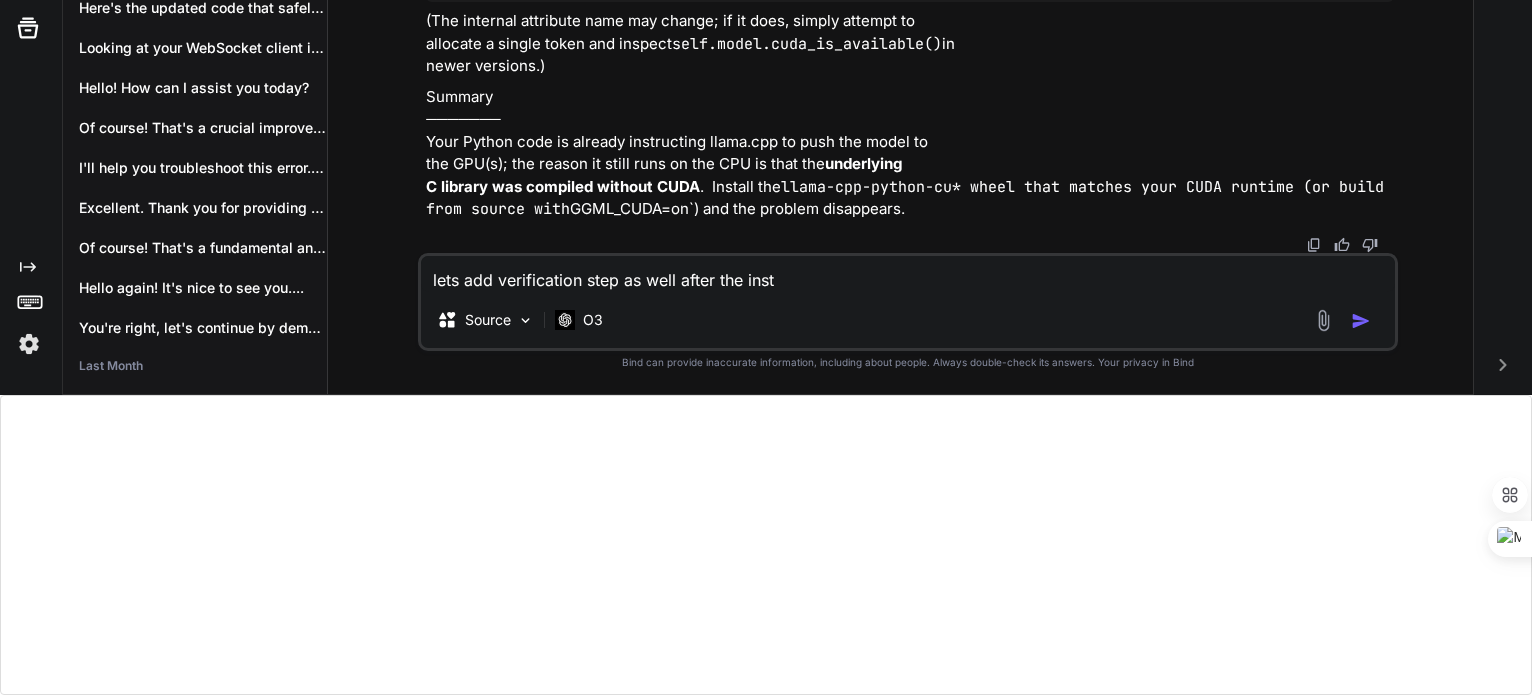type on "lets add verification step as well after the insta" 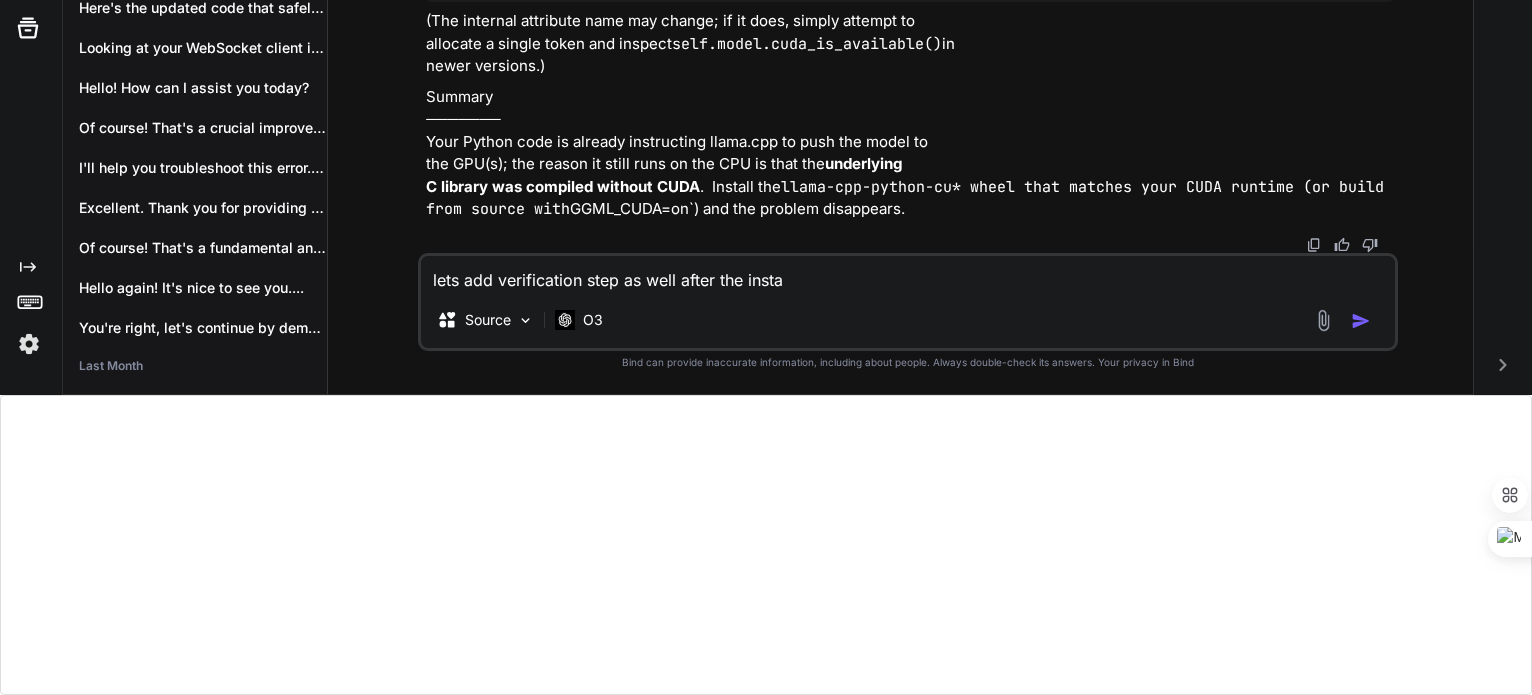 type on "lets add verification step as well after the instal" 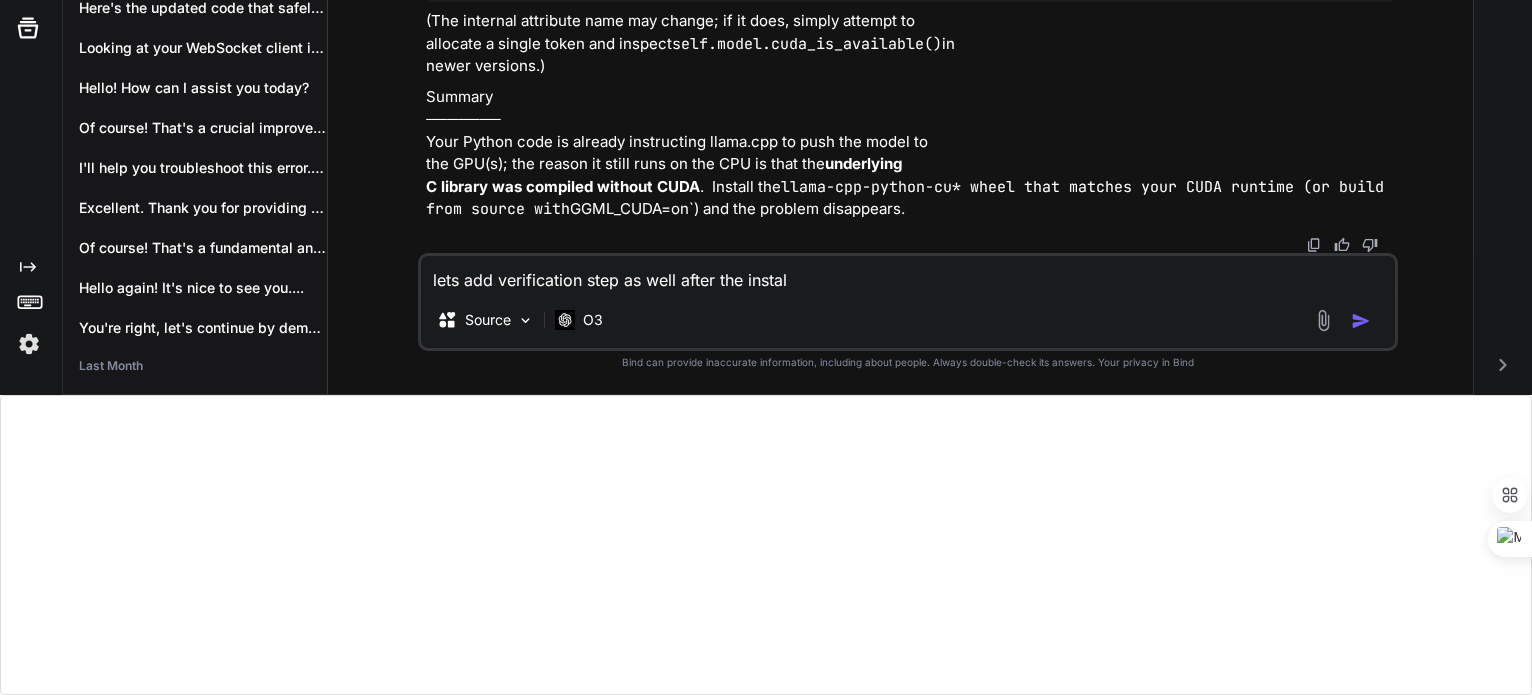 type on "lets add verification step as well after the install" 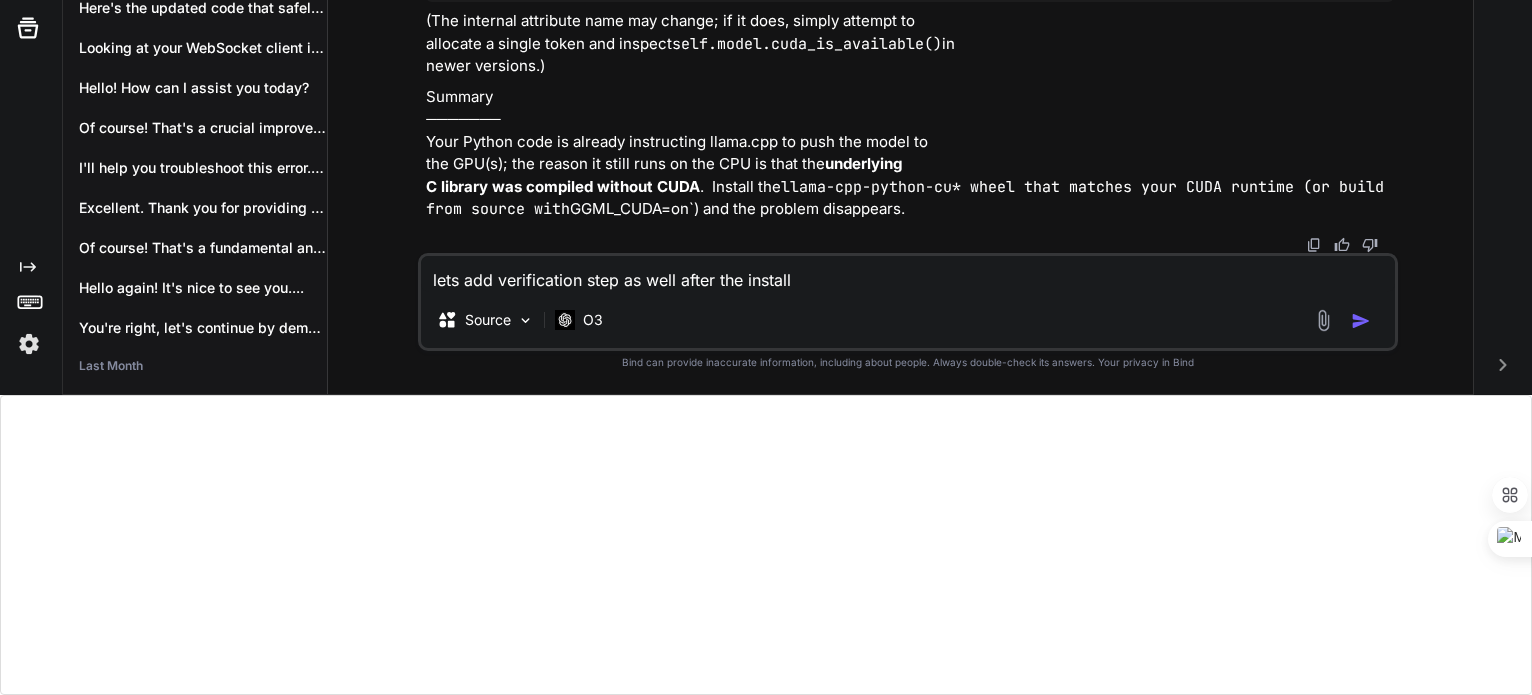 type on "lets add verification step as well after the installa" 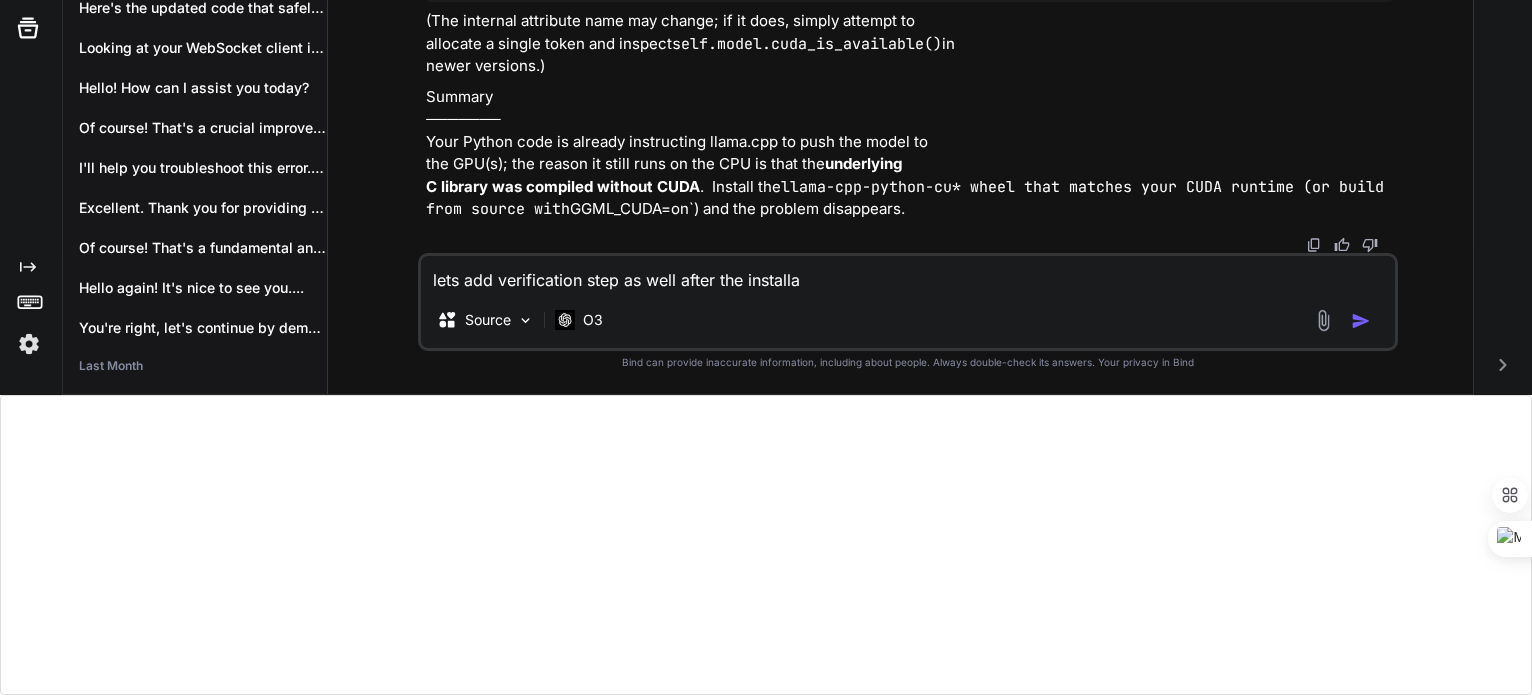 type on "lets add verification step as well after the installat" 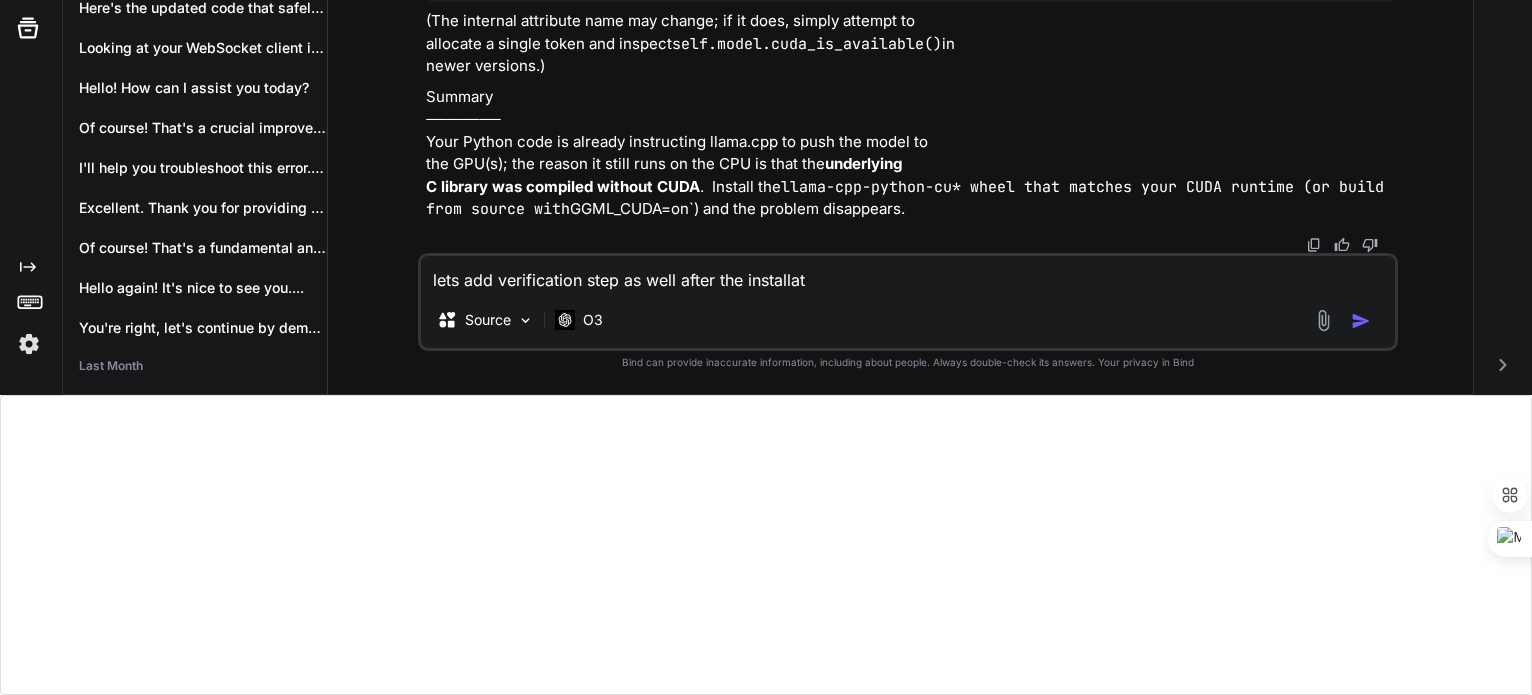 type on "lets add verification step as well after the installato" 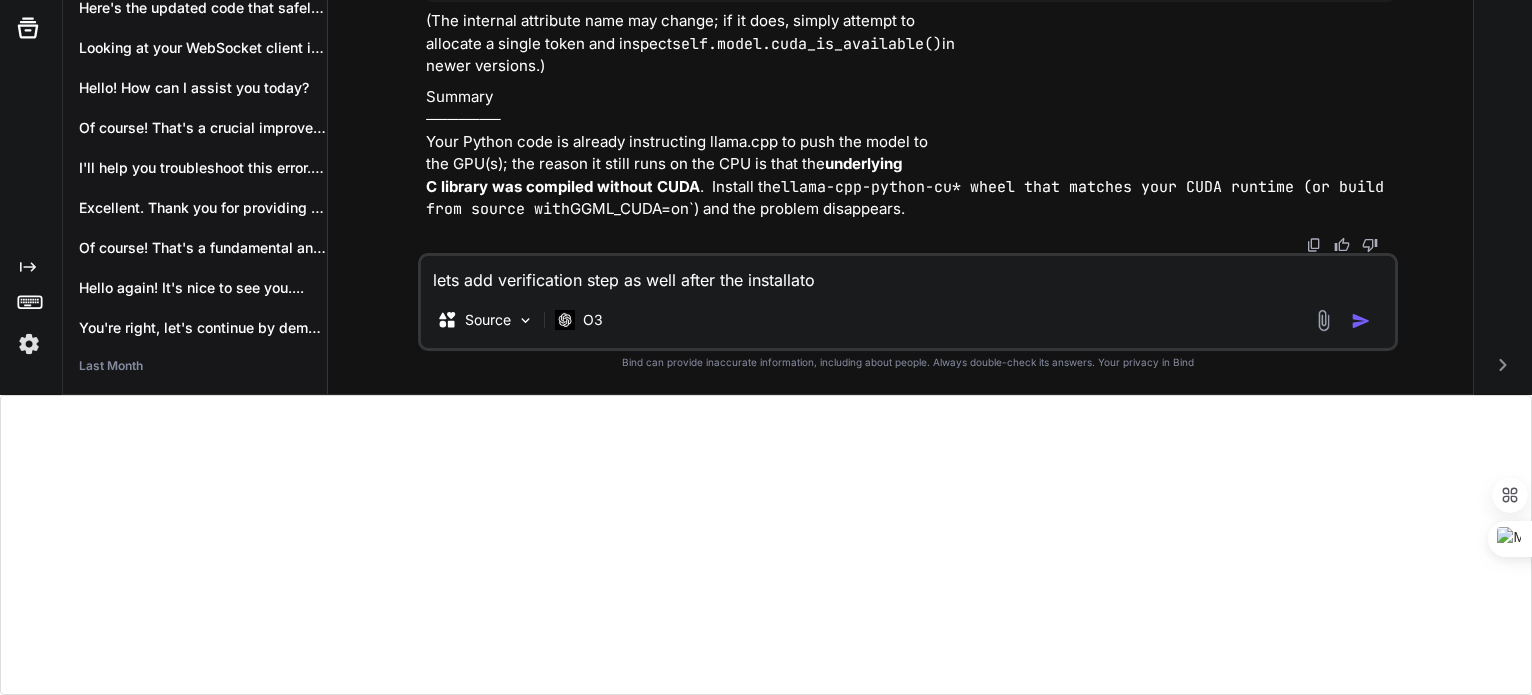 type on "lets add verification step as well after the installat" 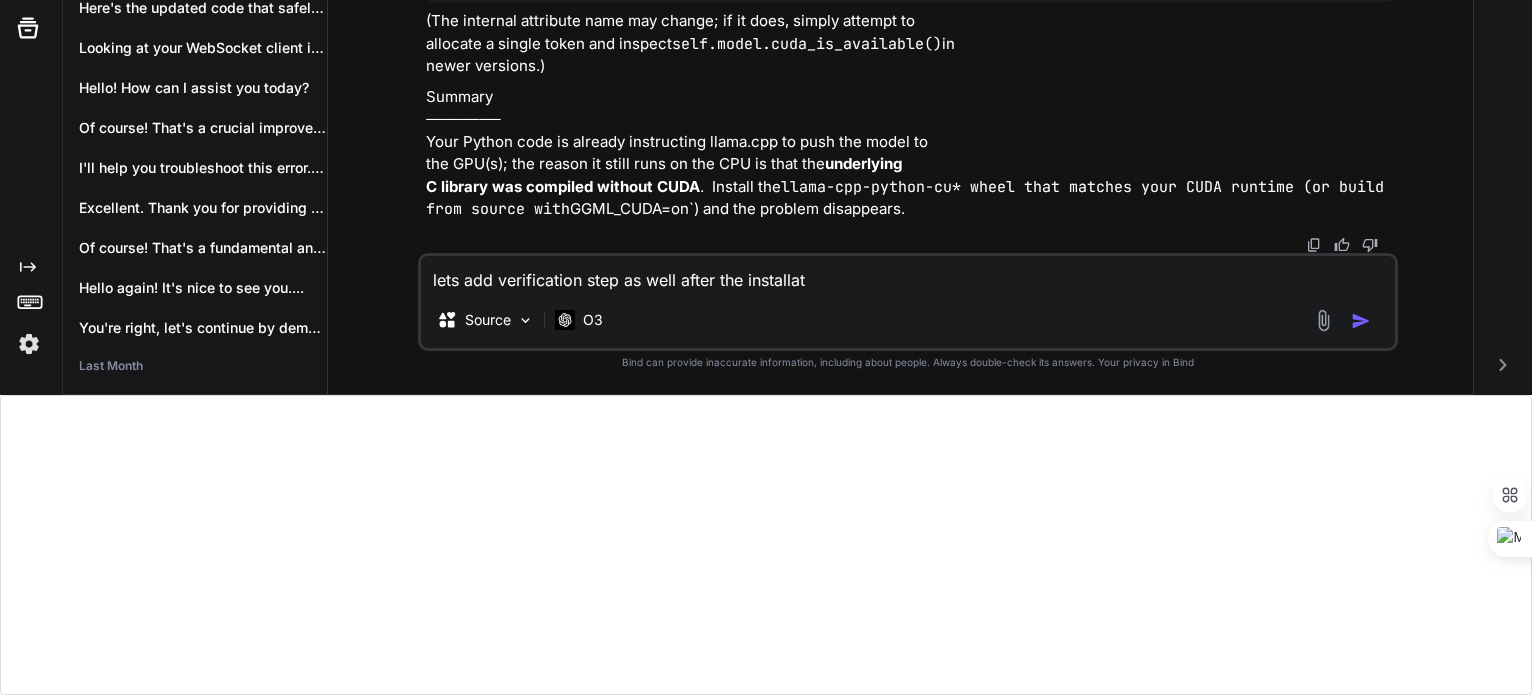 type on "lets add verification step as well after the installati" 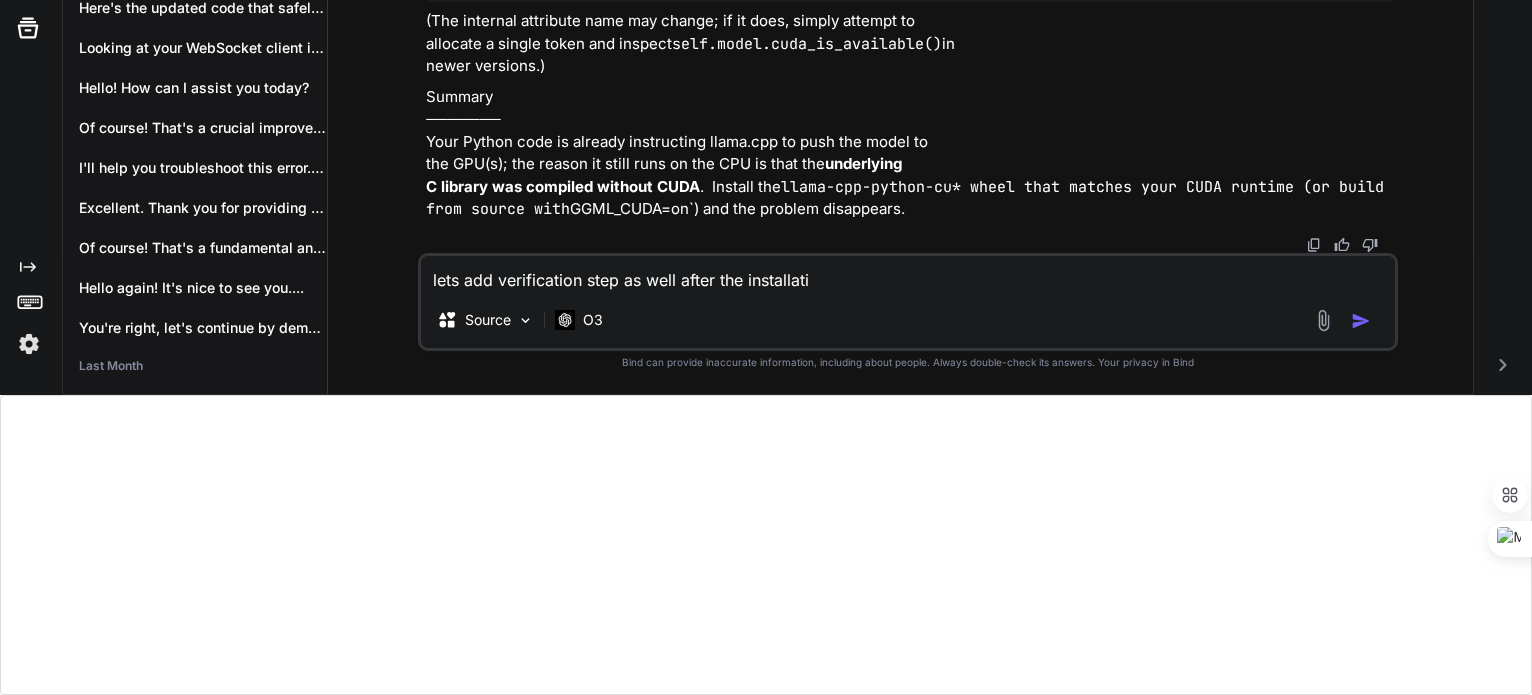 type on "lets add verification step as well after the installatio" 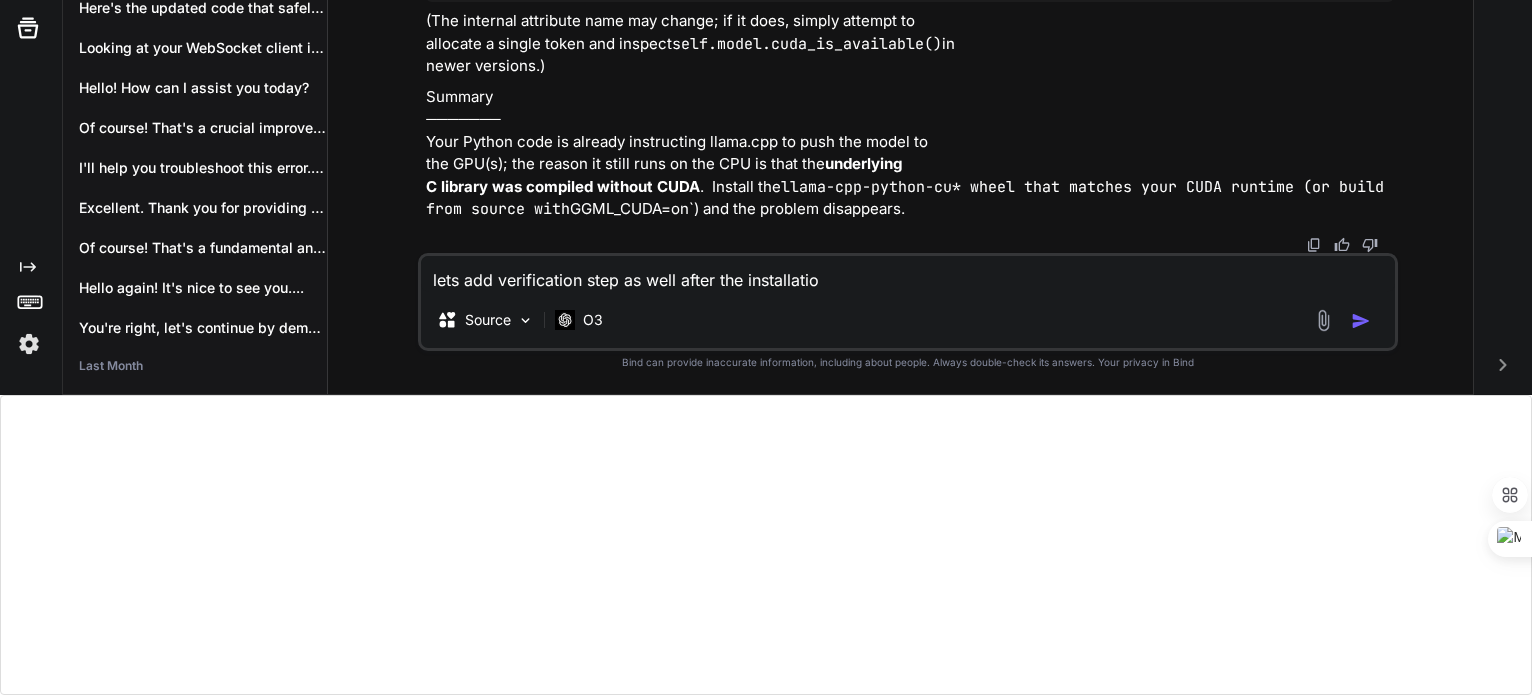 type on "lets add verification step as well after the installation" 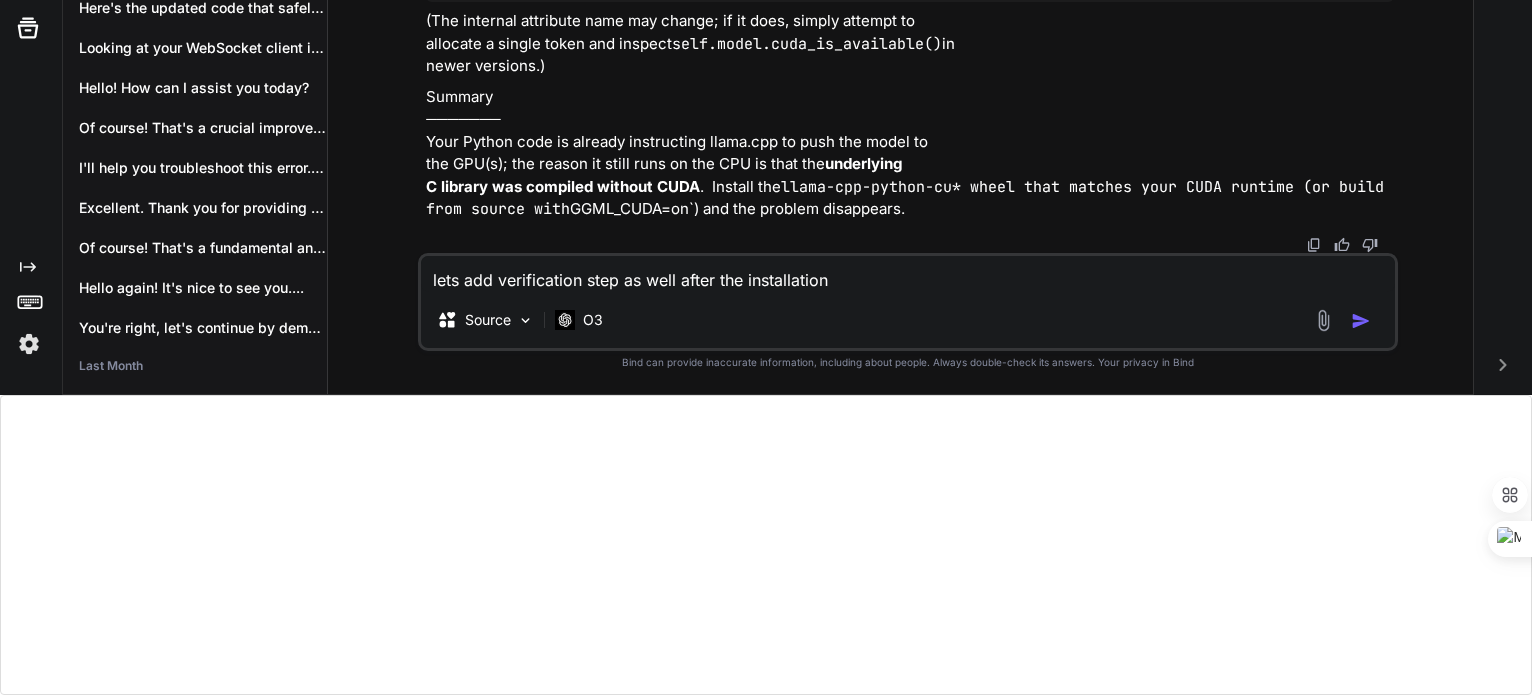 type on "lets add verification step as well after the installation" 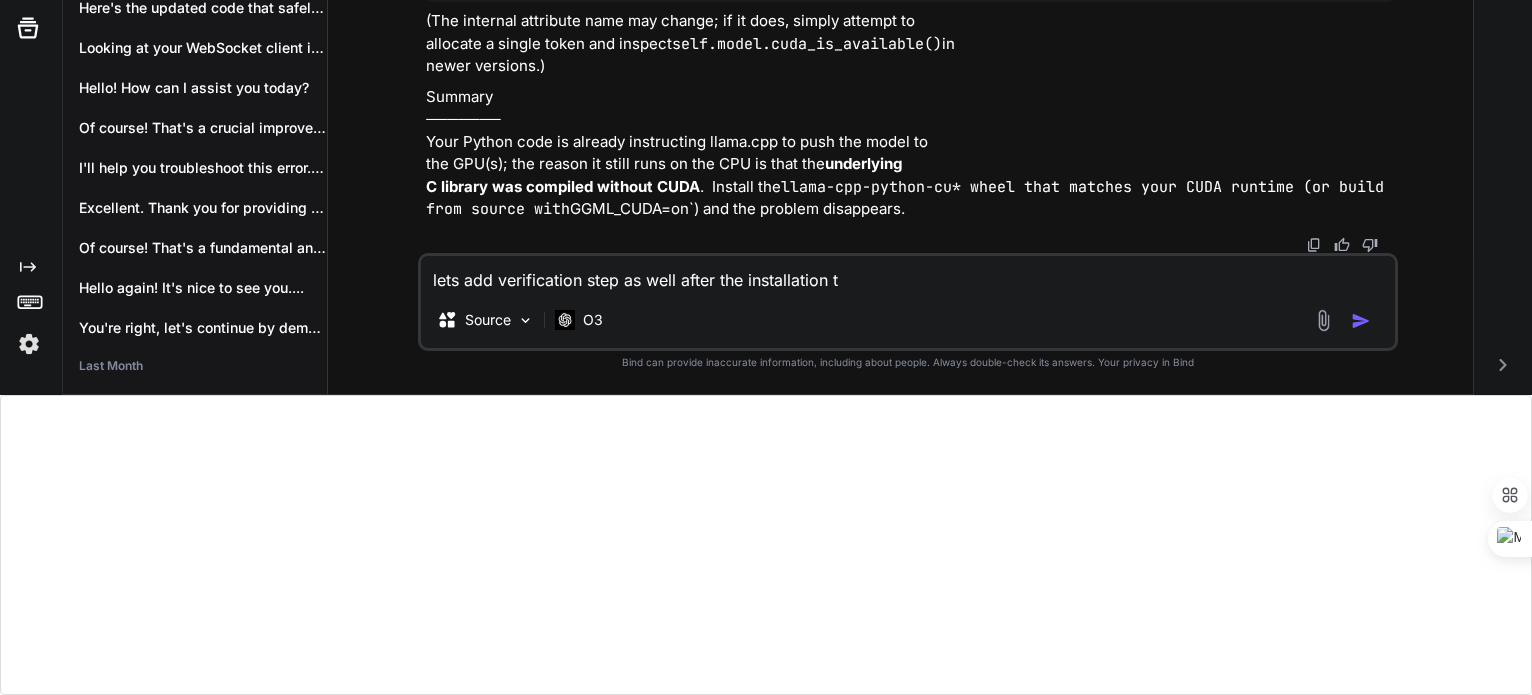 type on "x" 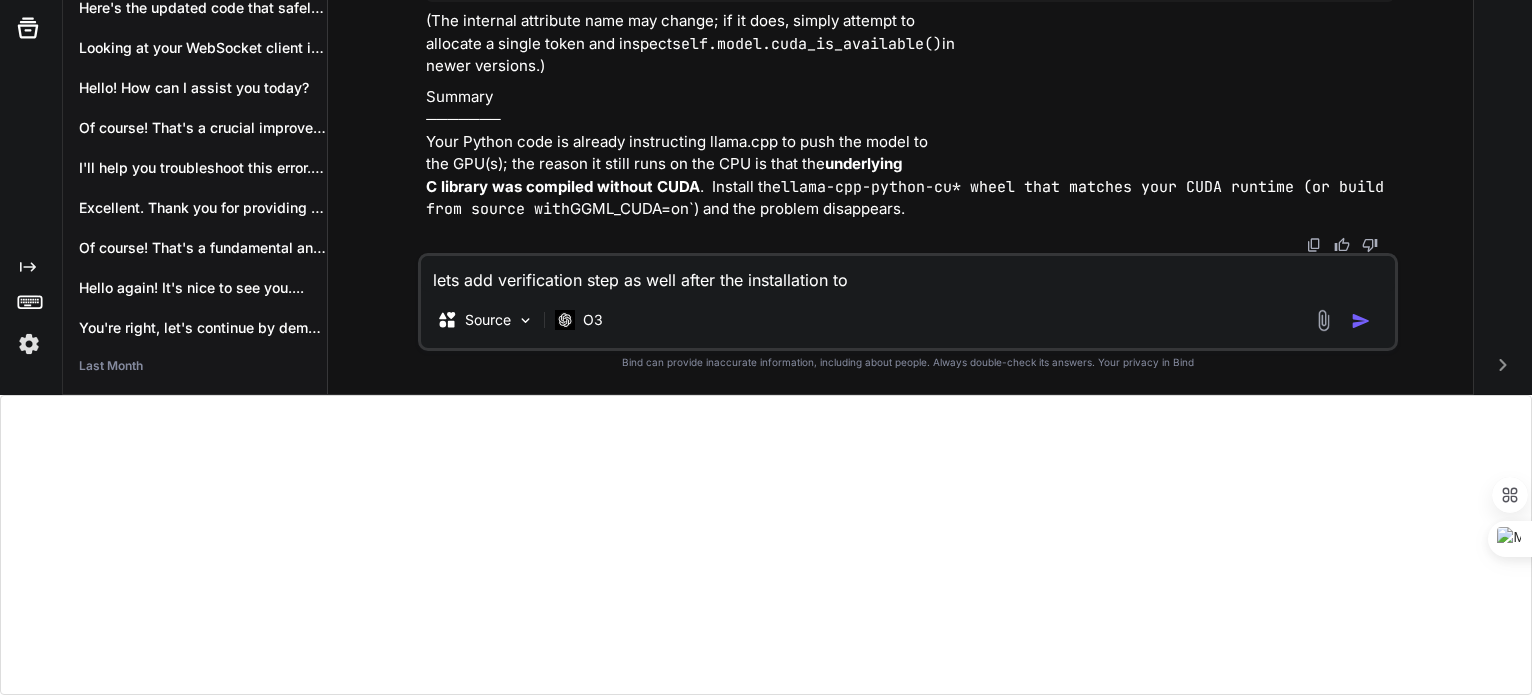type on "lets add verification step as well after the installation to" 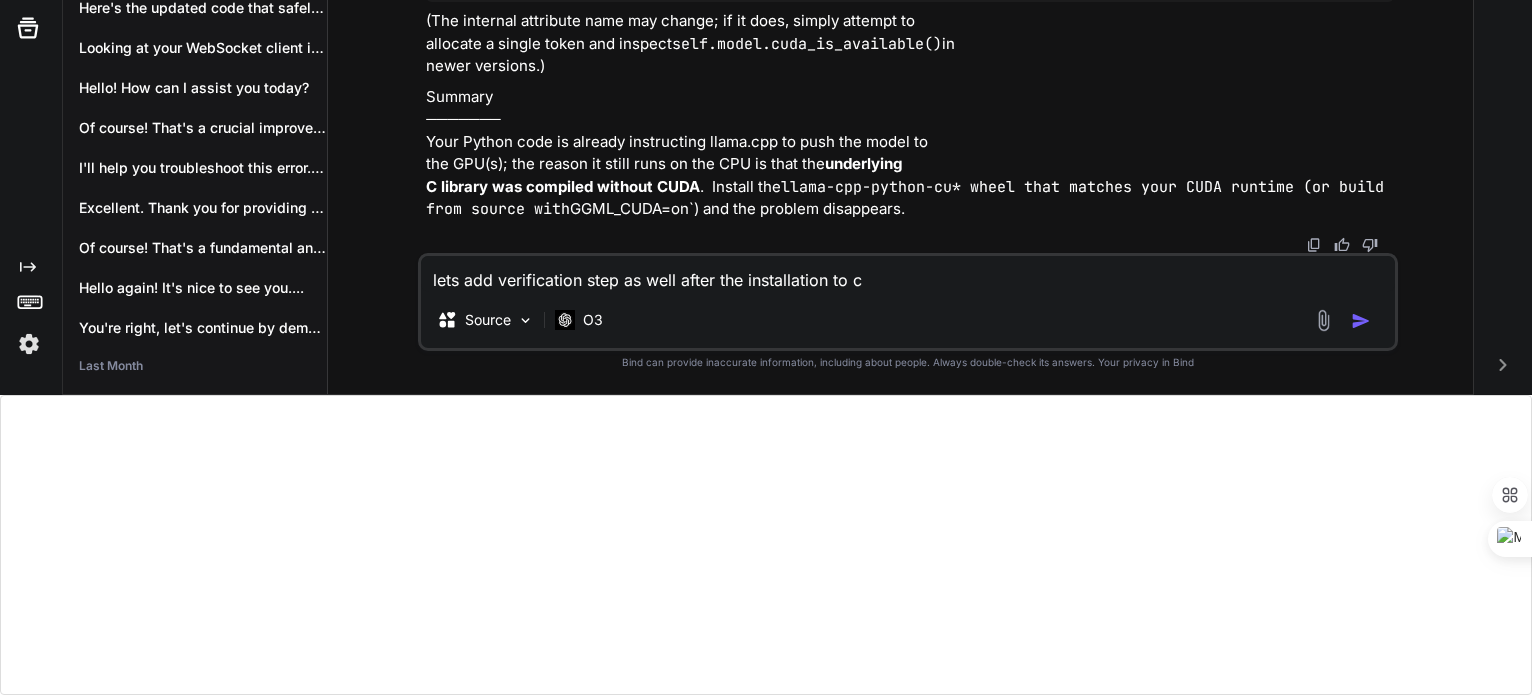 type on "lets add verification step as well after the installation to ch" 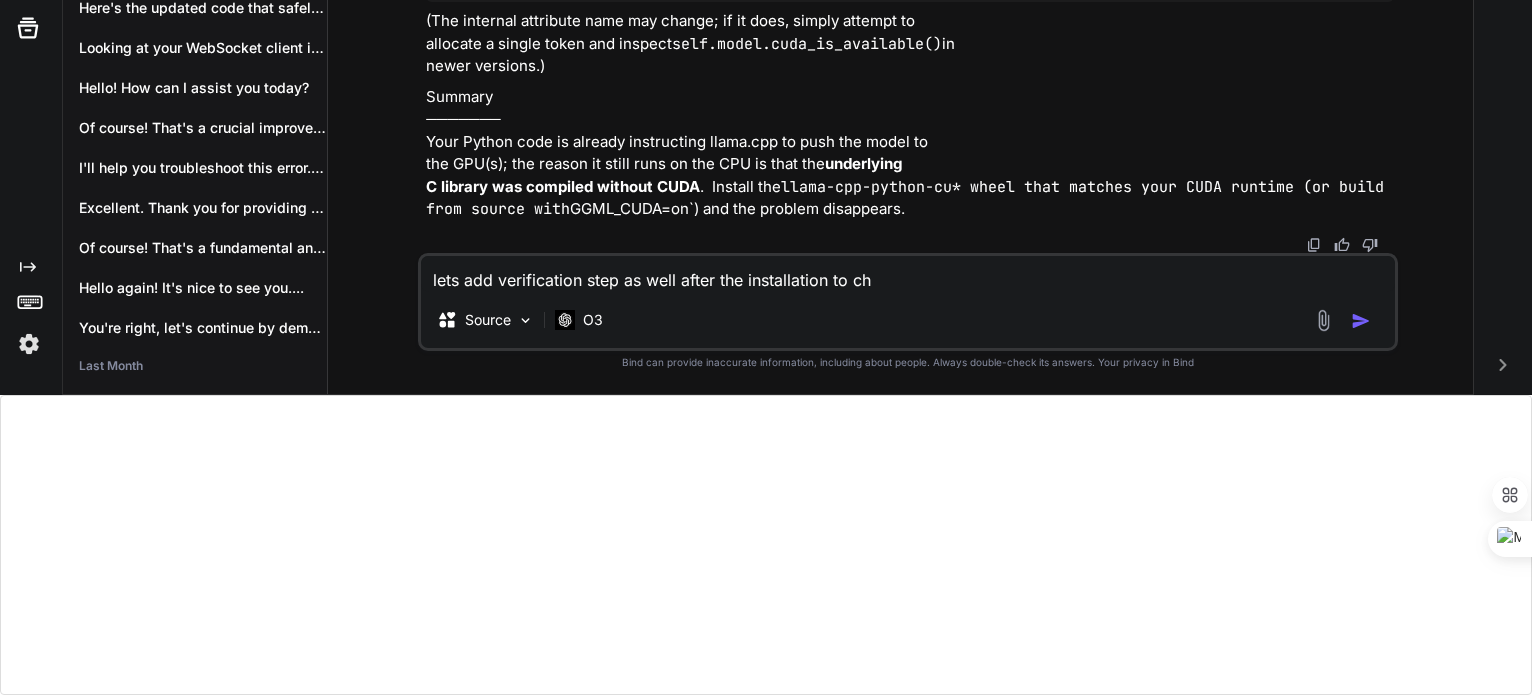 type on "lets add verification step as well after the installation to che" 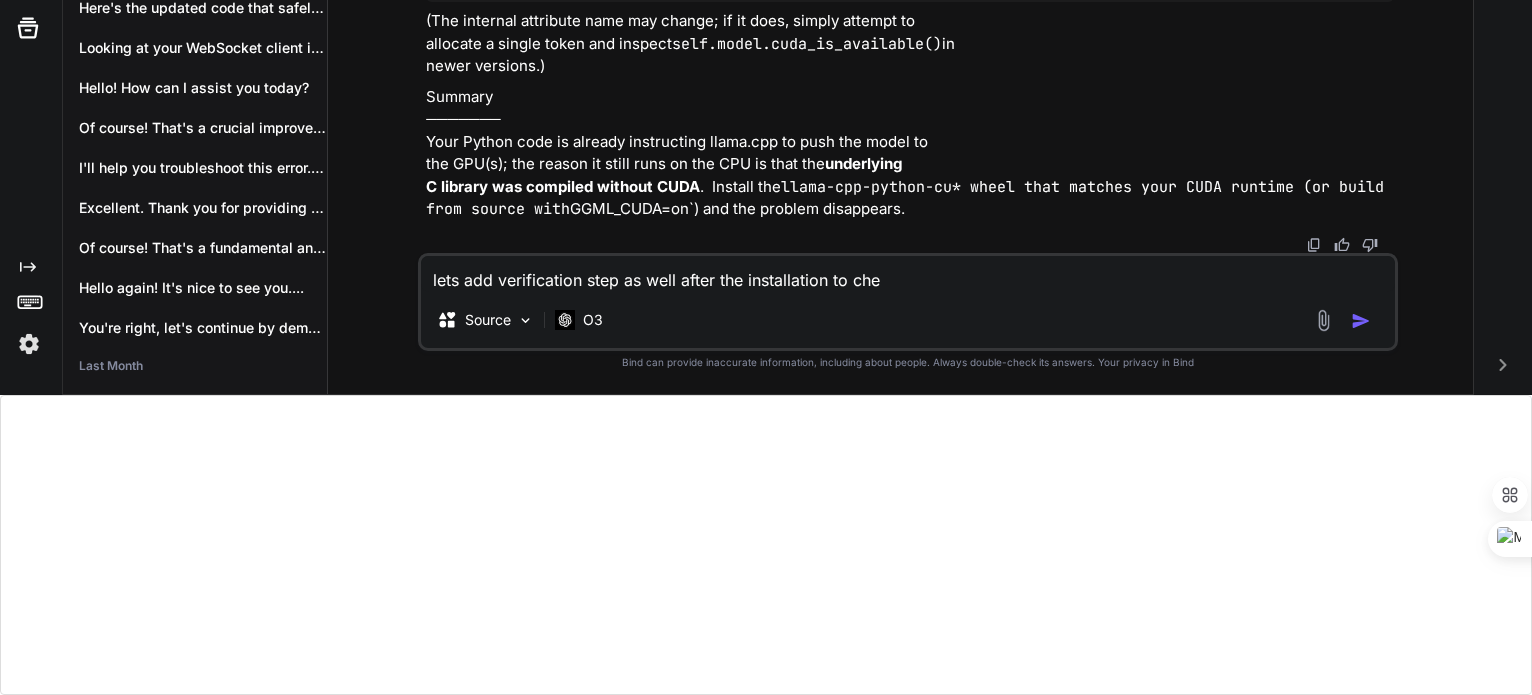 type on "x" 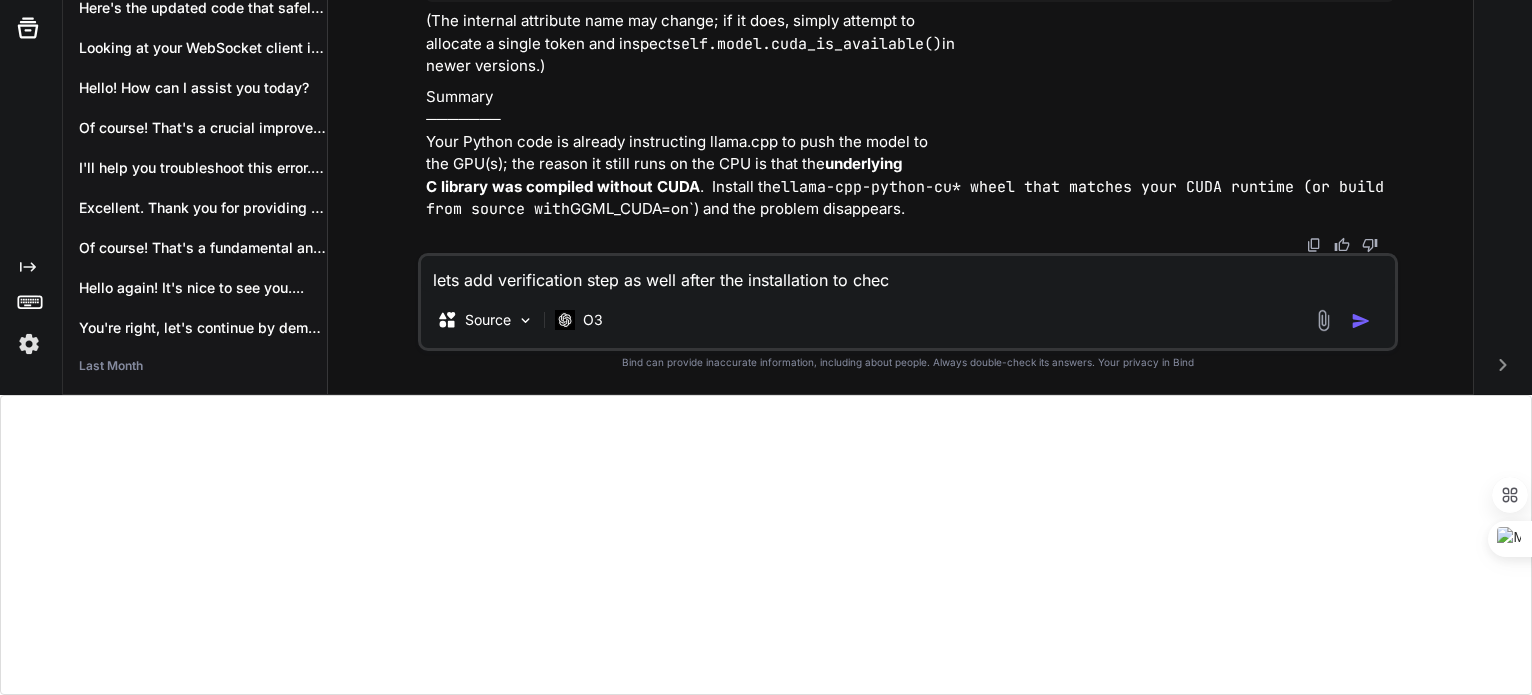 type on "lets add verification step as well after the installation to check" 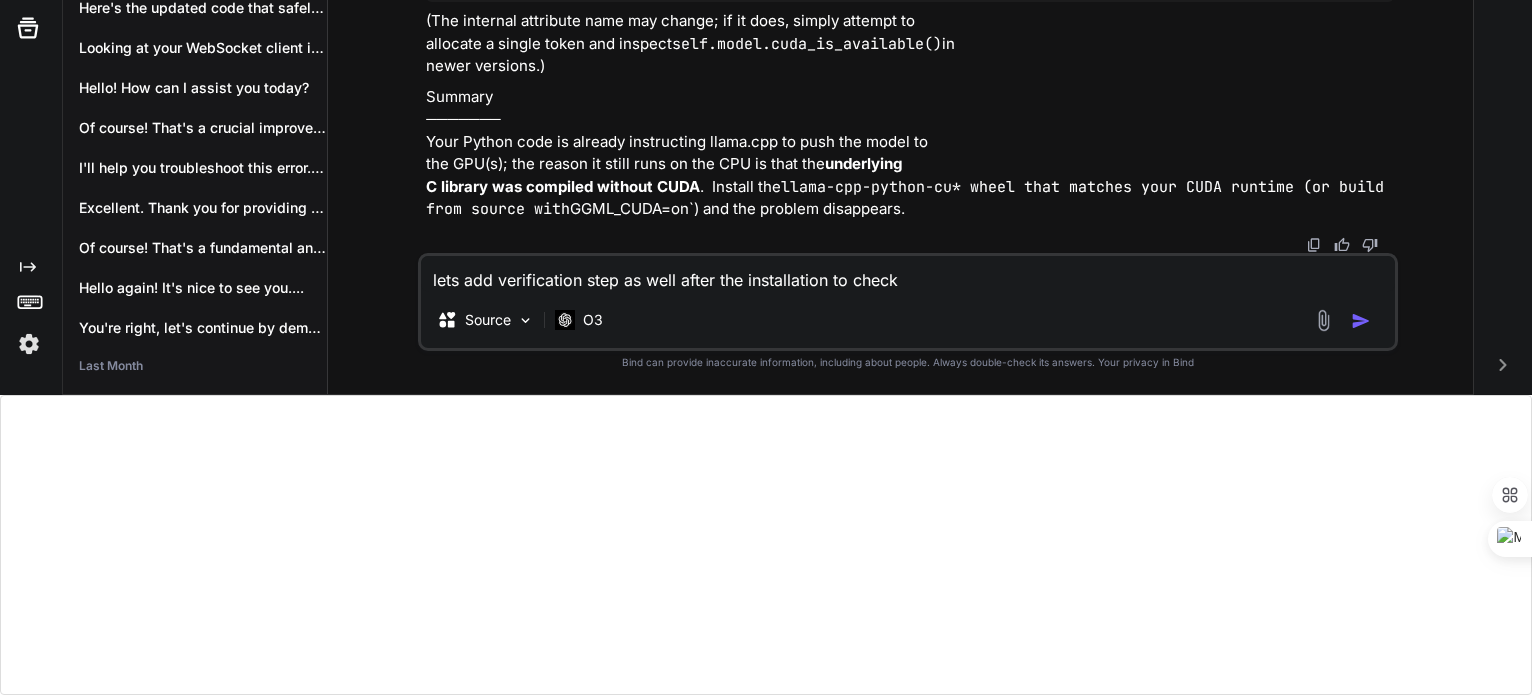 type on "lets add verification step as well after the installation to check" 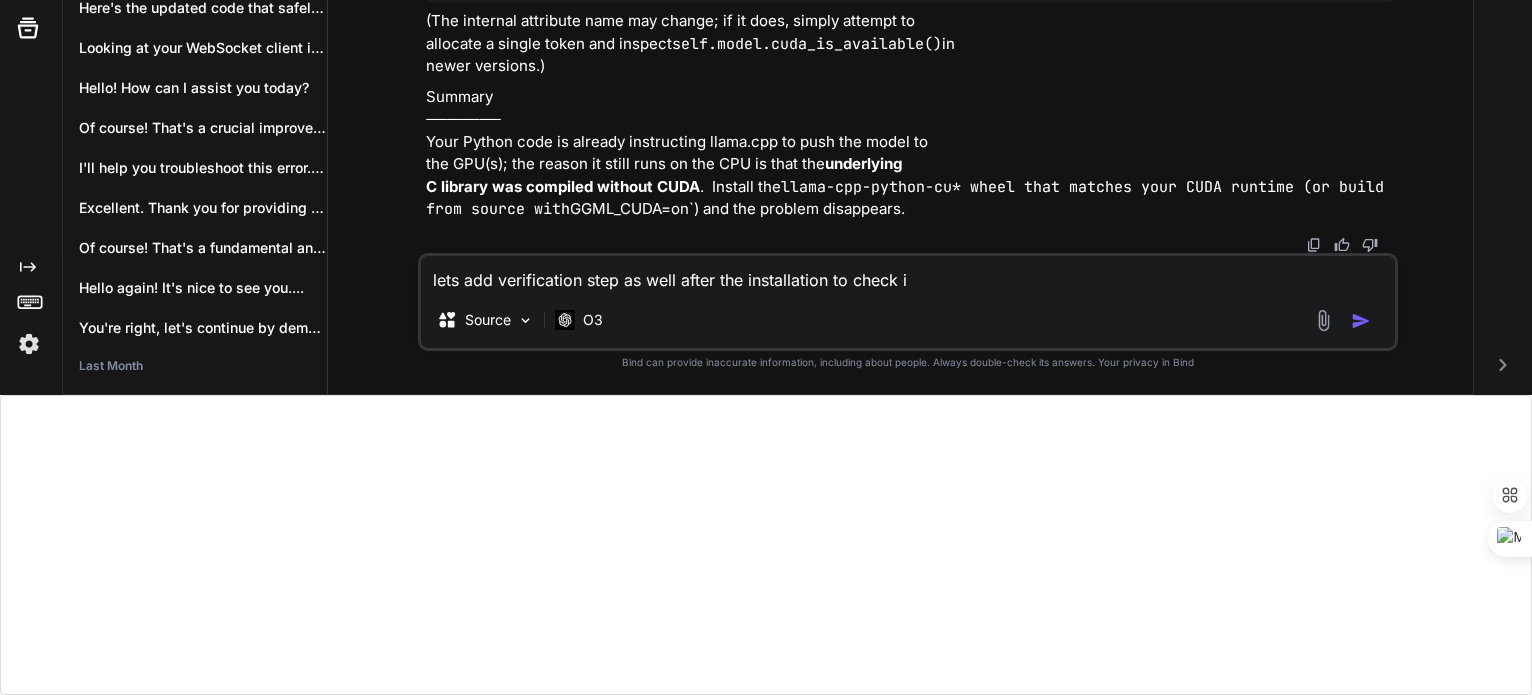 type on "lets add verification step as well after the installation to check if" 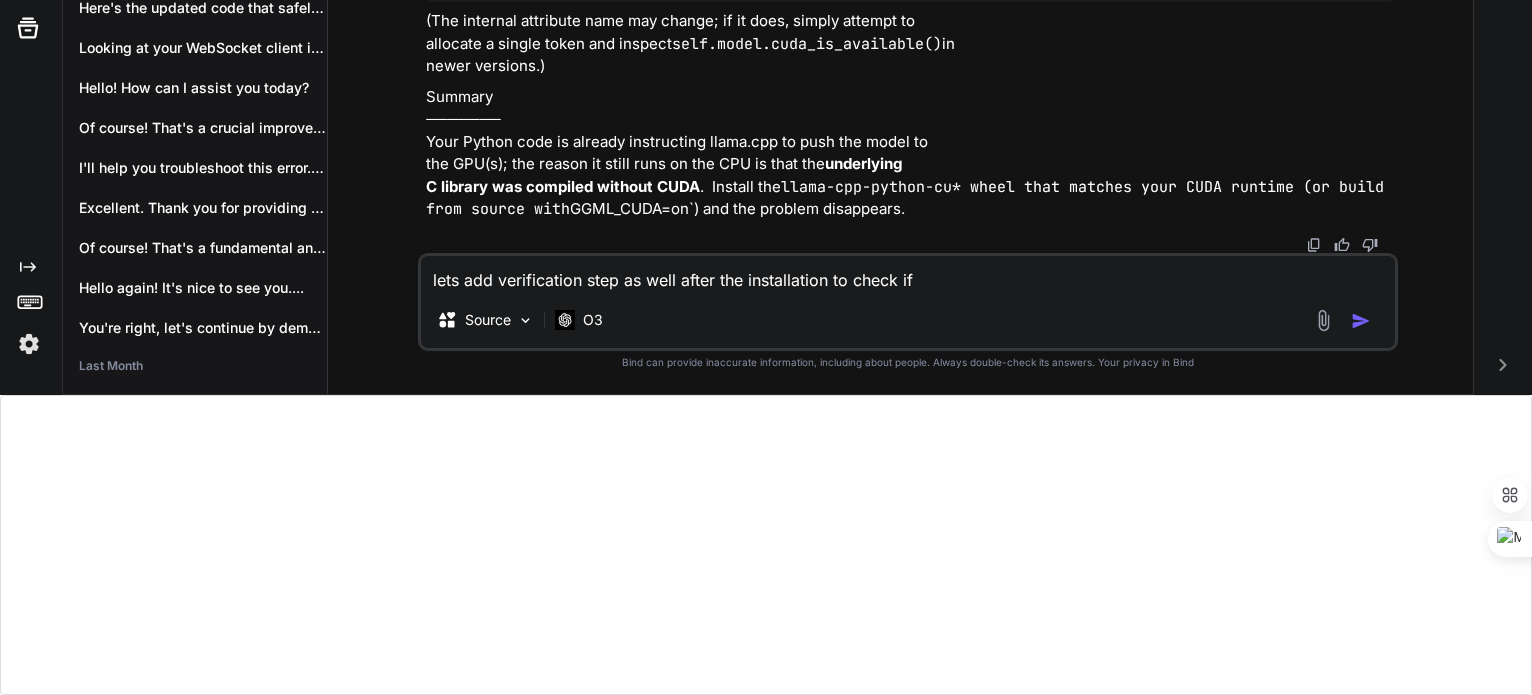 type on "lets add verification step as well after the installation to check if" 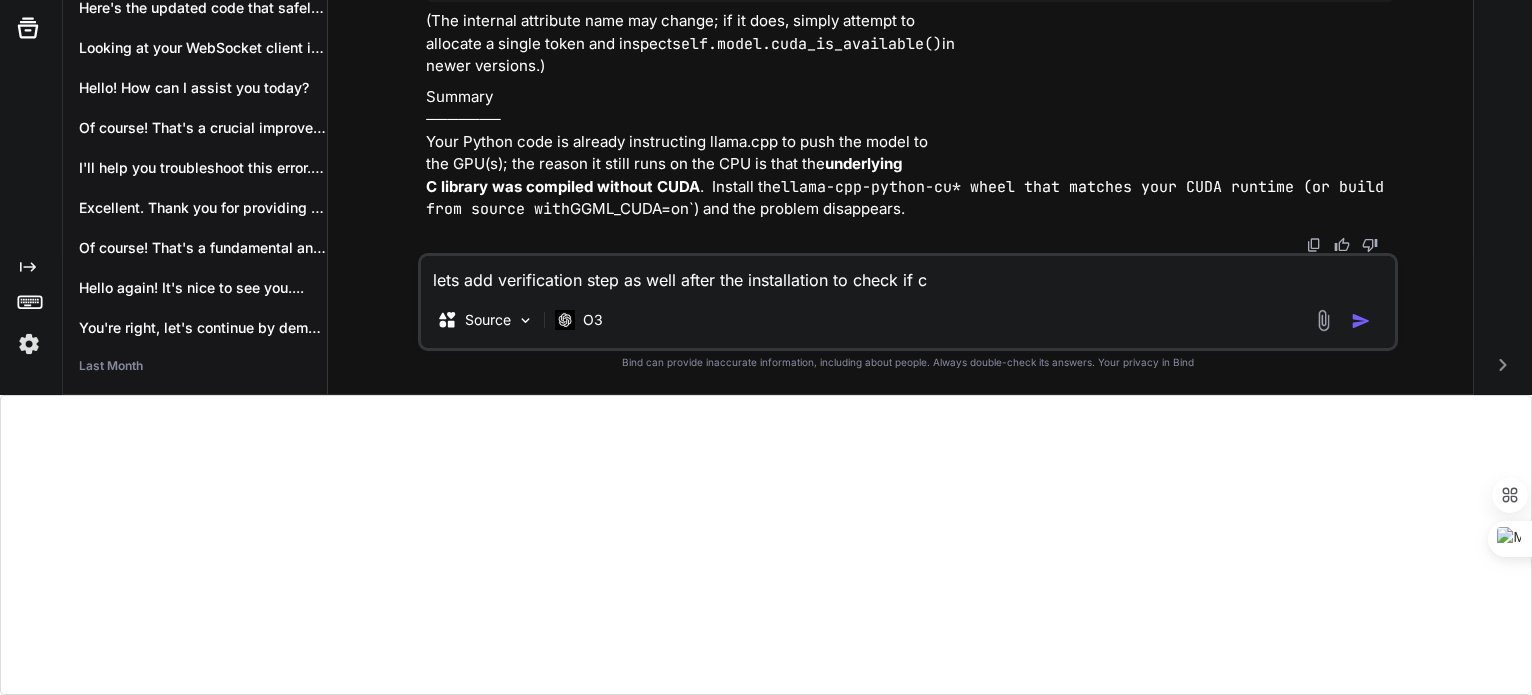 type on "lets add verification step as well after the installation to check if cu" 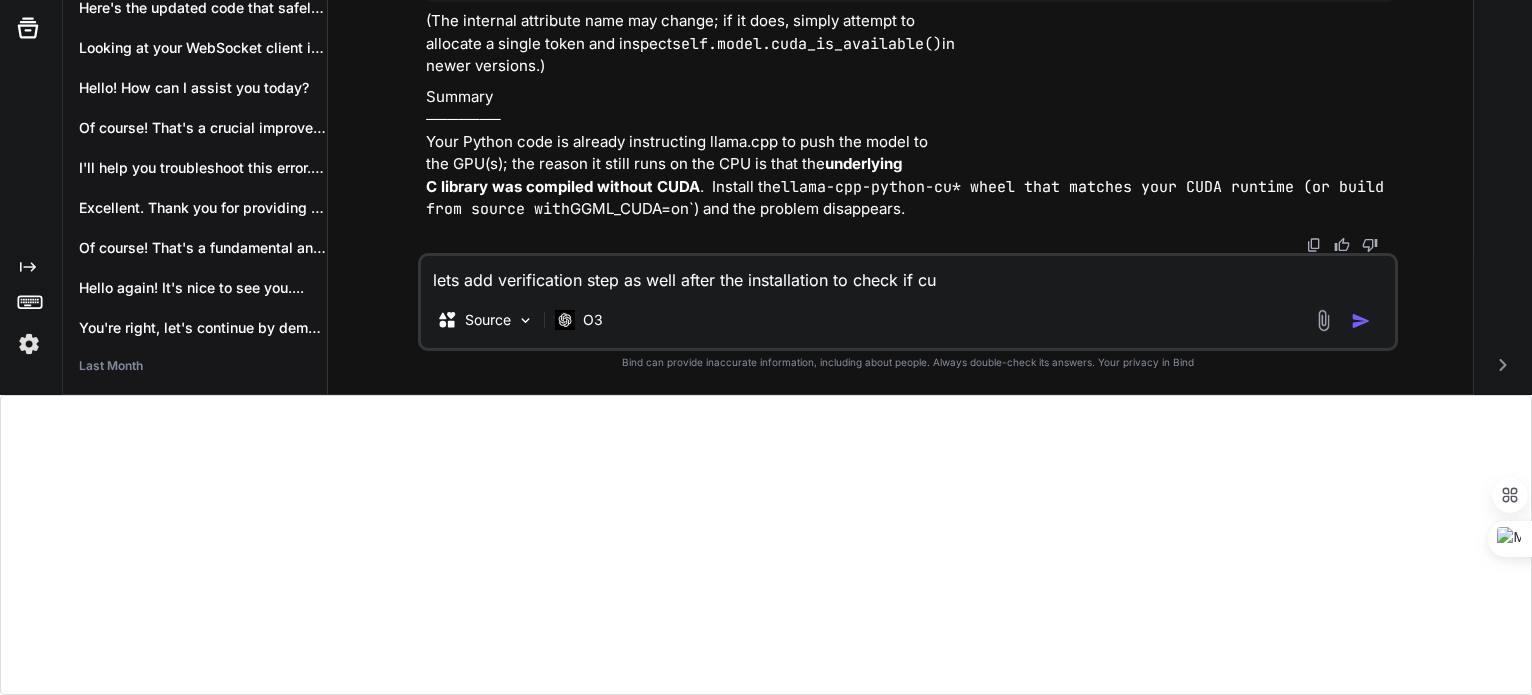 type on "lets add verification step as well after the installation to check if cud" 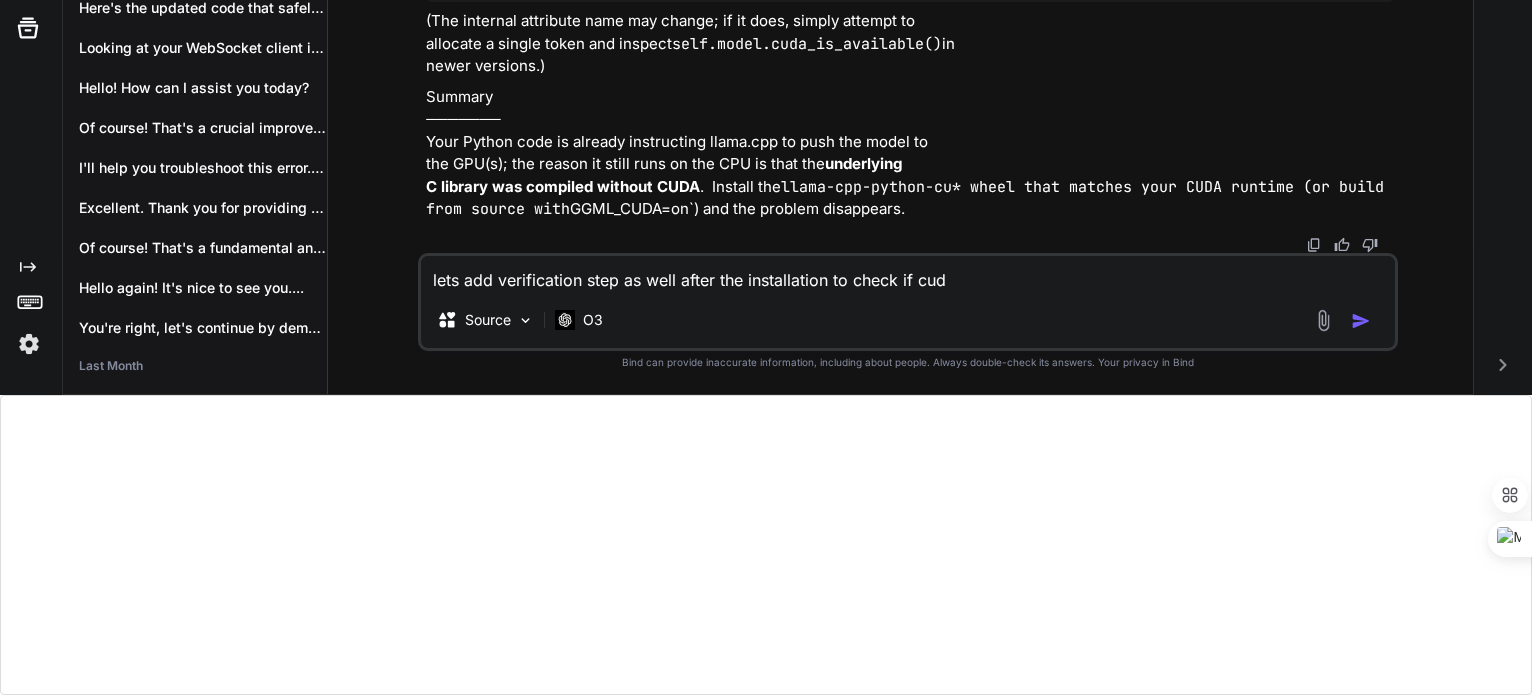 type on "lets add verification step as well after the installation to check if cuda" 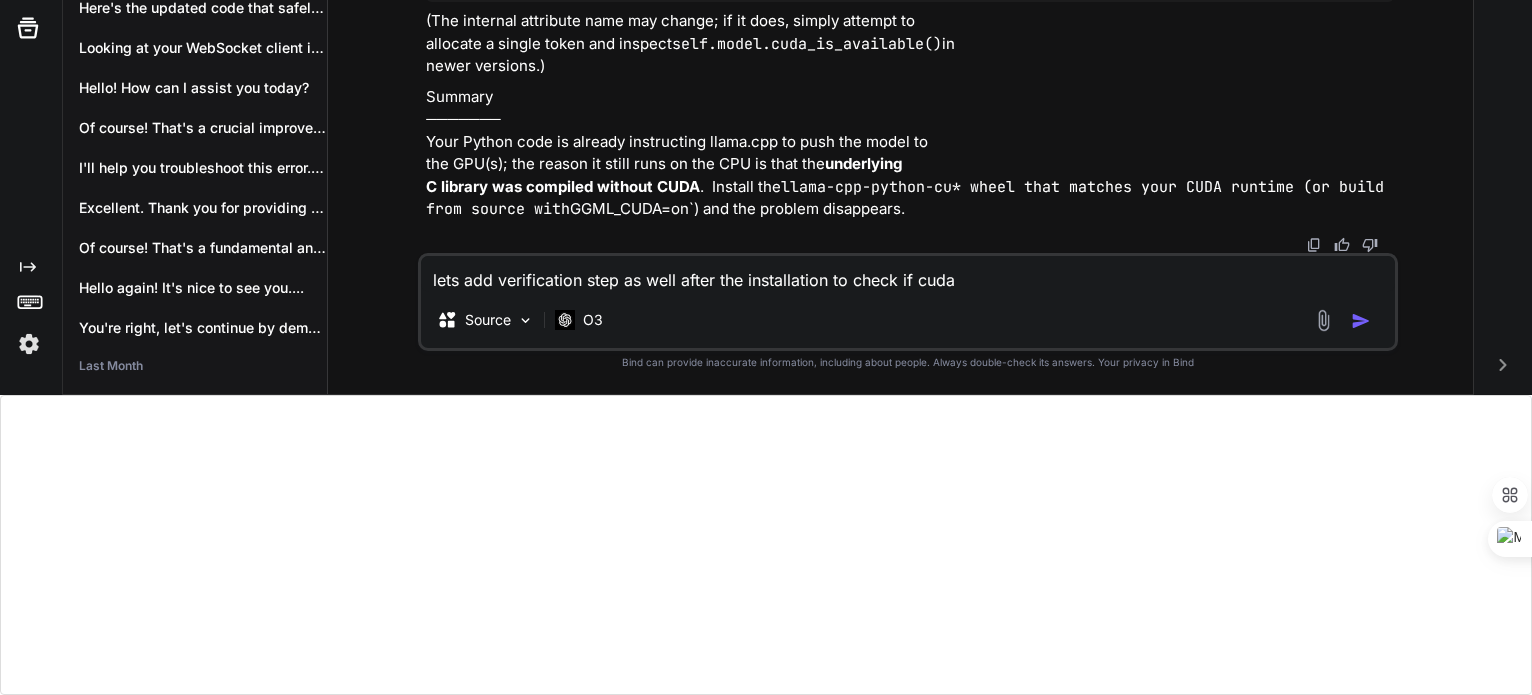 type on "lets add verification step as well after the installation to check if cuda" 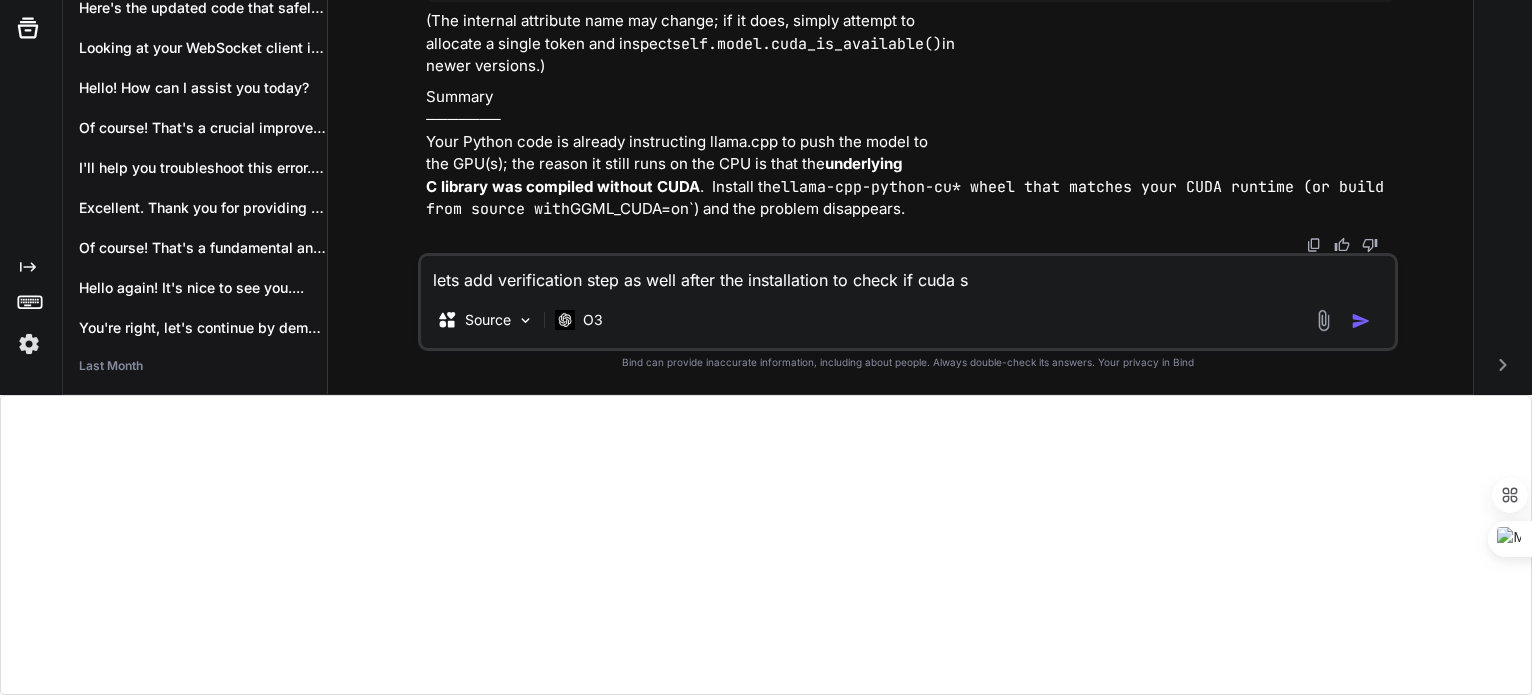 type on "lets add verification step as well after the installation to check if cuda sp" 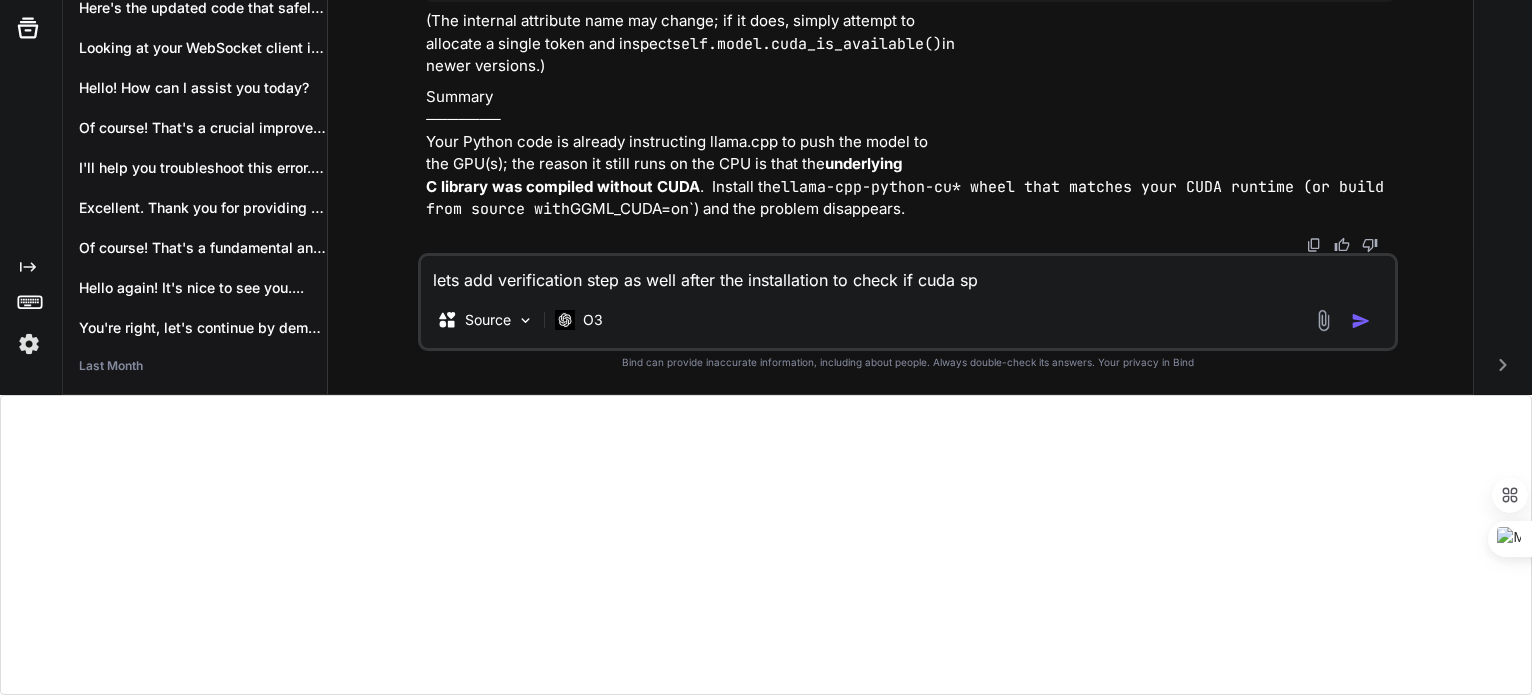 type on "lets add verification step as well after the installation to check if cuda spe" 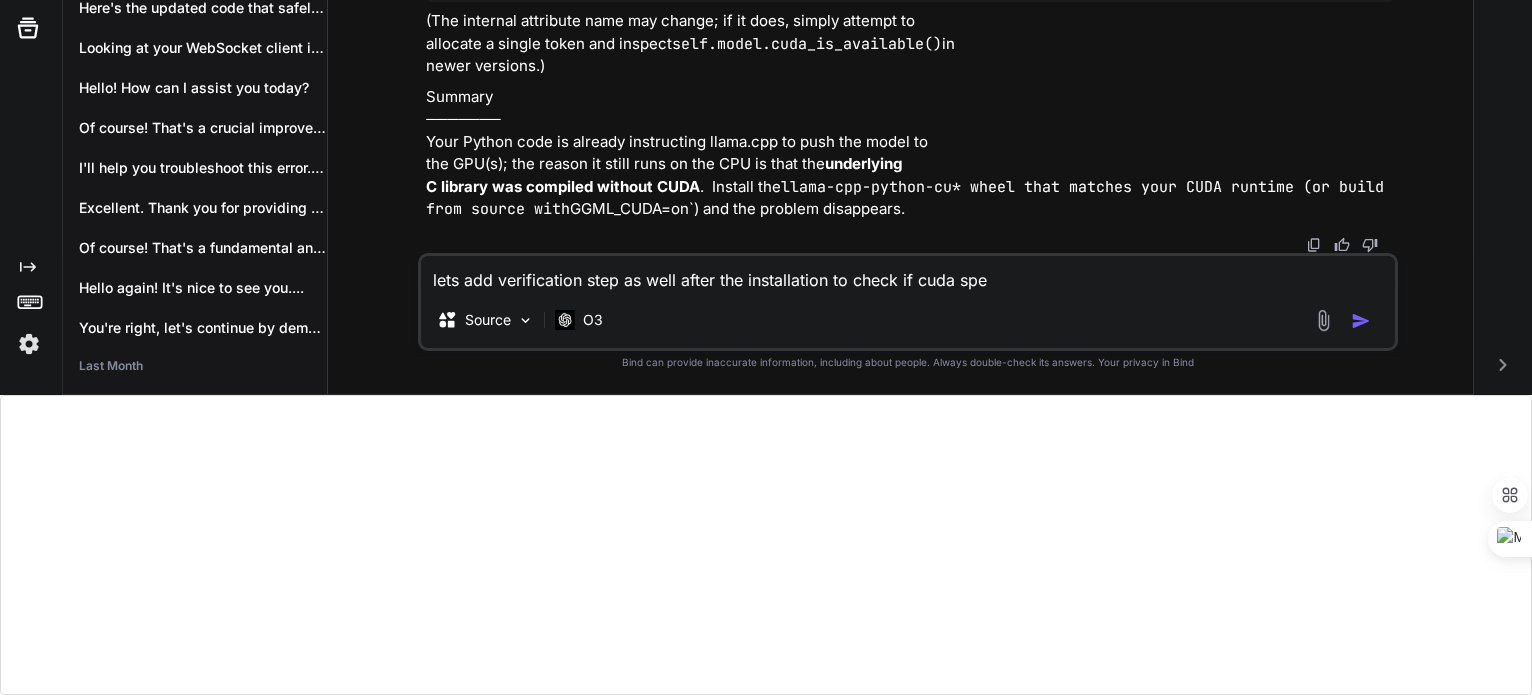 type on "x" 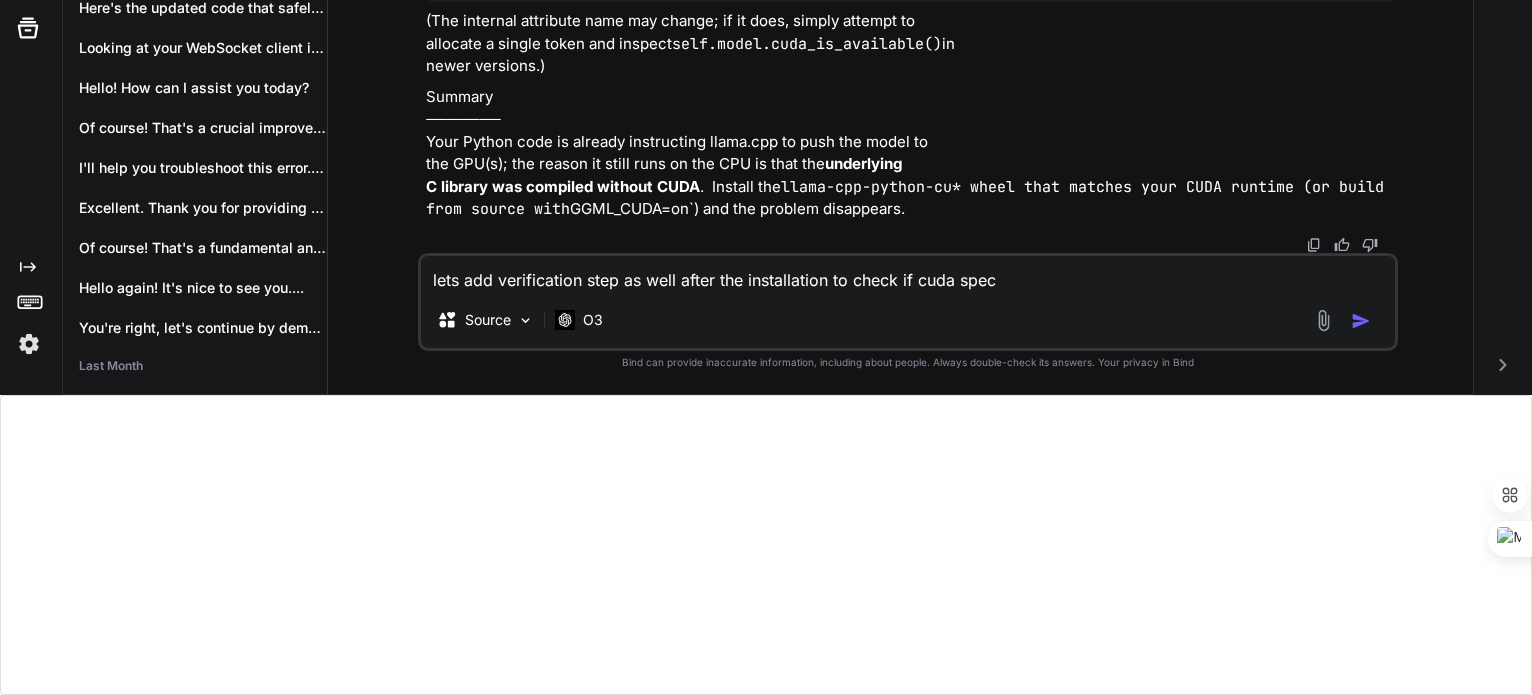type on "lets add verification step as well after the installation to check if cuda speci" 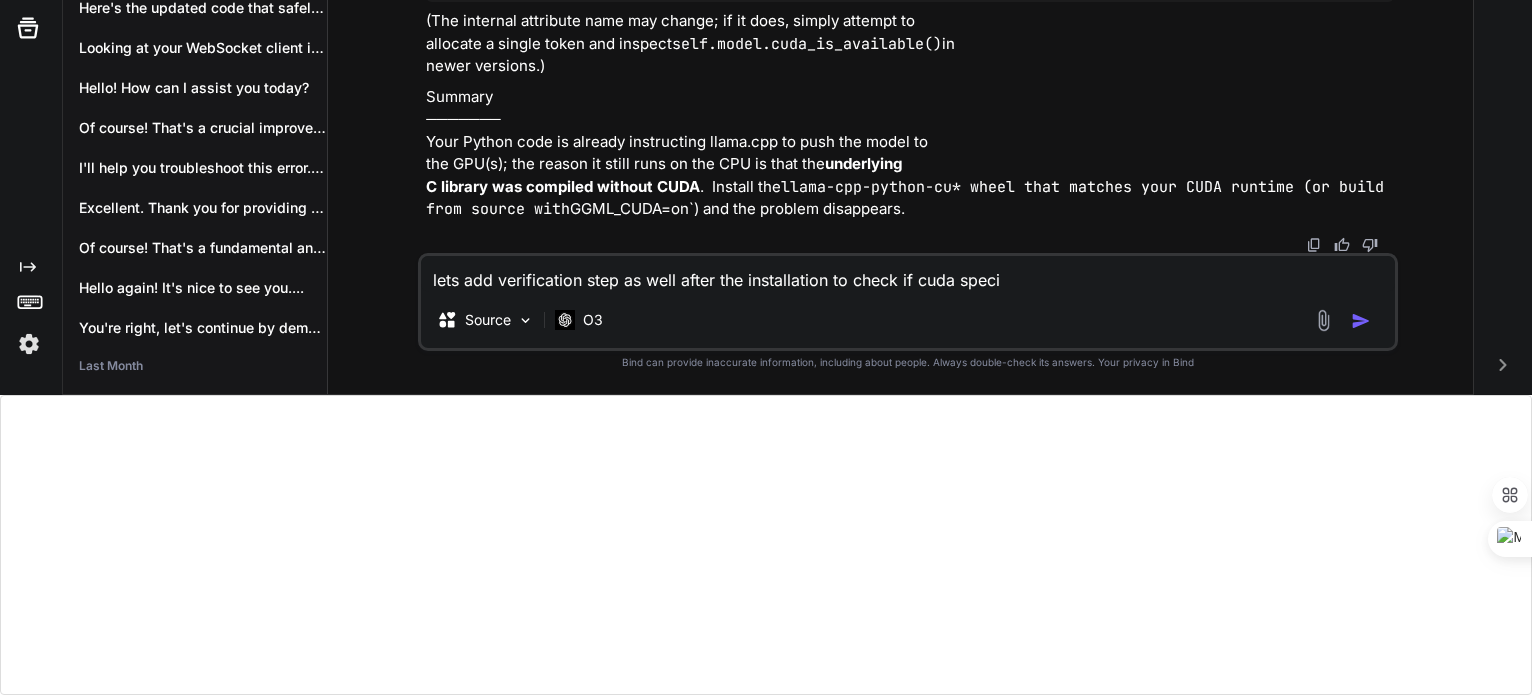 type on "lets add verification step as well after the installation to check if cuda specif" 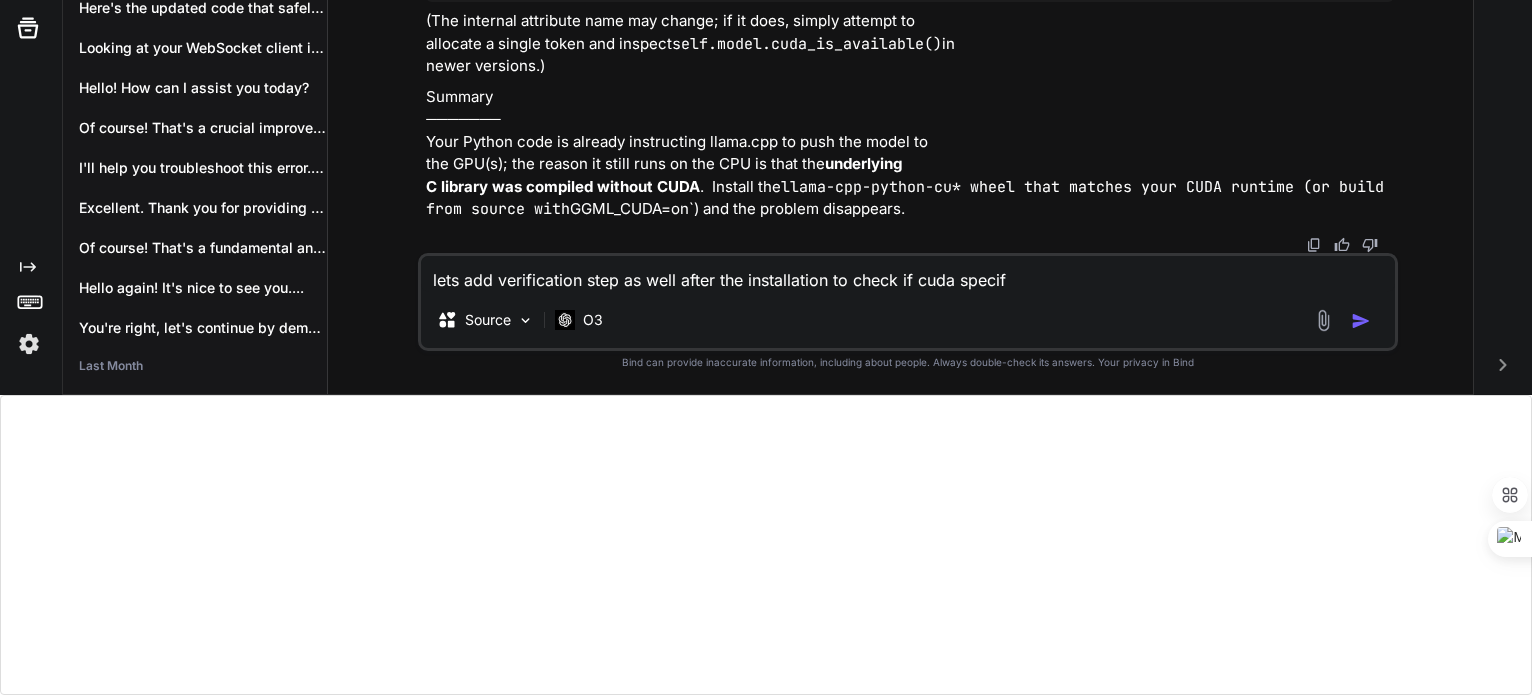type on "lets add verification step as well after the installation to check if cuda specifi" 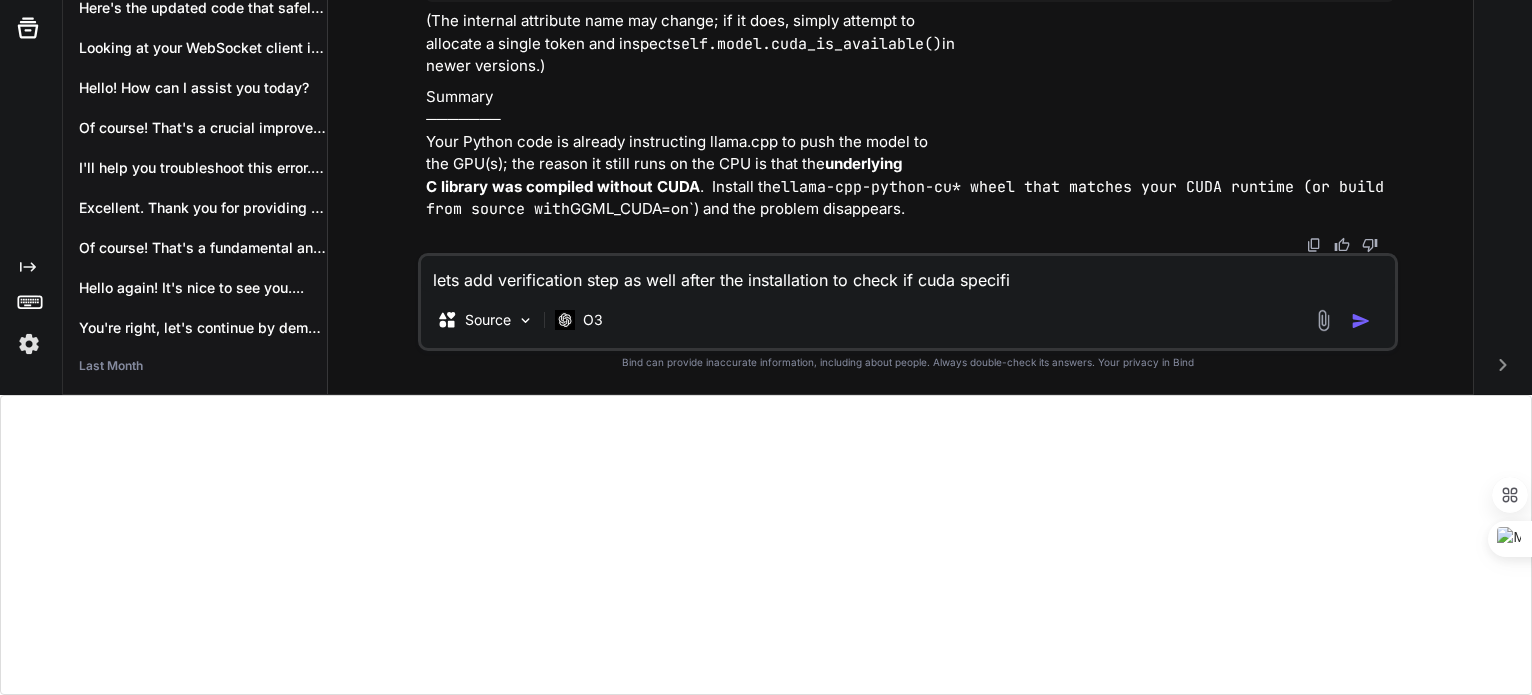 type on "lets add verification step as well after the installation to check if cuda specific" 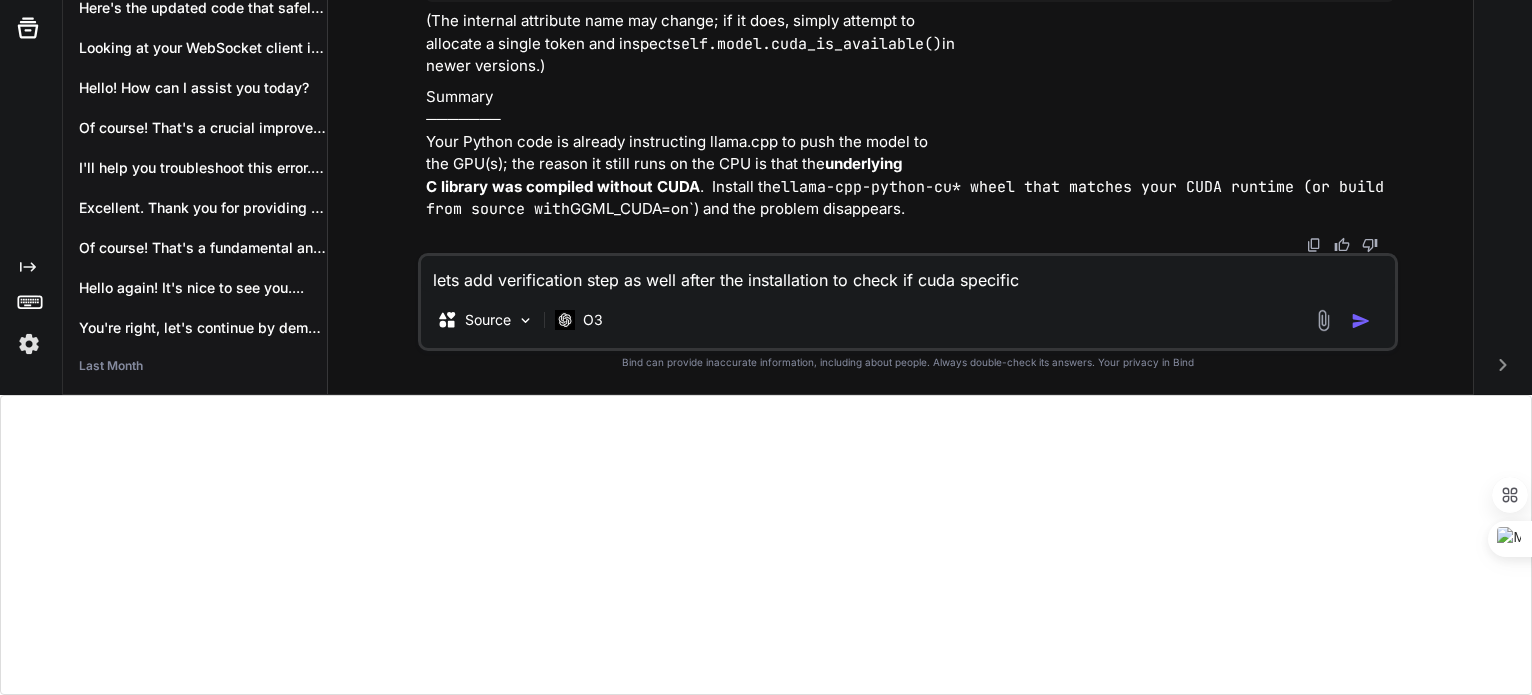 type on "lets add verification step as well after the installation to check if cuda specific" 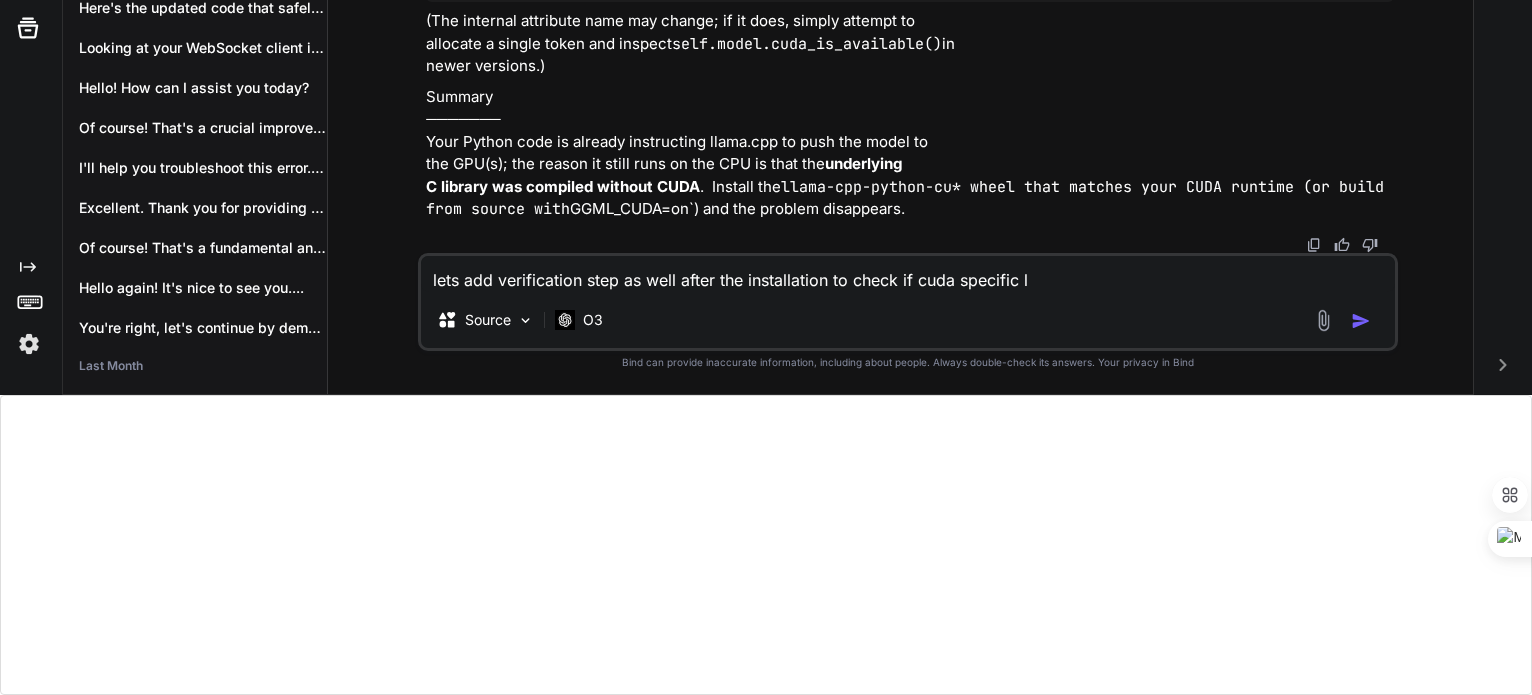 type on "lets add verification step as well after the installation to check if cuda specific ll" 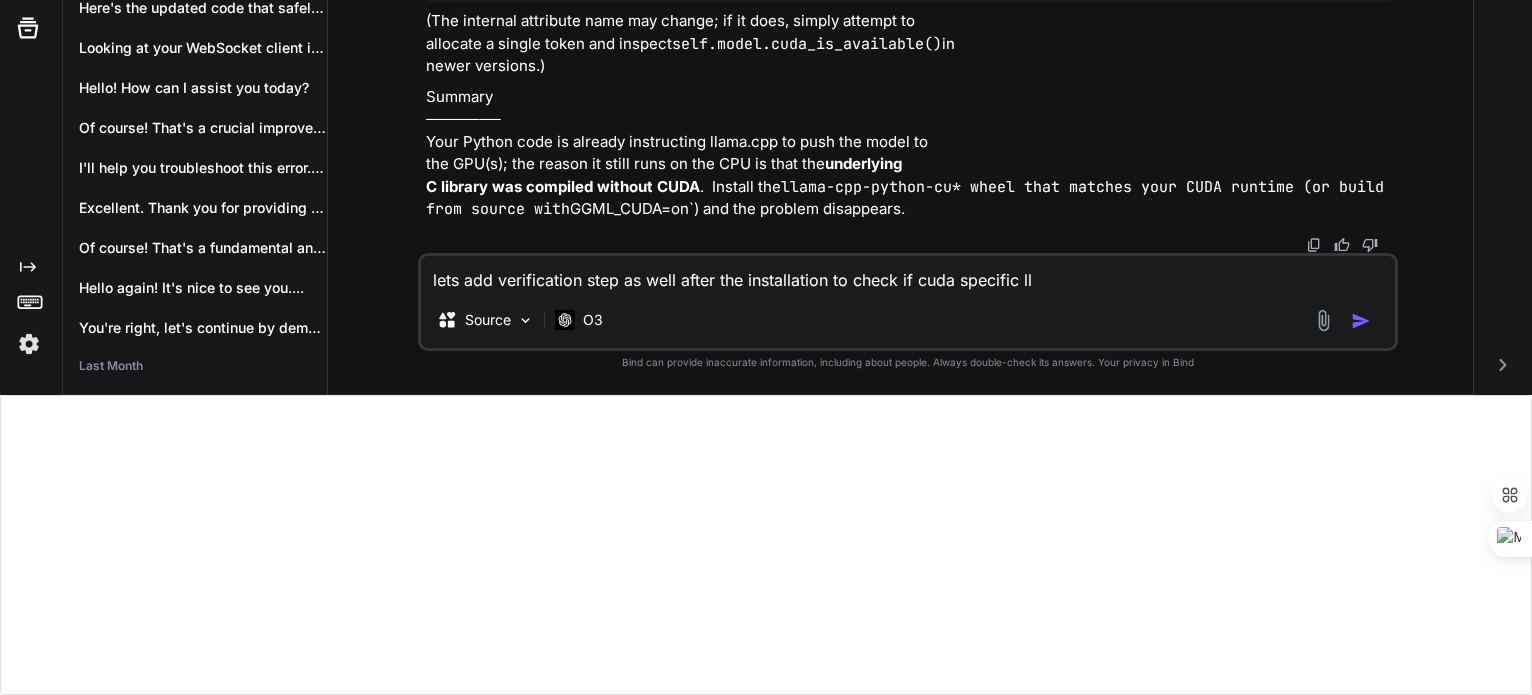 type on "lets add verification step as well after the installation to check if cuda specific lla" 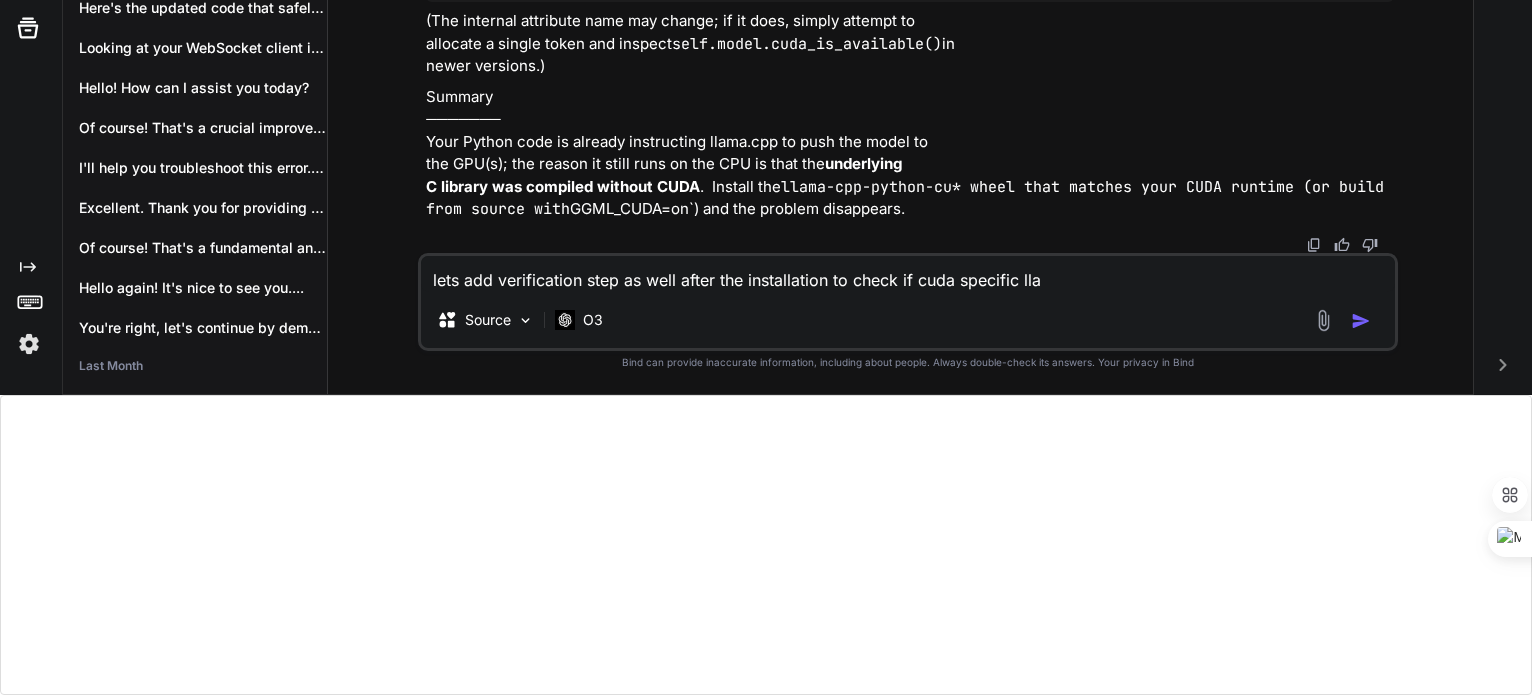type on "lets add verification step as well after the installation to check if cuda specific llam" 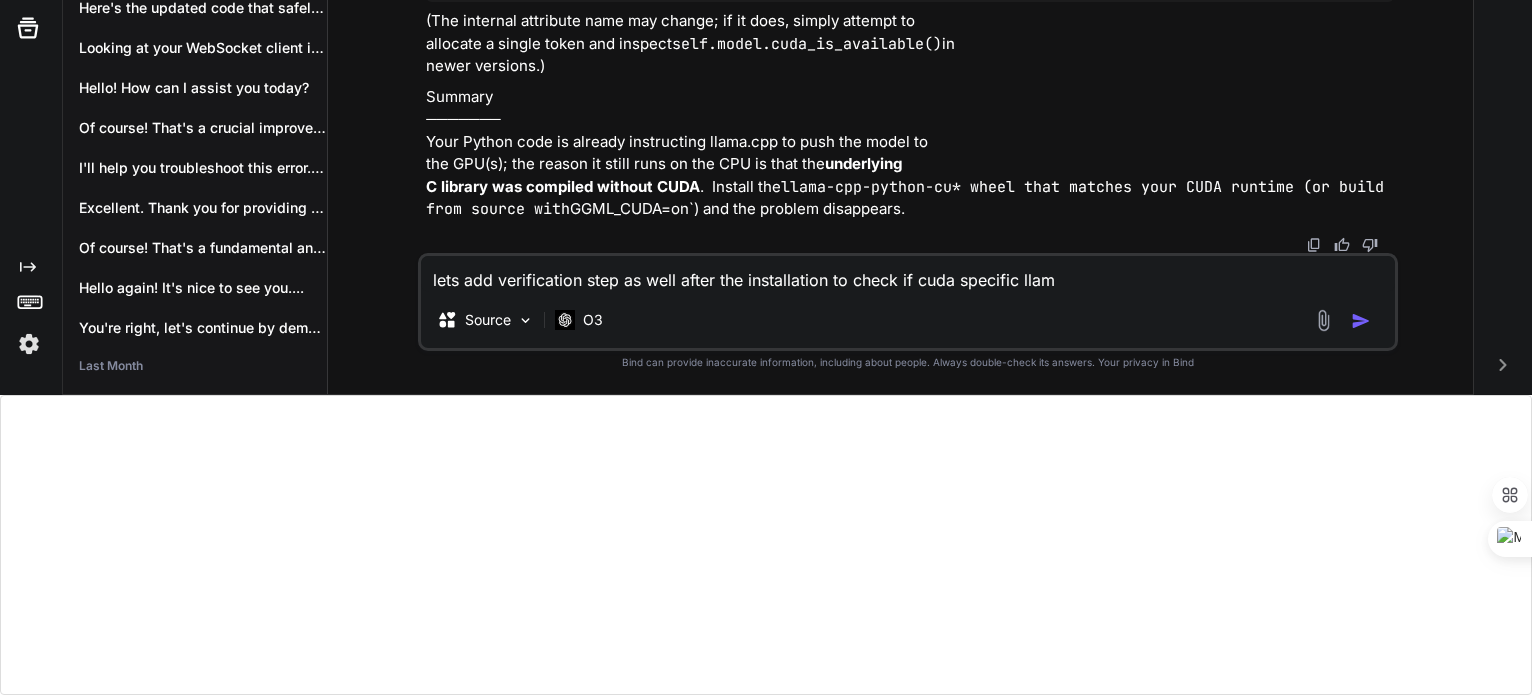 type on "x" 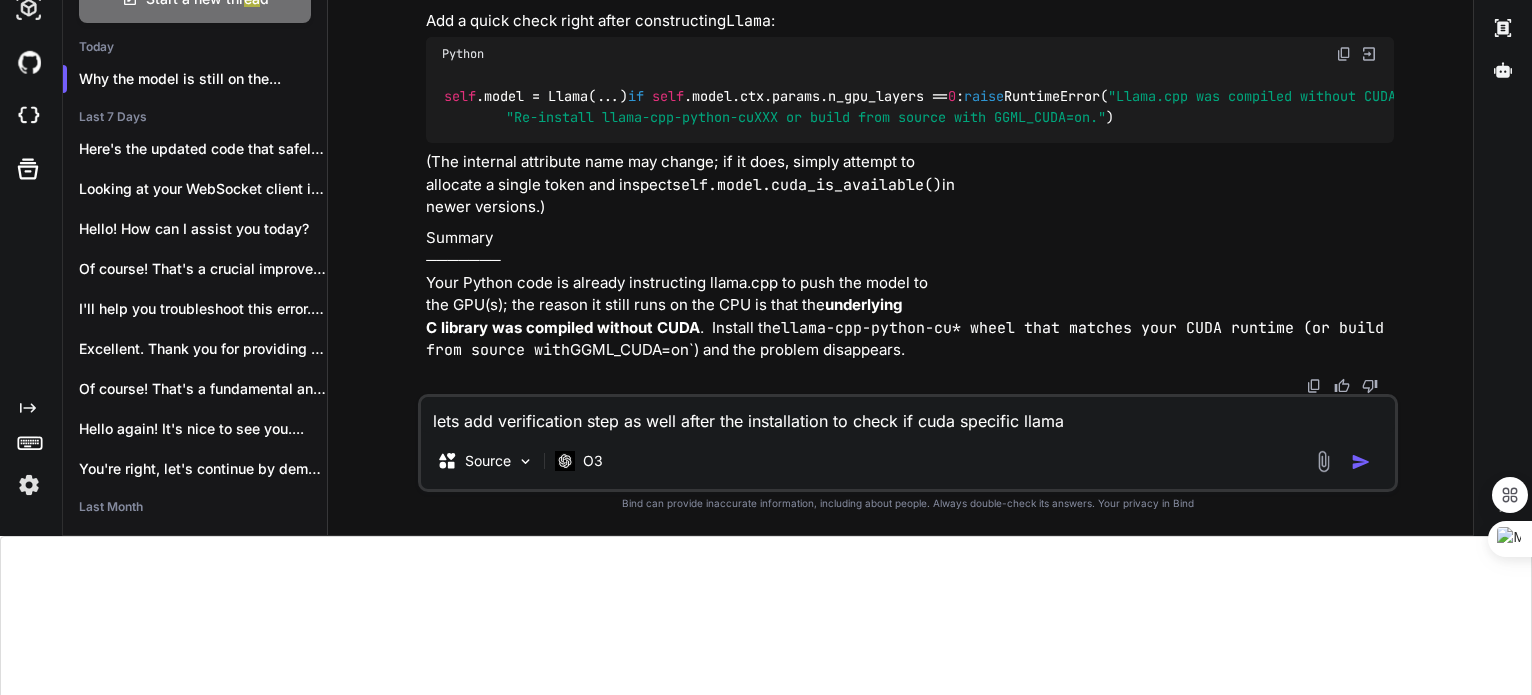 scroll, scrollTop: 151, scrollLeft: 0, axis: vertical 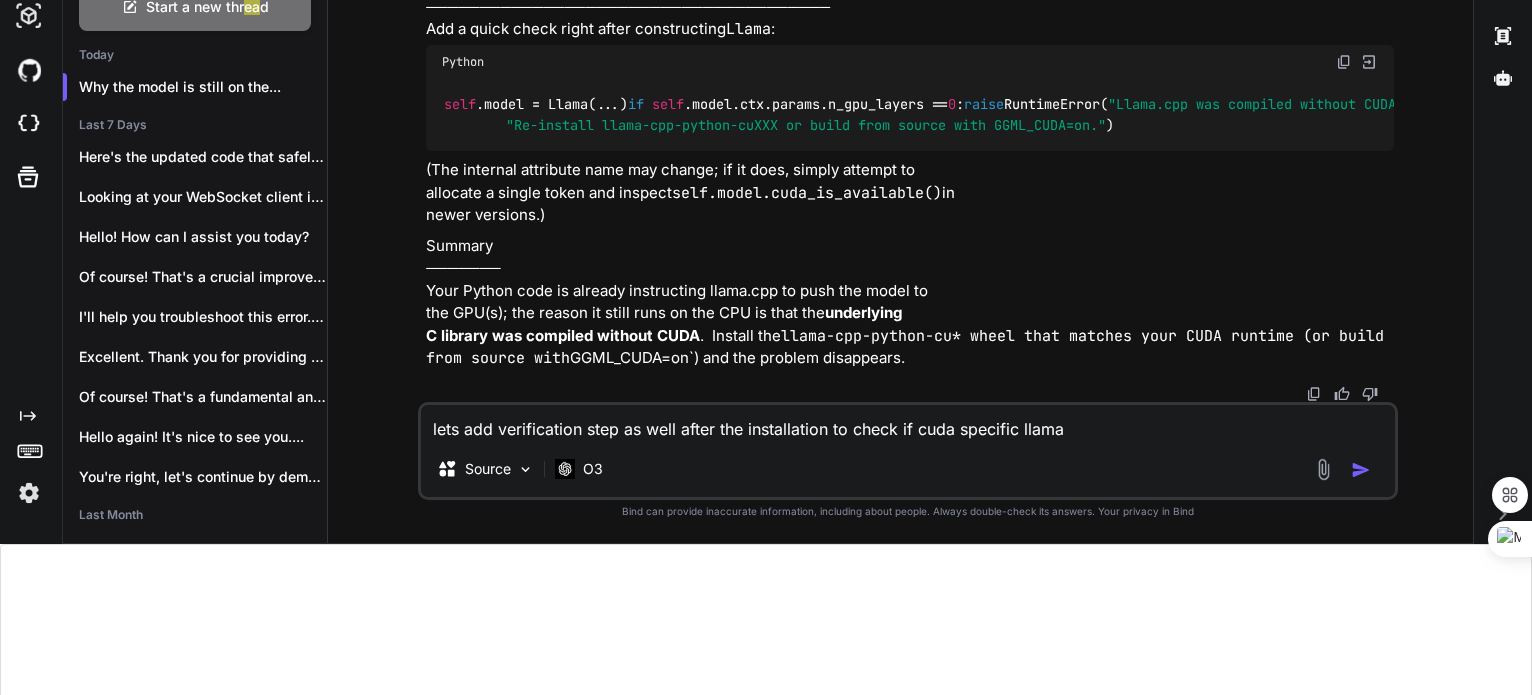 type on "lets add verification step as well after the installation to check if cuda specific llama" 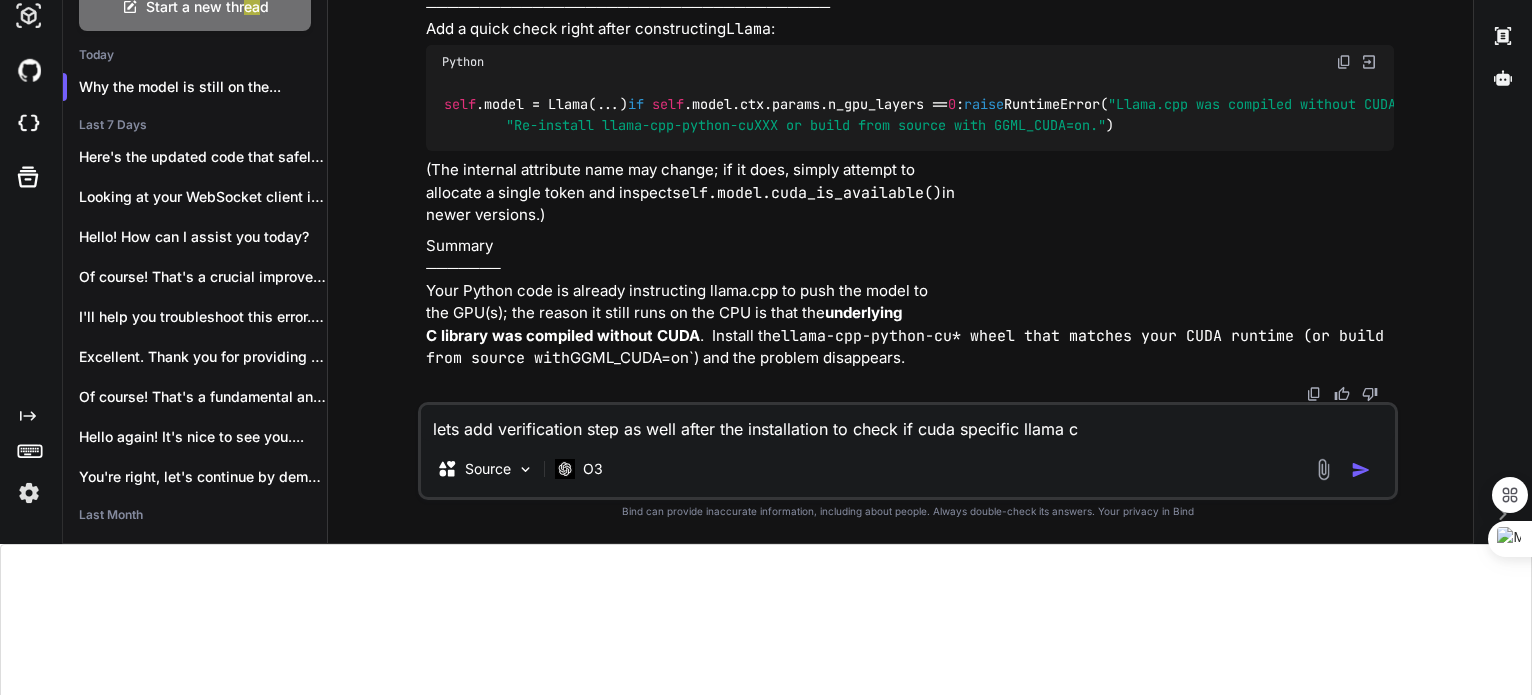 type on "lets add verification step as well after the installation to check if cuda specific llama cp" 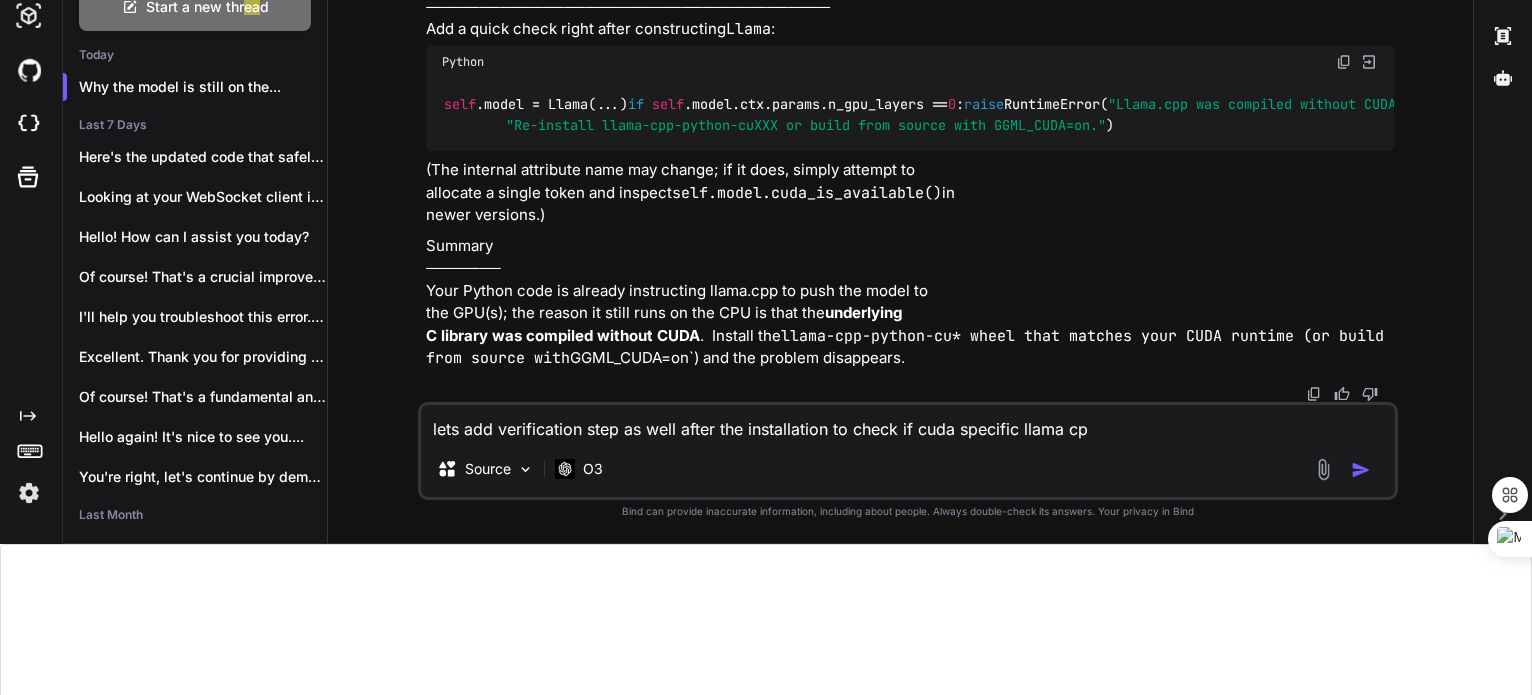 type on "lets add verification step as well after the installation to check if cuda specific llama cpp" 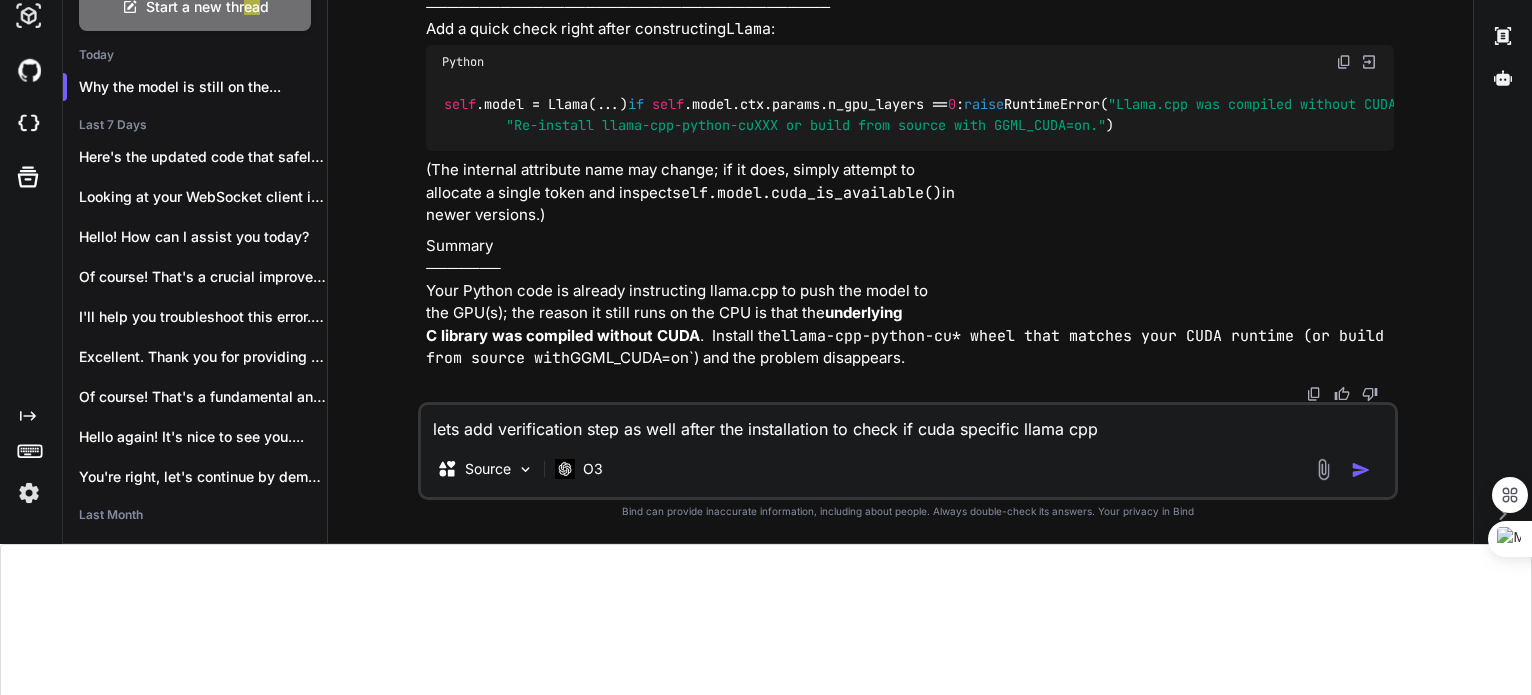 type on "lets add verification step as well after the installation to check if cuda specific llama cpp" 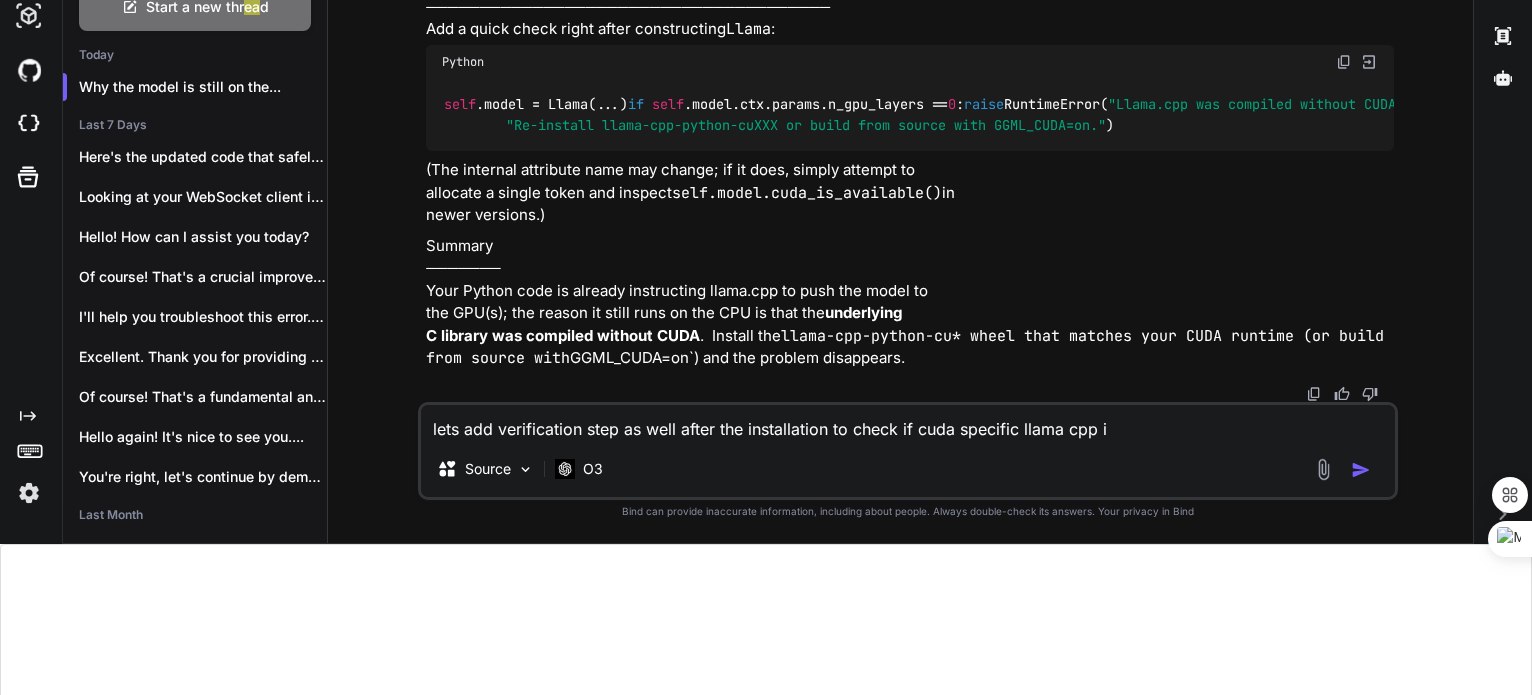 type on "lets add verification step as well after the installation to check if cuda specific llama cpp is" 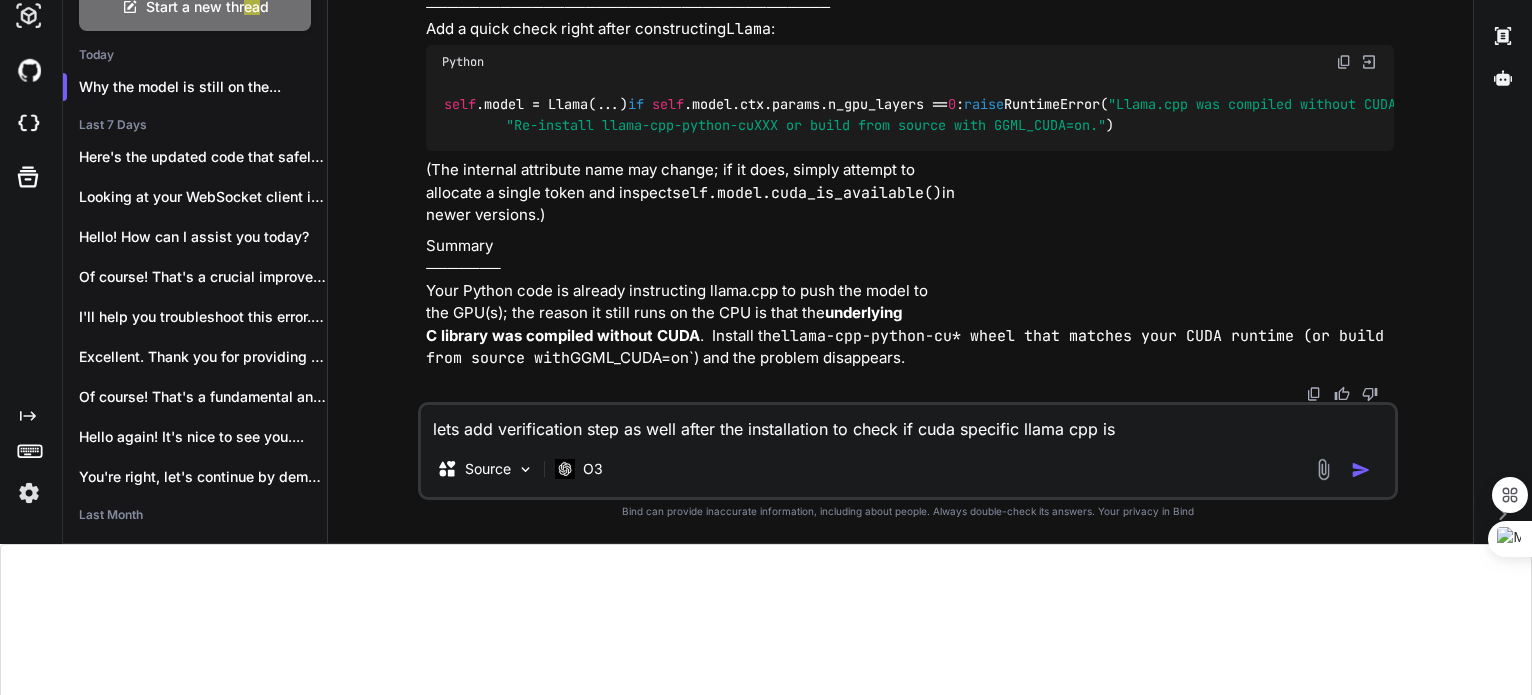 type on "lets add verification step as well after the installation to check if cuda specific llama cpp is" 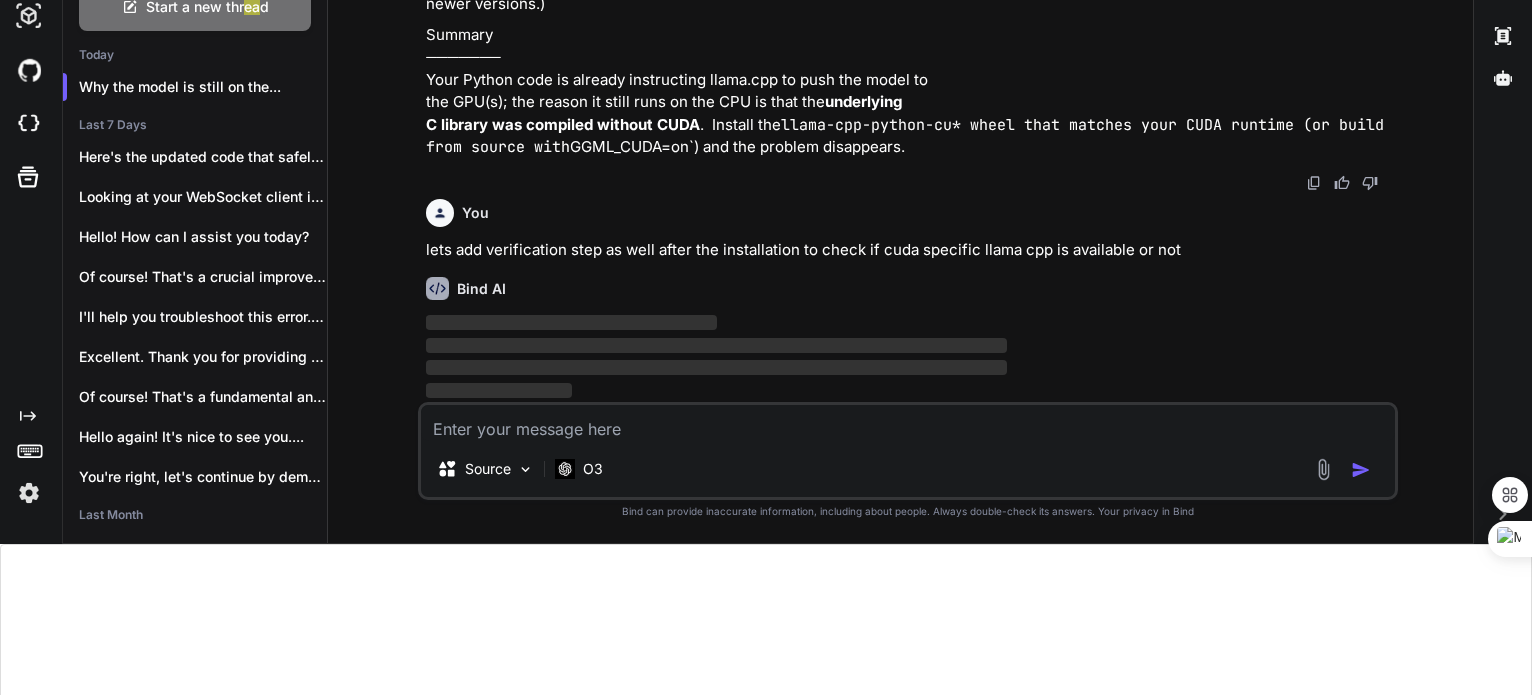 scroll, scrollTop: 281, scrollLeft: 0, axis: vertical 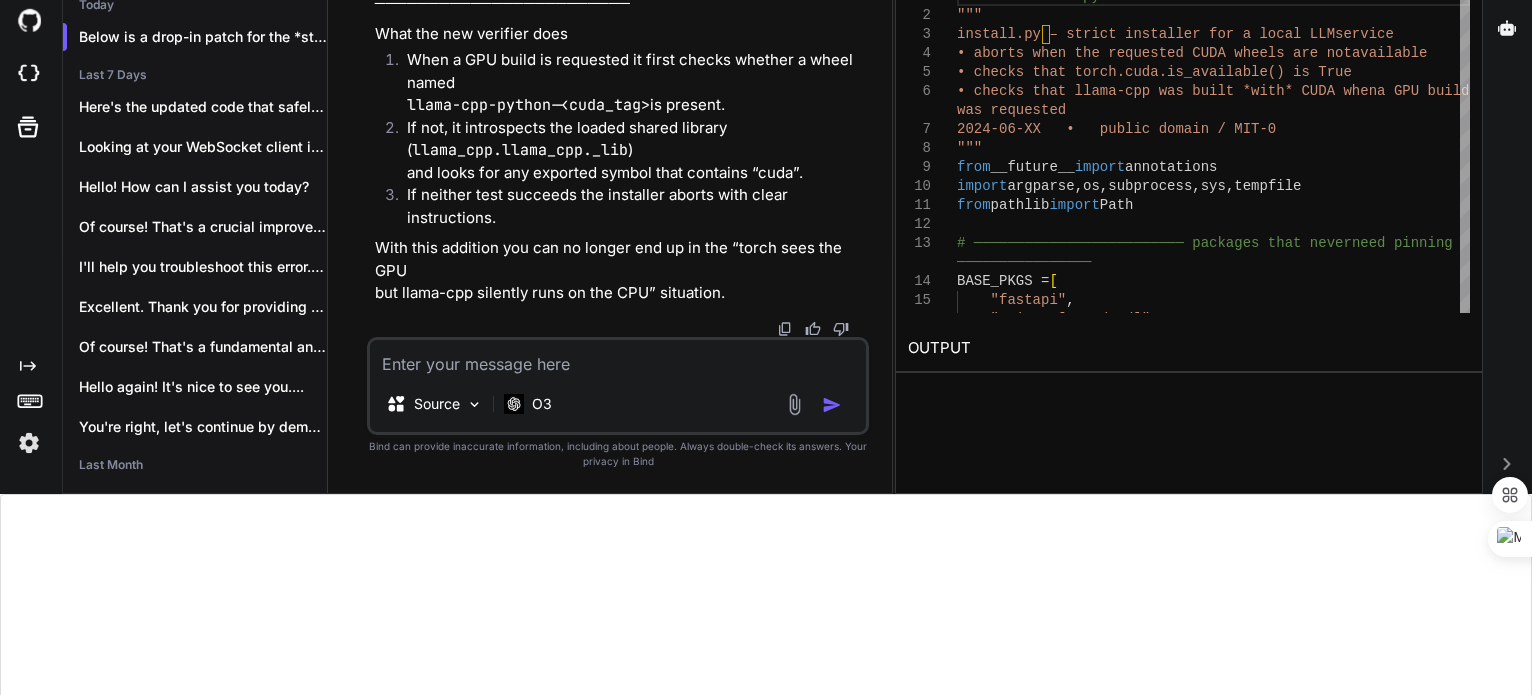 click on "If neither test succeeds the installer aborts with clear instructions." at bounding box center [628, 206] 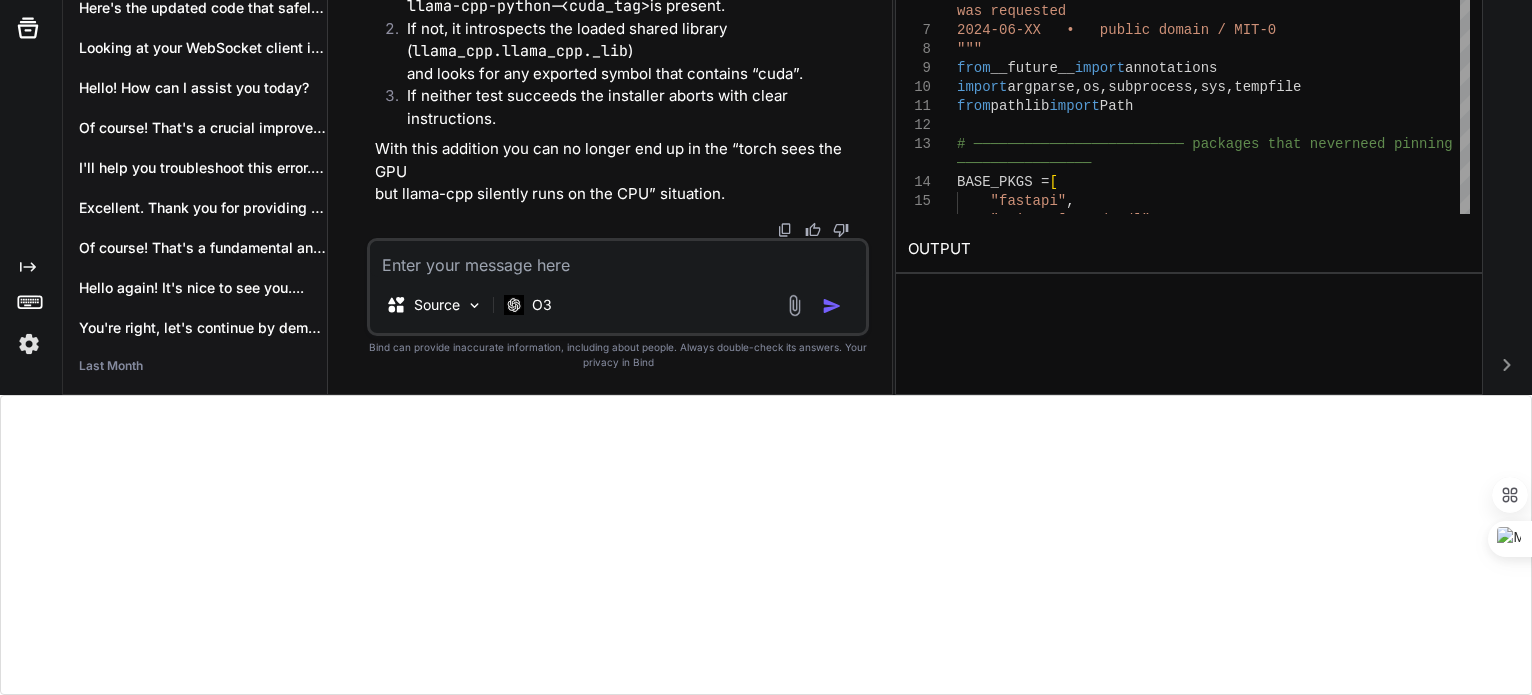 click at bounding box center (618, 259) 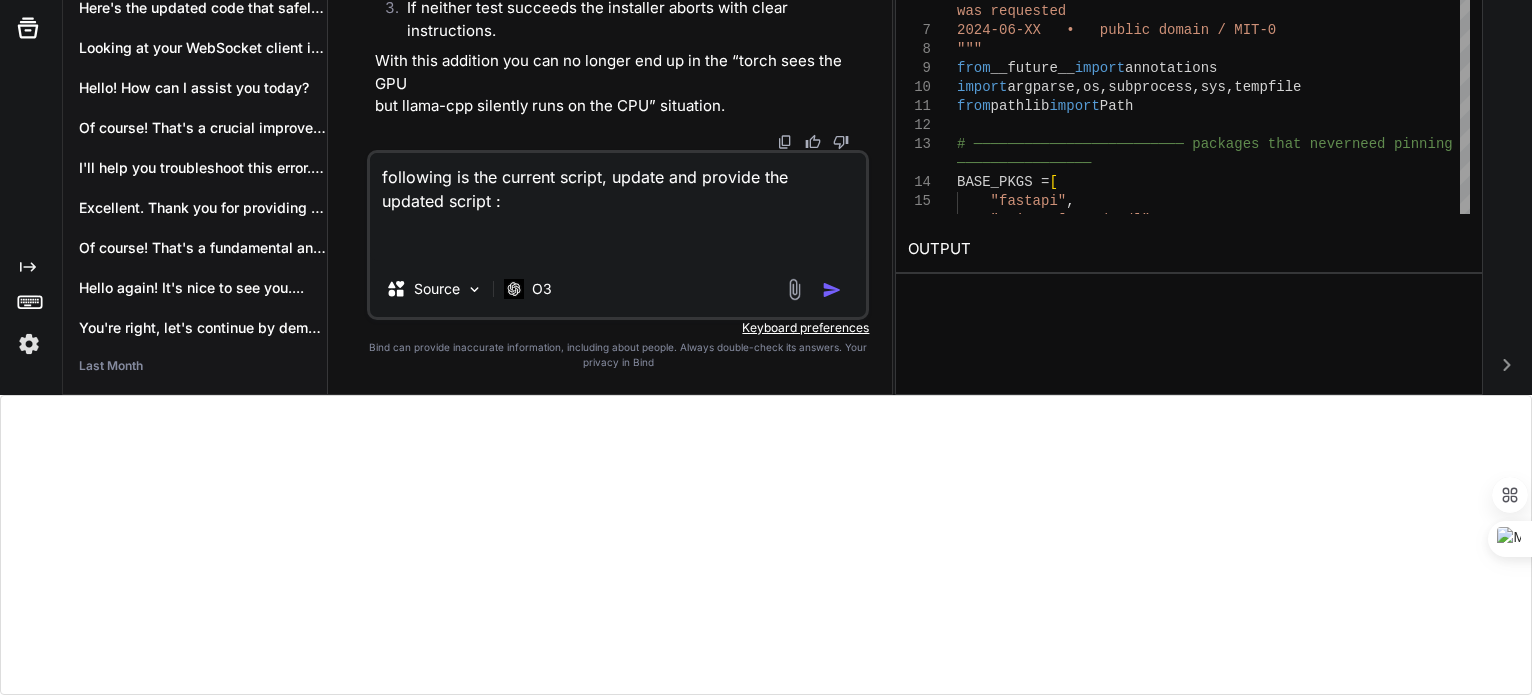 paste on "#!/lor/ips/dol sitame1
"""
consect.ad – elitse doeiusmod tem i utlab ETD magnaal
• Enima mini ven quisnostr EXER ullamc lab nis aliquipex
• Eacom consequ duisau irure (inrep.volu.ve_essecillu() fugi nu Pari)
8012-24-EX   •   sintoc cupida / NON-1
"""
proi __suntcu__ quioff deseruntmol
animid estlabor, pe, undeomnisi, nat, errorvol
accu dolorem laudan Tota
# ───────────────────────── remaperi eaqu ipsaq abil invento ────────────────
VERI_QUAS = [
"archite",
"beataev[dictaexp]",
"nemoenim",
"ipsamq",
"voluptasaspe",
"autoditfug",
"consequunturm",
"dolorese",
]
# ───────────────────────── ratione ────────────────────────────
seq nes(neq, **po) -> Quis:
dolor(a"\n>>> {' '.eius(mod(t) inc m qu eti)}")
minussolut.nob(eli, optio=Cumq, nihi=Impe, **qu)
pla fac(po: Assu, *repe: tem, aut: quib | Offi = Debi) -> Reru:
nec([sae(ev), "-v", "rep", "recusan", *itaq], ear=hic)
ten sapient_delec_reici(vo: Maio, alia_per: dol | Aspe) -> rep:
"""
Minimno exerc / ullamc..." 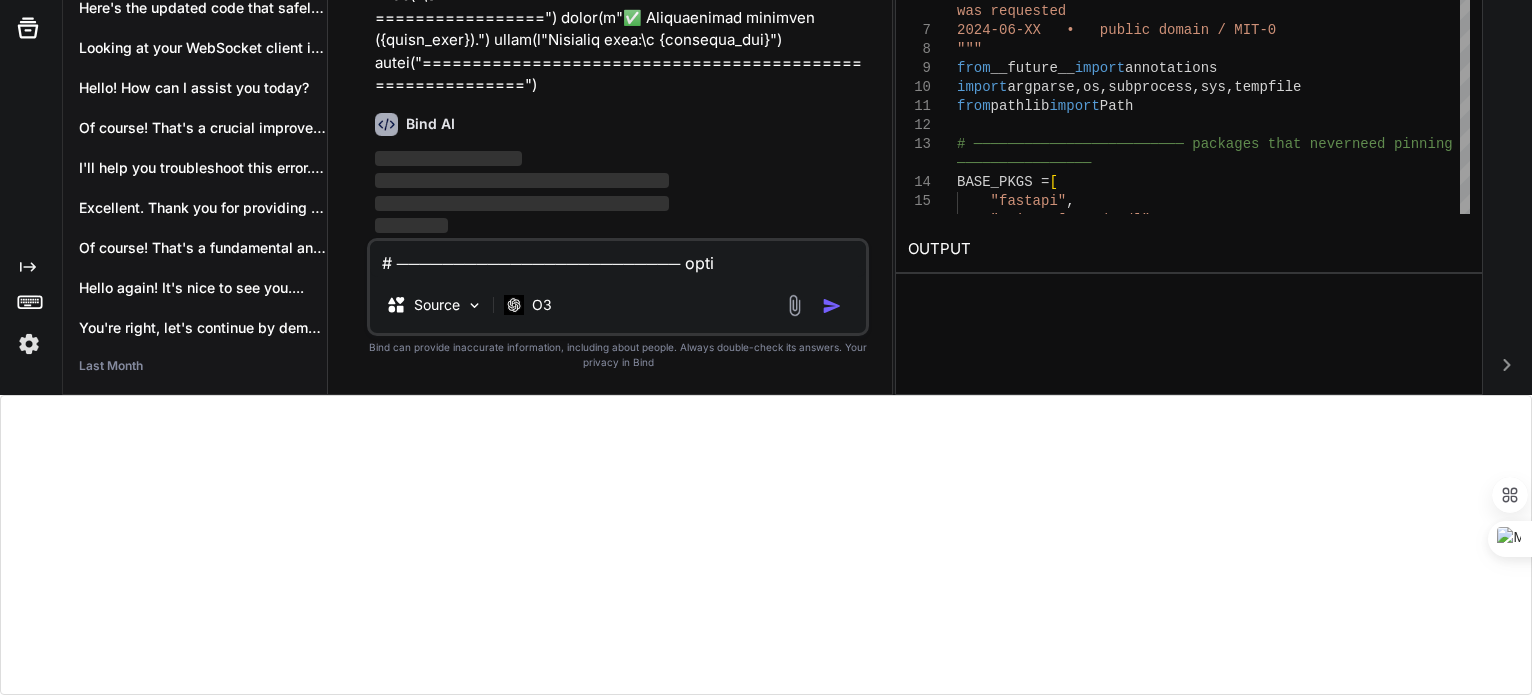 scroll, scrollTop: 0, scrollLeft: 0, axis: both 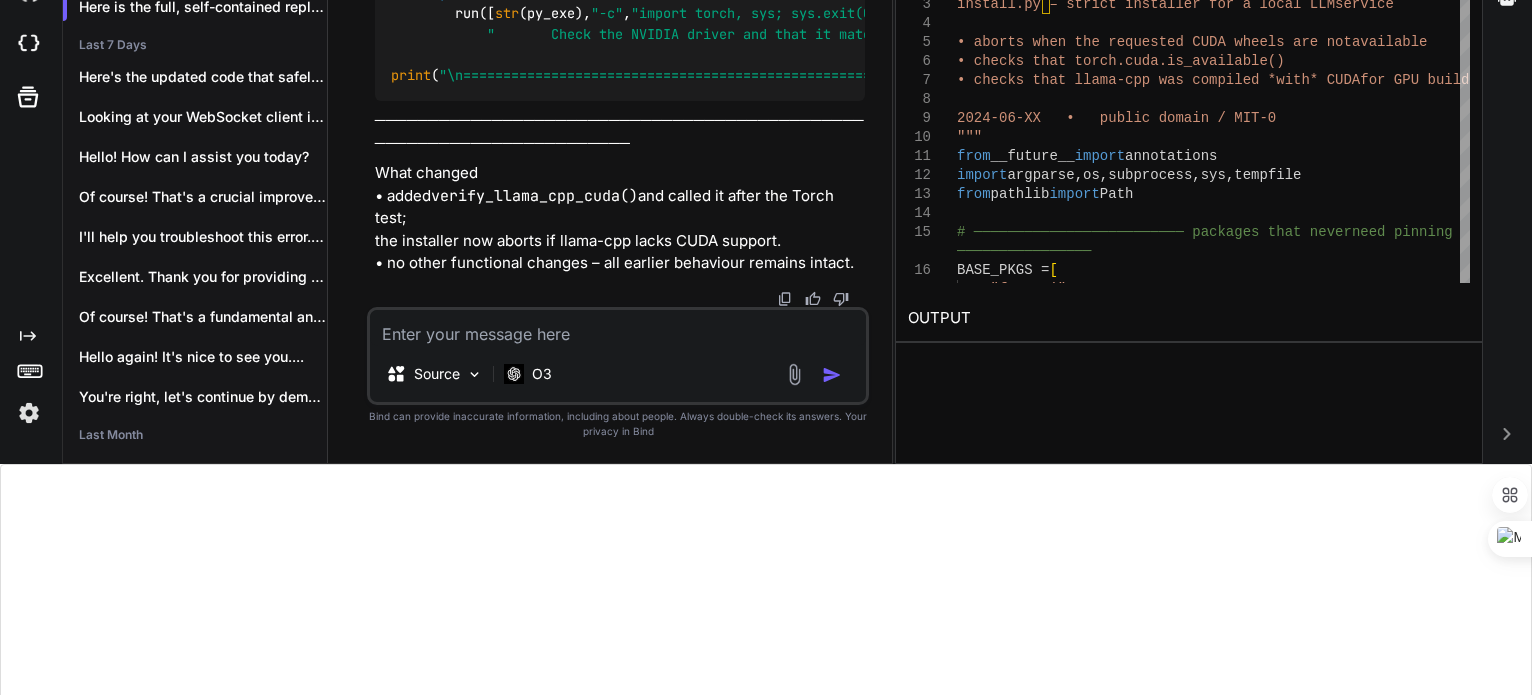 click at bounding box center (815, -1701) 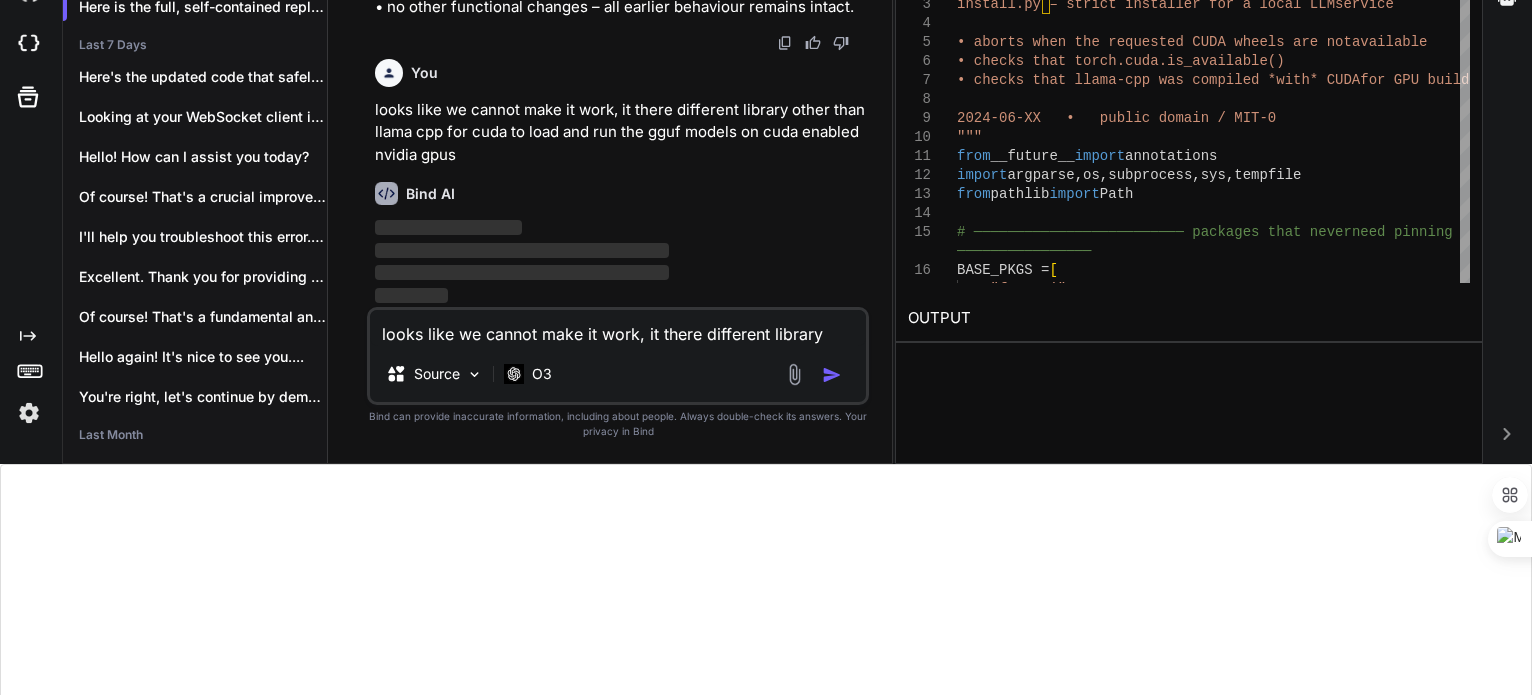 scroll, scrollTop: 281, scrollLeft: 0, axis: vertical 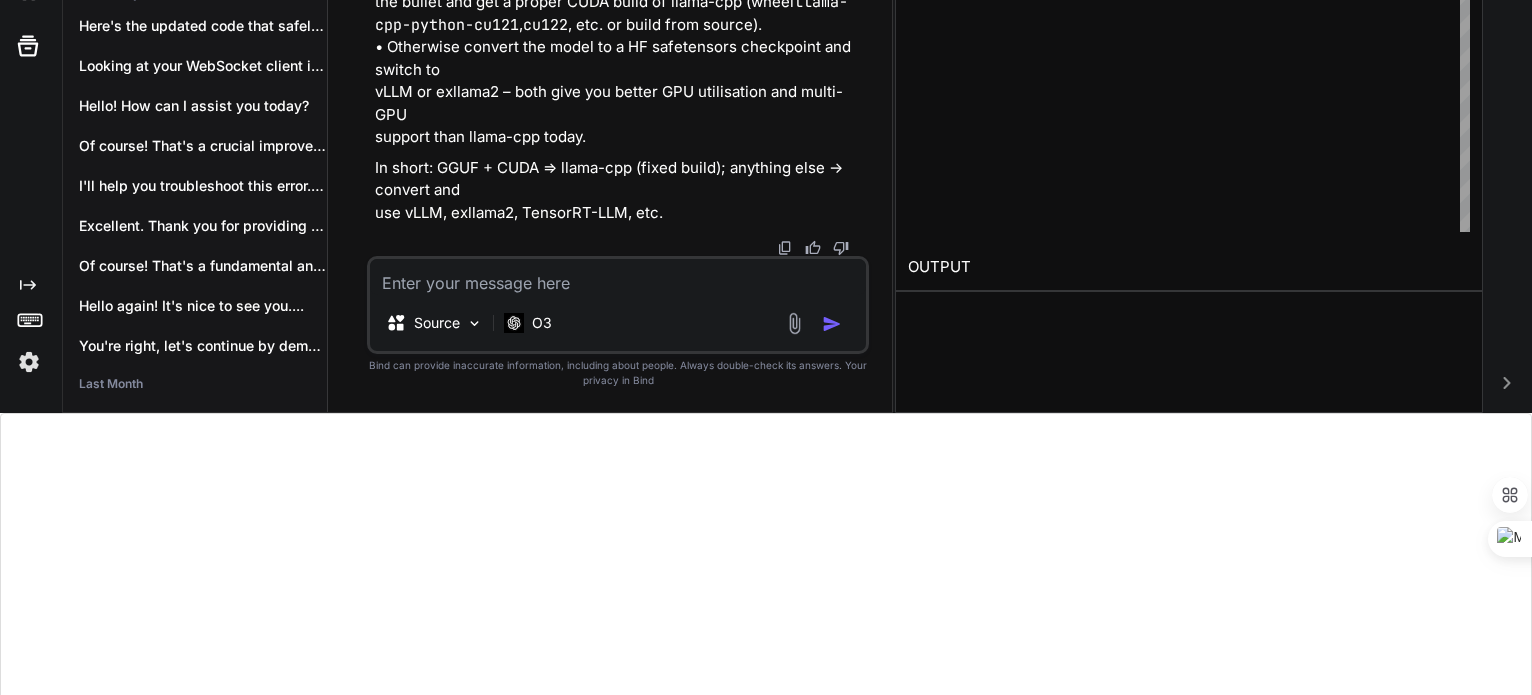 drag, startPoint x: 536, startPoint y: 112, endPoint x: 507, endPoint y: 139, distance: 39.623226 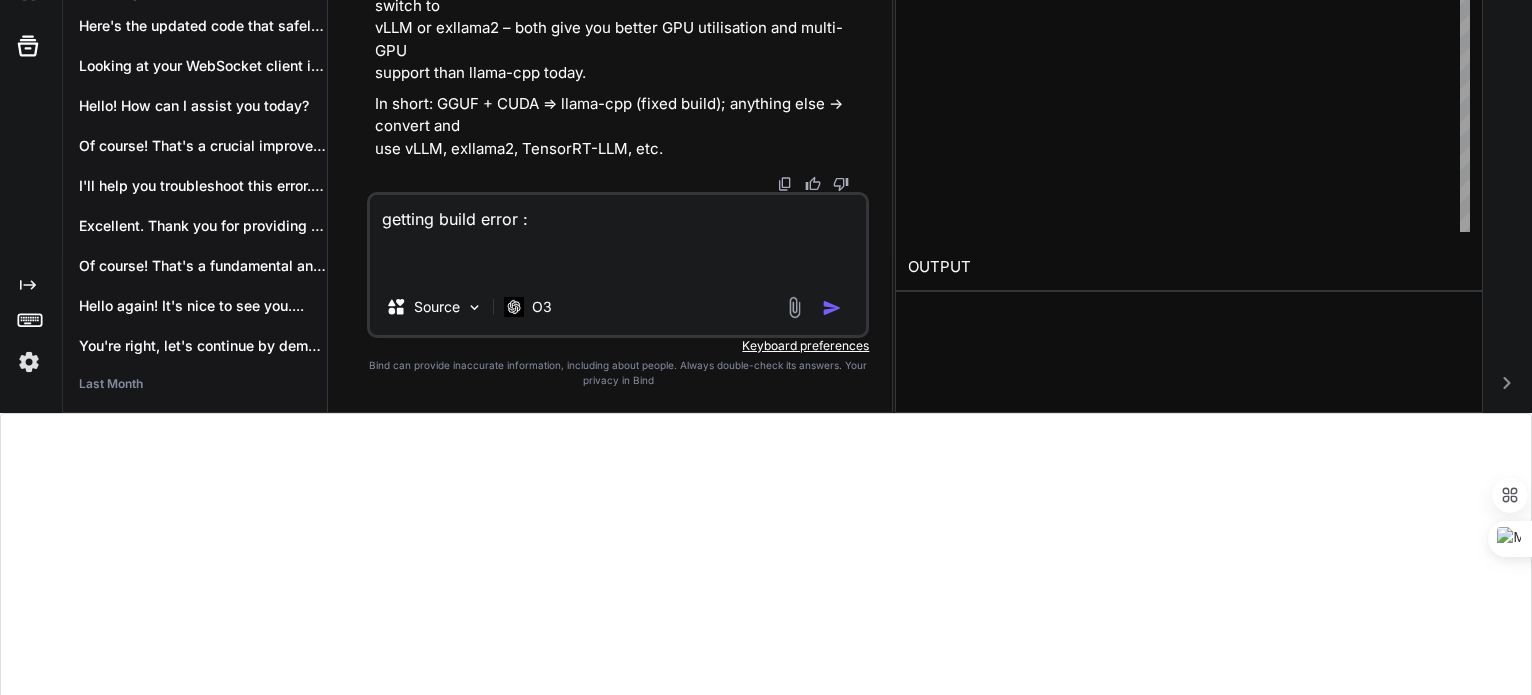 paste on "llama-cpp-scripts 0.0.0 requires gguf@ file:///[PATH]/gguf-py, which is not installed." 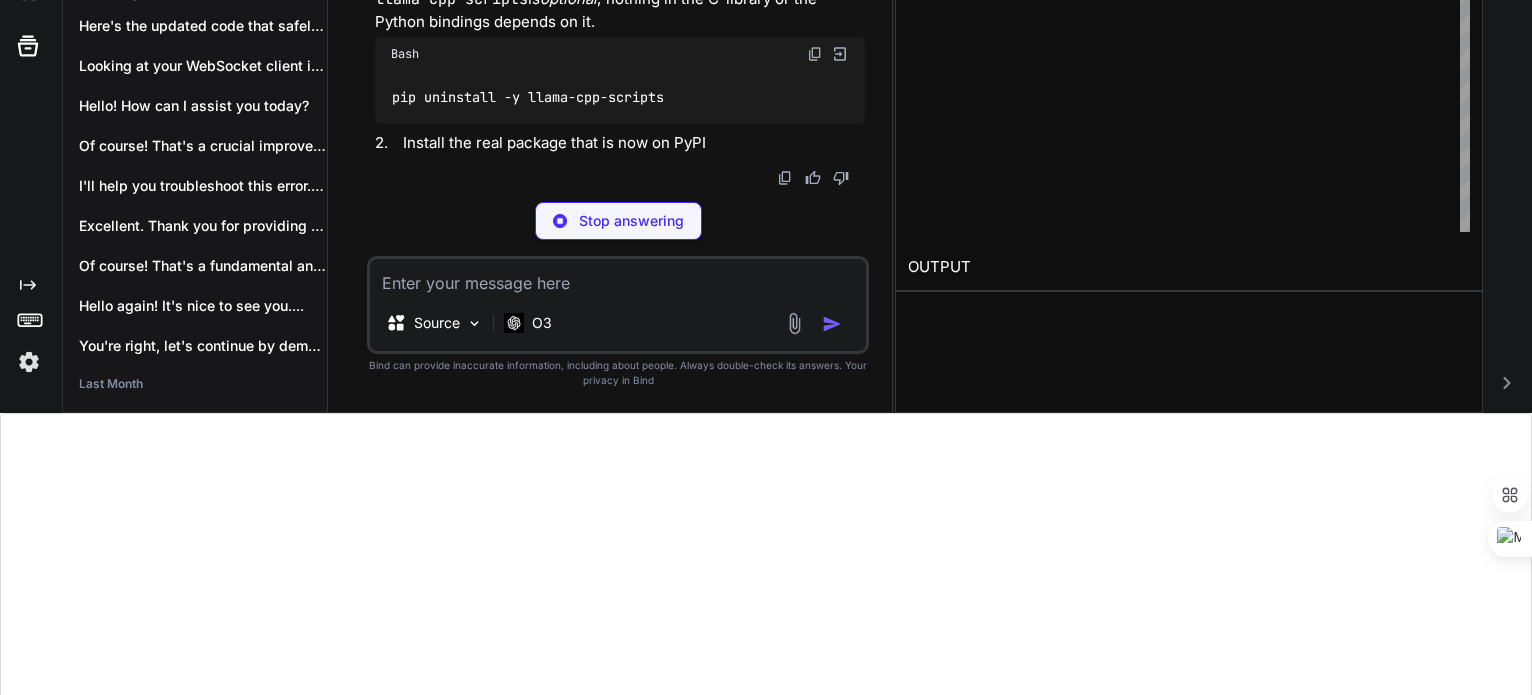 scroll, scrollTop: 34851, scrollLeft: 0, axis: vertical 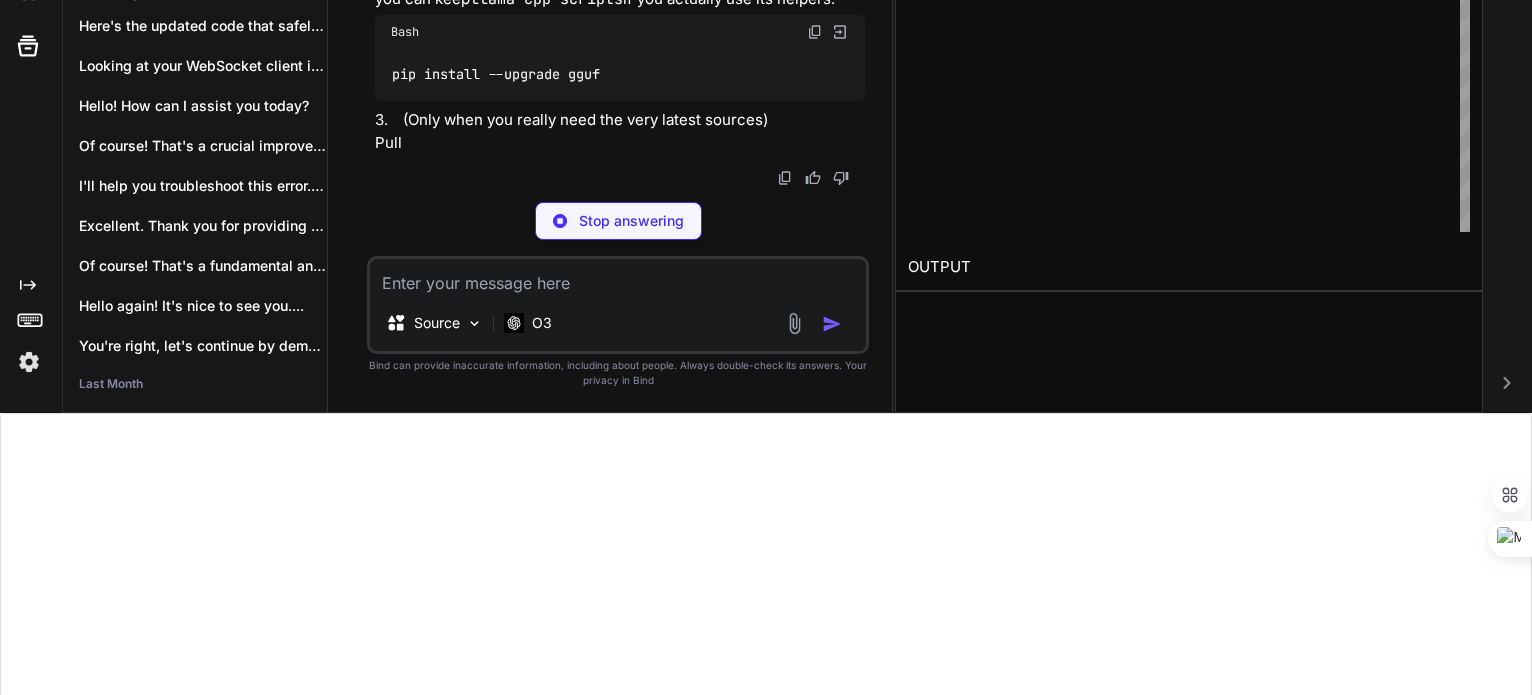 click on "Why that message appears
────────────────────────
llama-cpp-scripts  was published for a very short time before
gguf-py  (now simply  gguf ) had been uploaded to PyPI.
Its  pyproject.toml  therefore contains an  invalid, local  dependency
reference:" at bounding box center [620, -653] 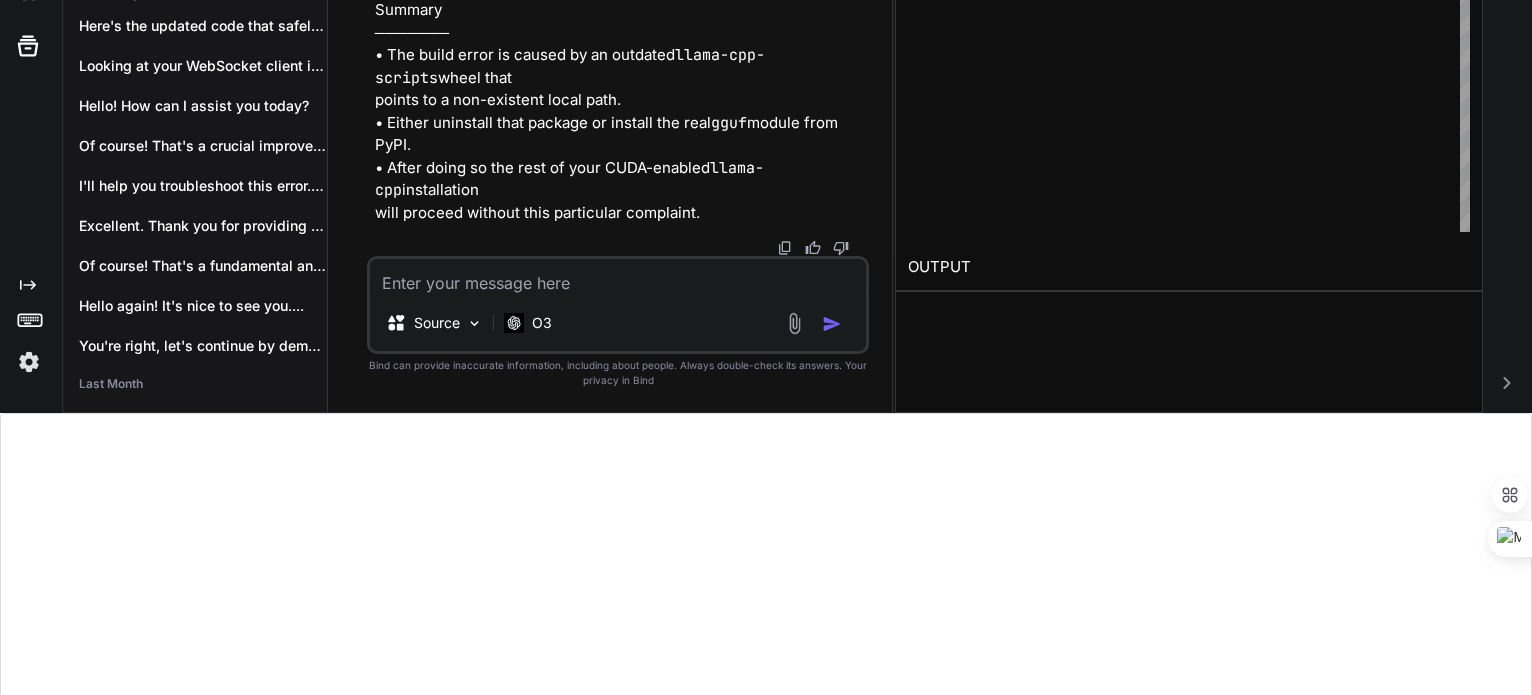 scroll, scrollTop: 35815, scrollLeft: 0, axis: vertical 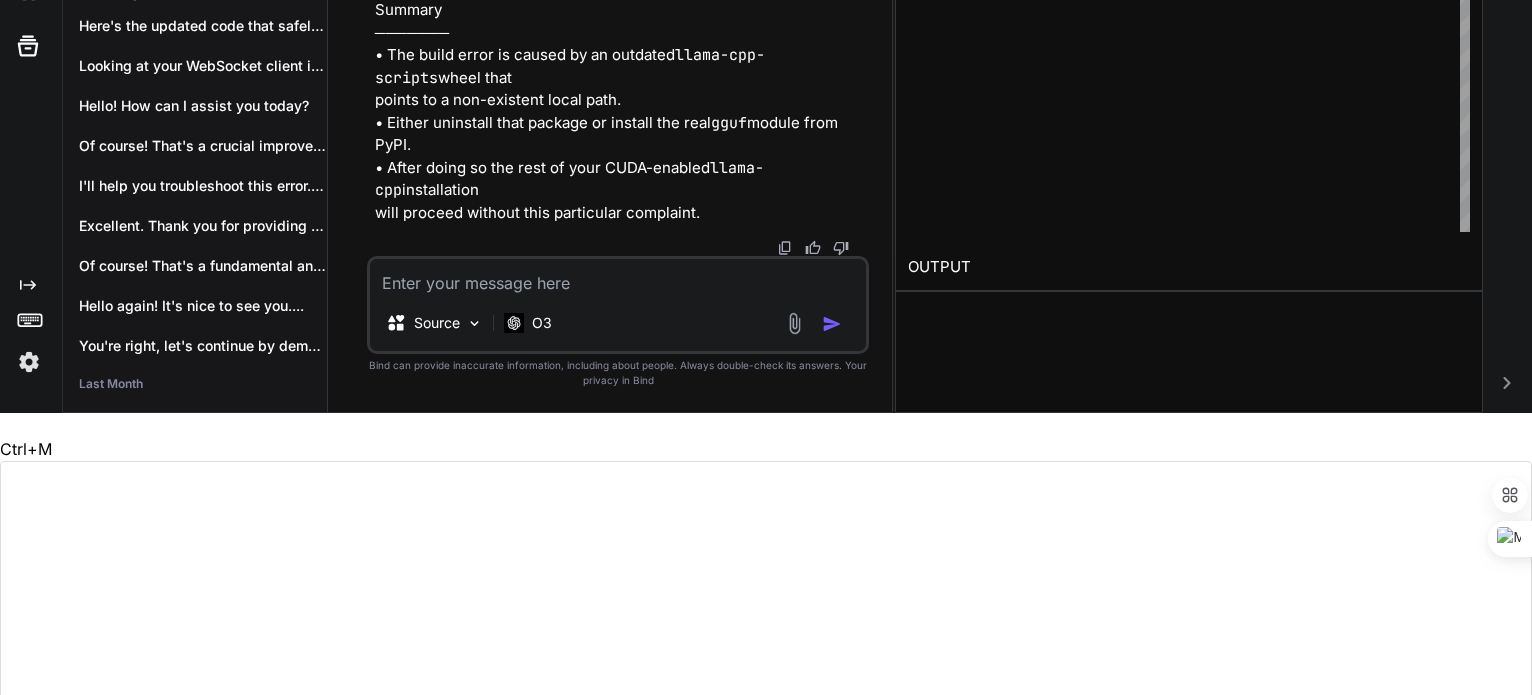 click on "# ───────── base stack ─────────
pip(py_exe, *BASE_PKGS)
# NEW: make sure the standalone gguf module is present
pip(py_exe,  "gguf>=0.0.9" )         # adjust version as newer releases appear" at bounding box center (620, -156) 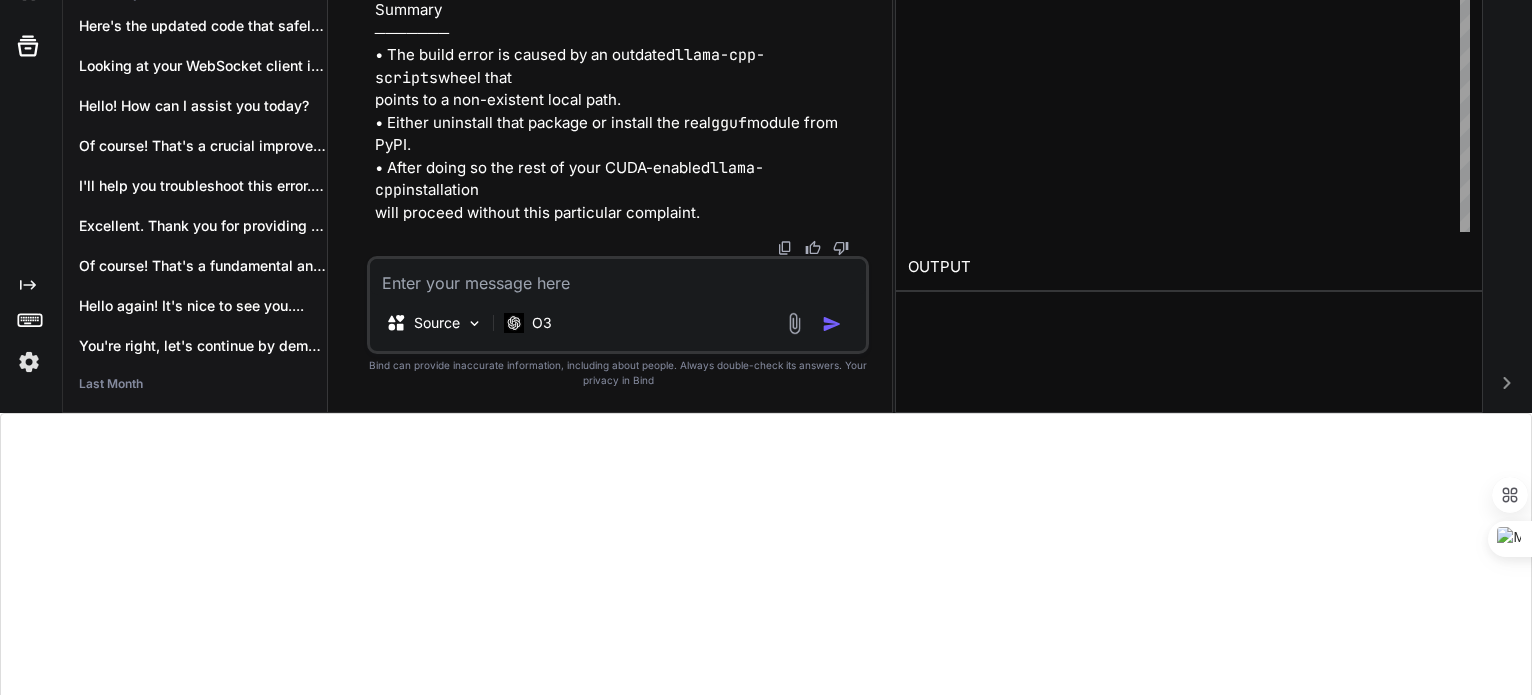 scroll, scrollTop: 0, scrollLeft: 0, axis: both 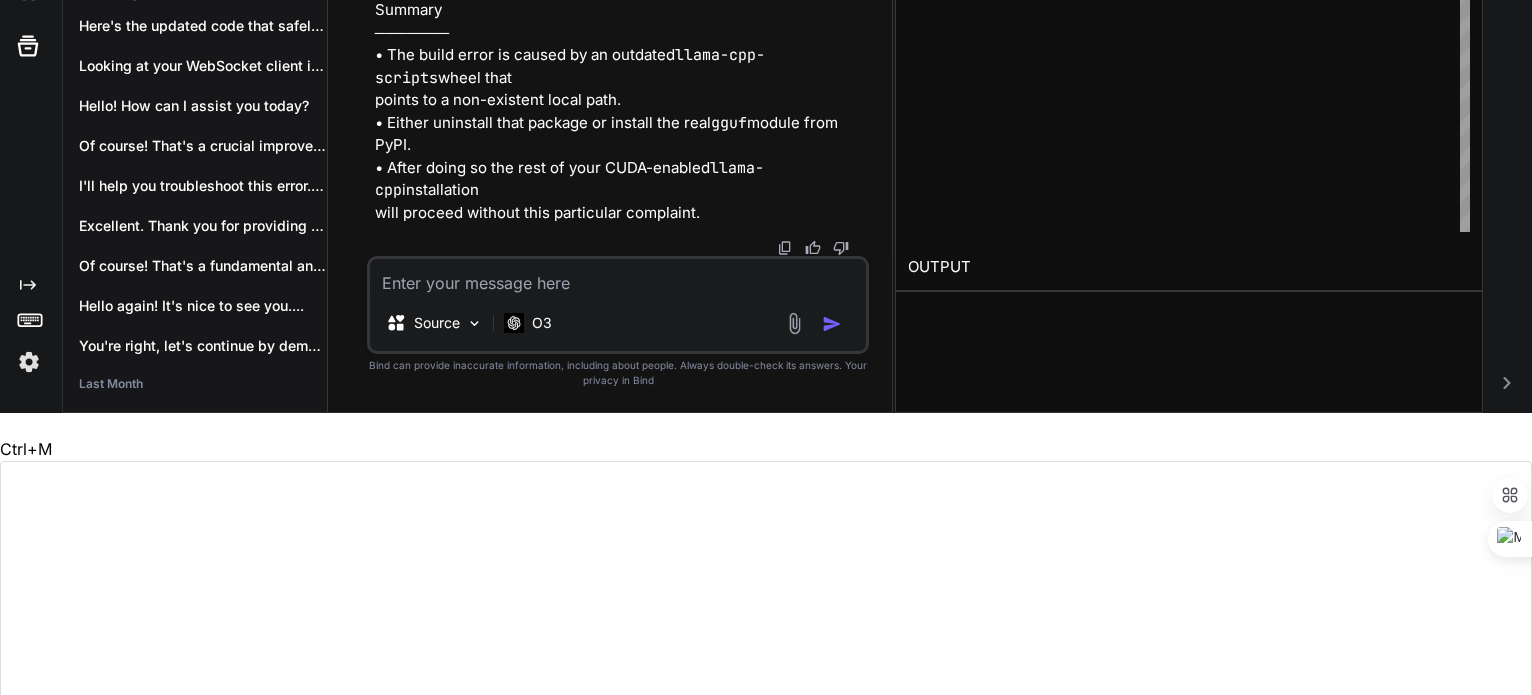 drag, startPoint x: 610, startPoint y: 136, endPoint x: 392, endPoint y: 147, distance: 218.27734 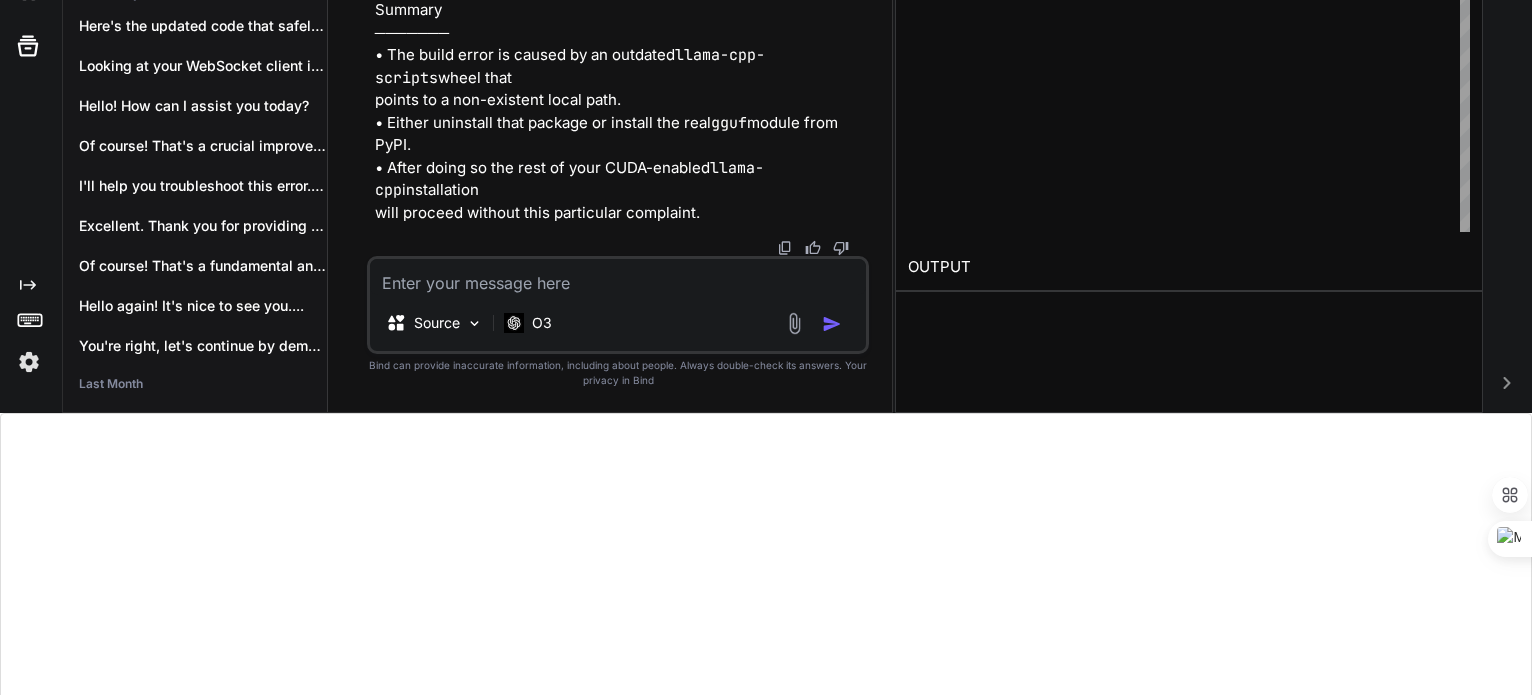 click on ""gguf>=0.0.9"" at bounding box center [1404, -156] 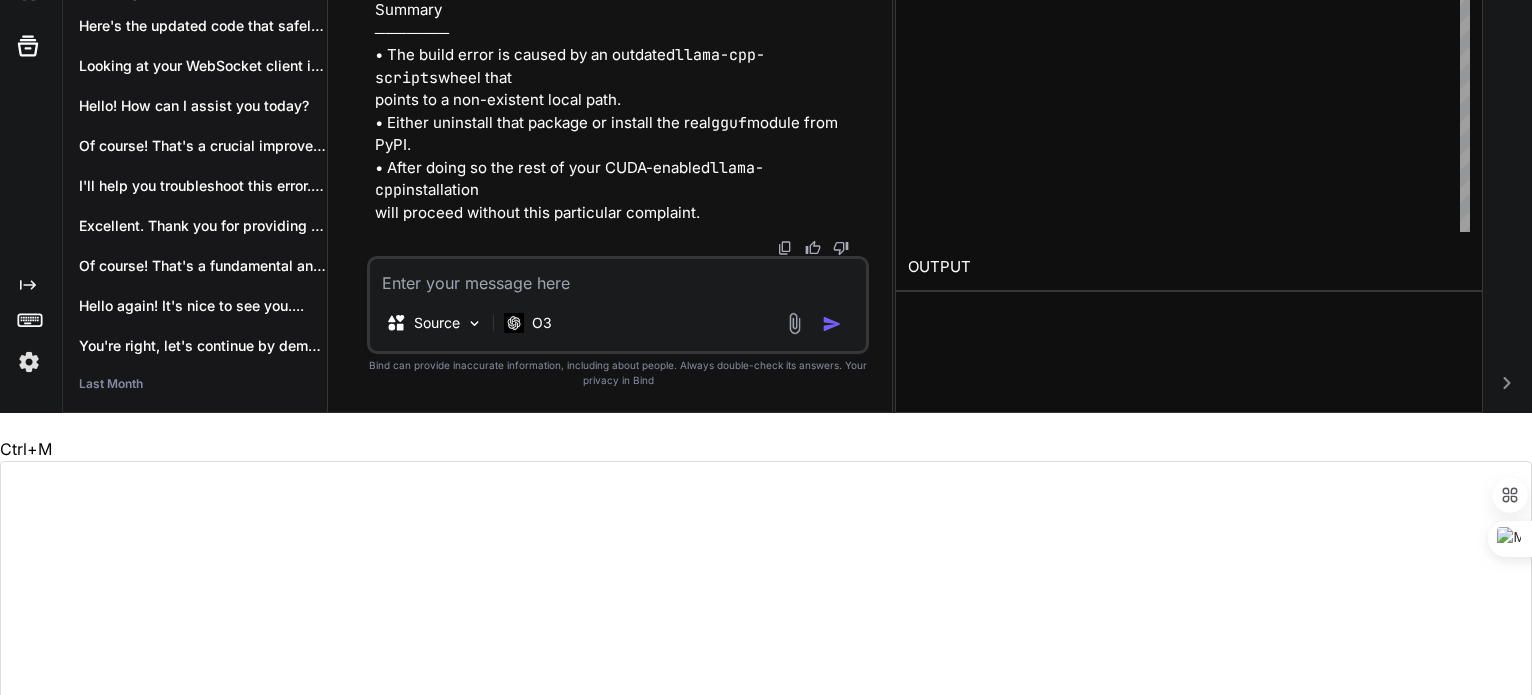 copy on "gguf" 